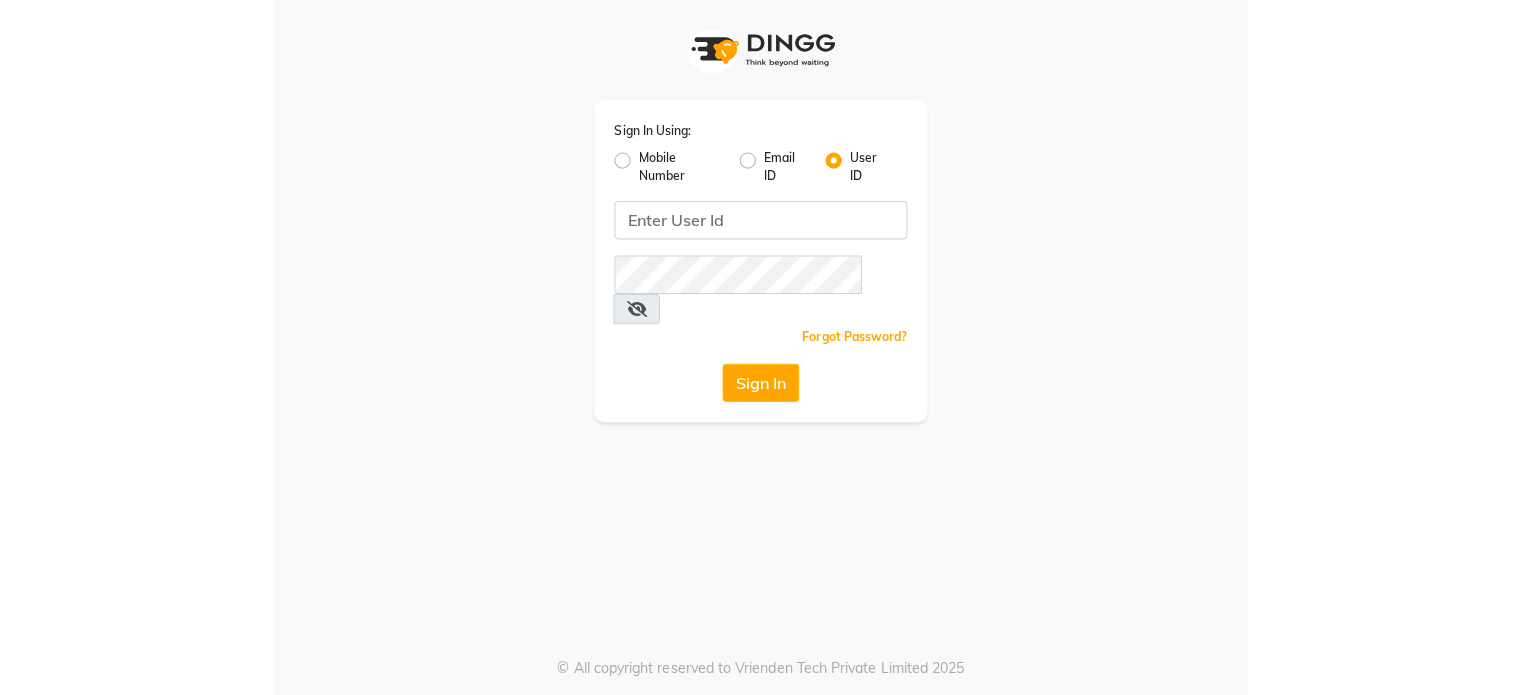 scroll, scrollTop: 0, scrollLeft: 0, axis: both 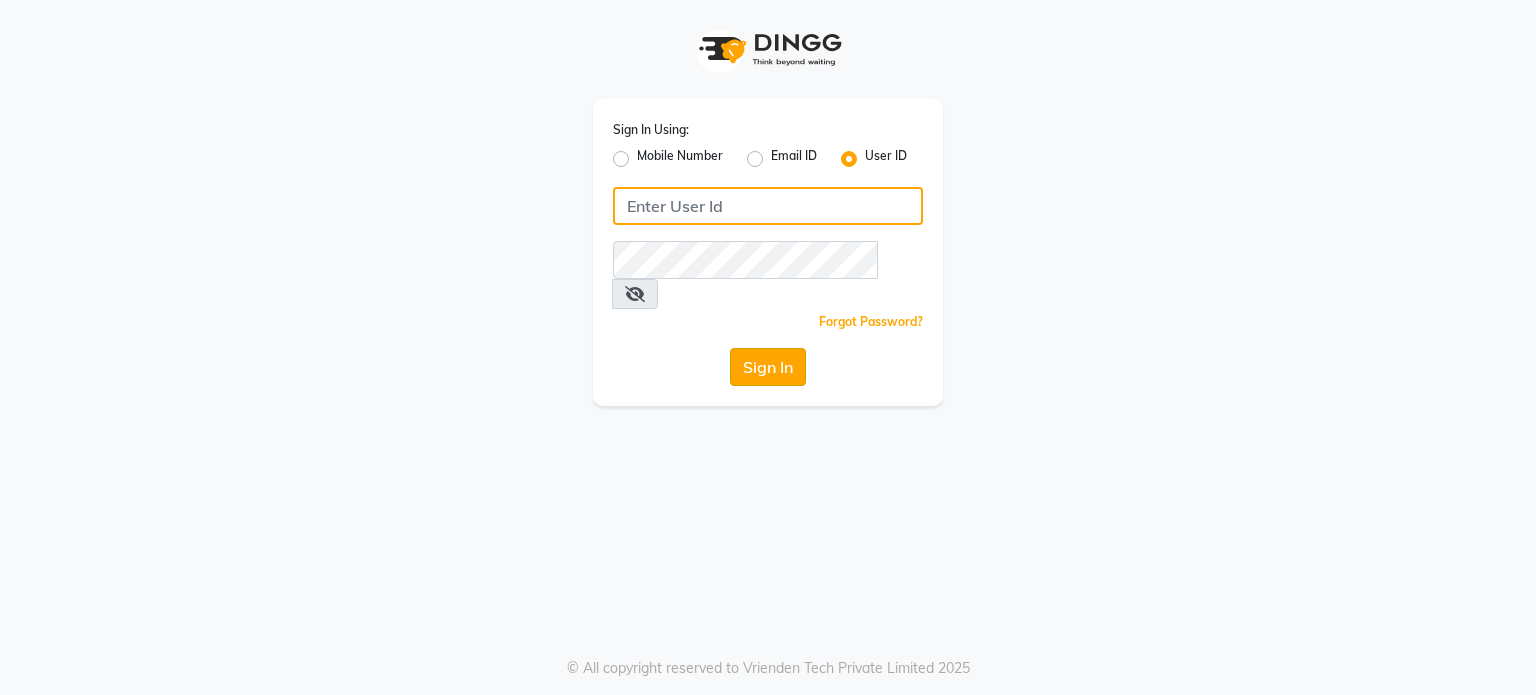 type on "eliteimagemakeover" 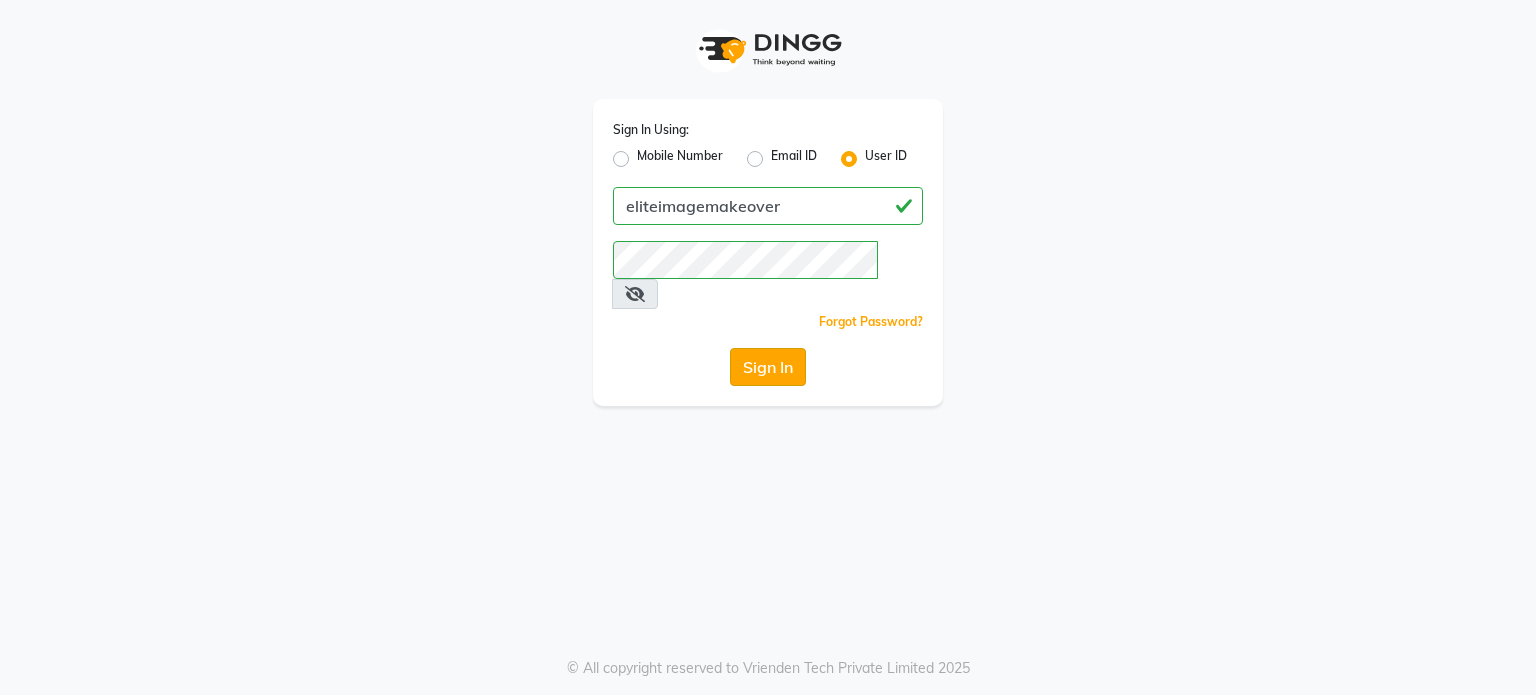 click on "Sign In" 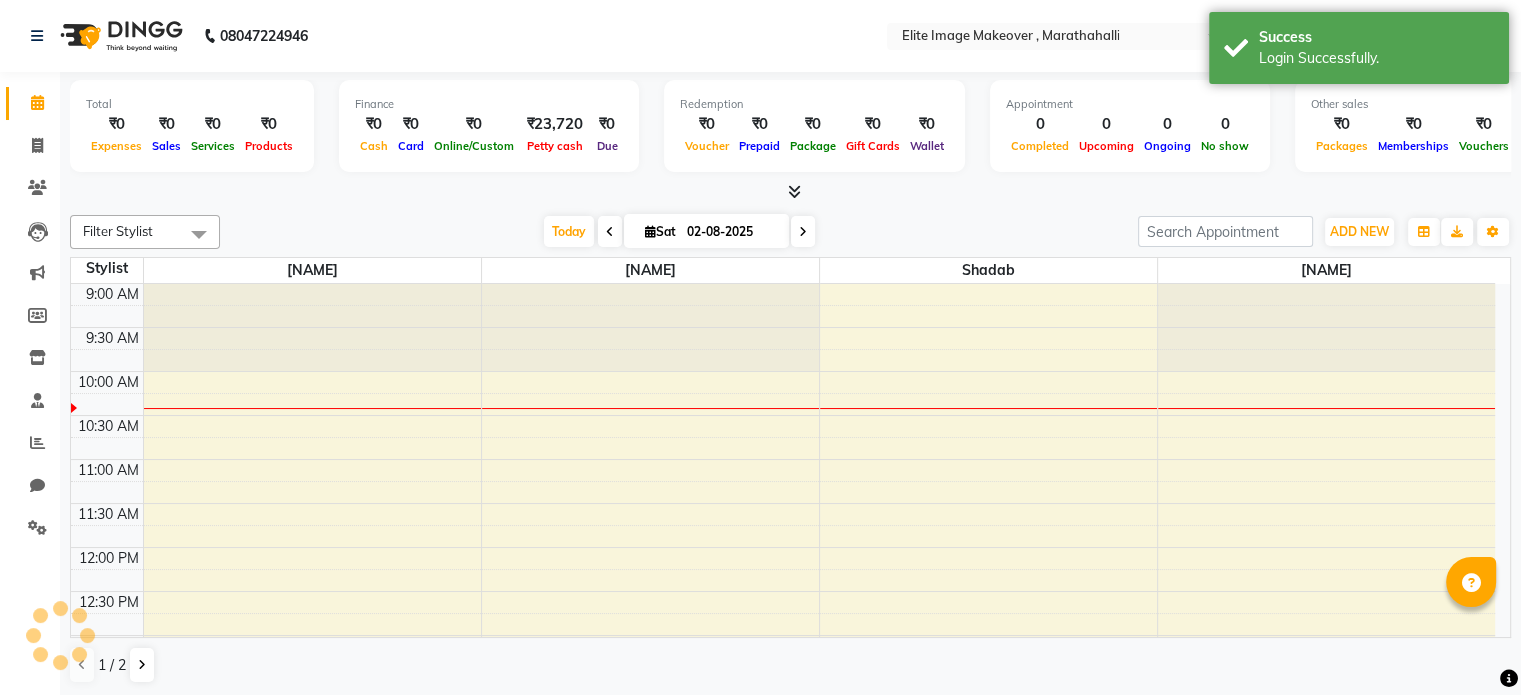 scroll, scrollTop: 0, scrollLeft: 0, axis: both 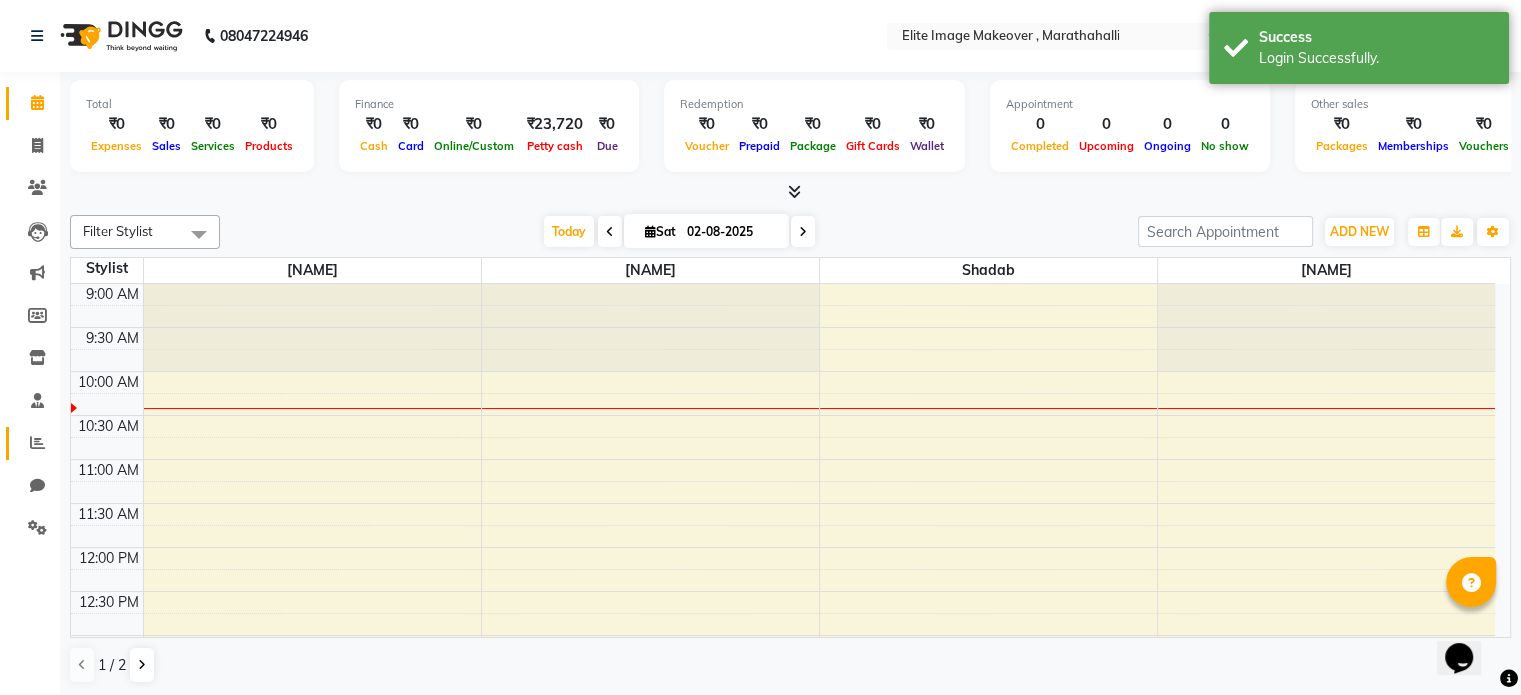 click 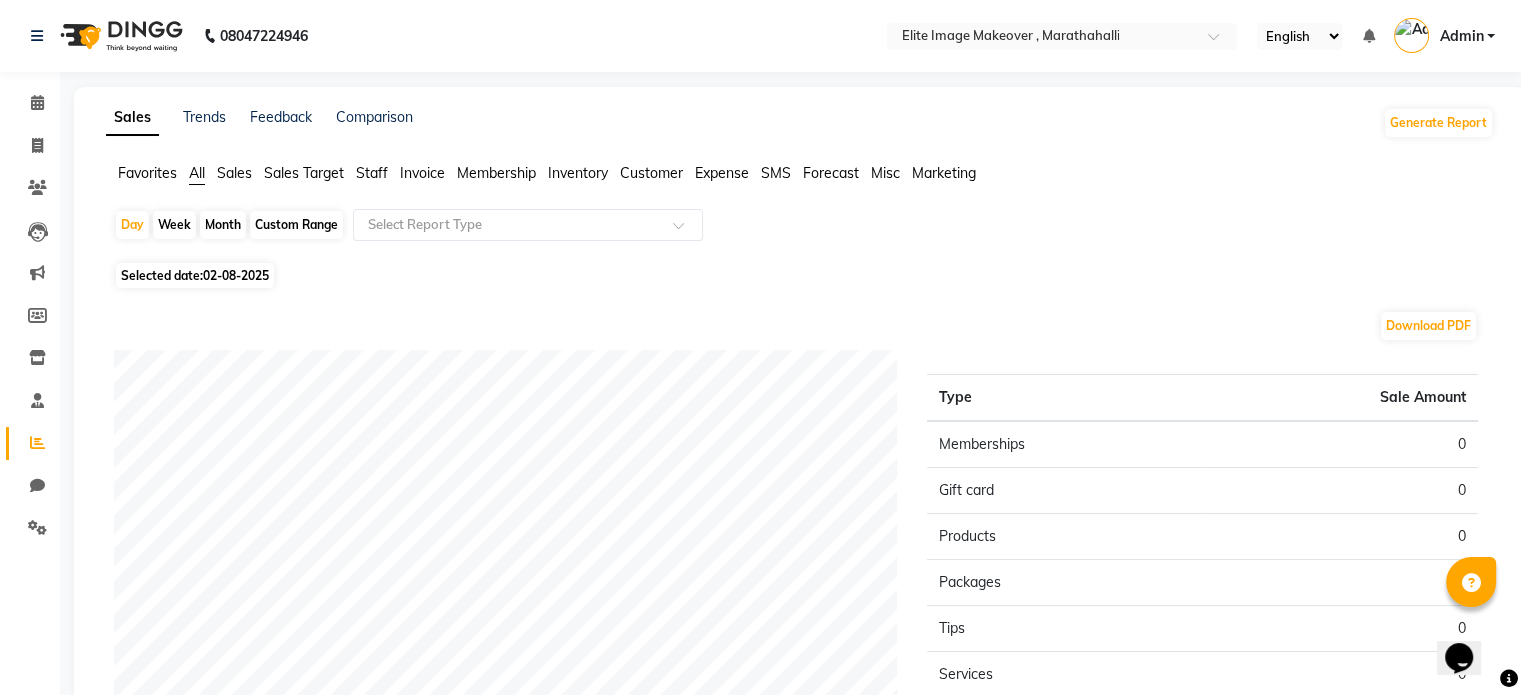 click on "Month" 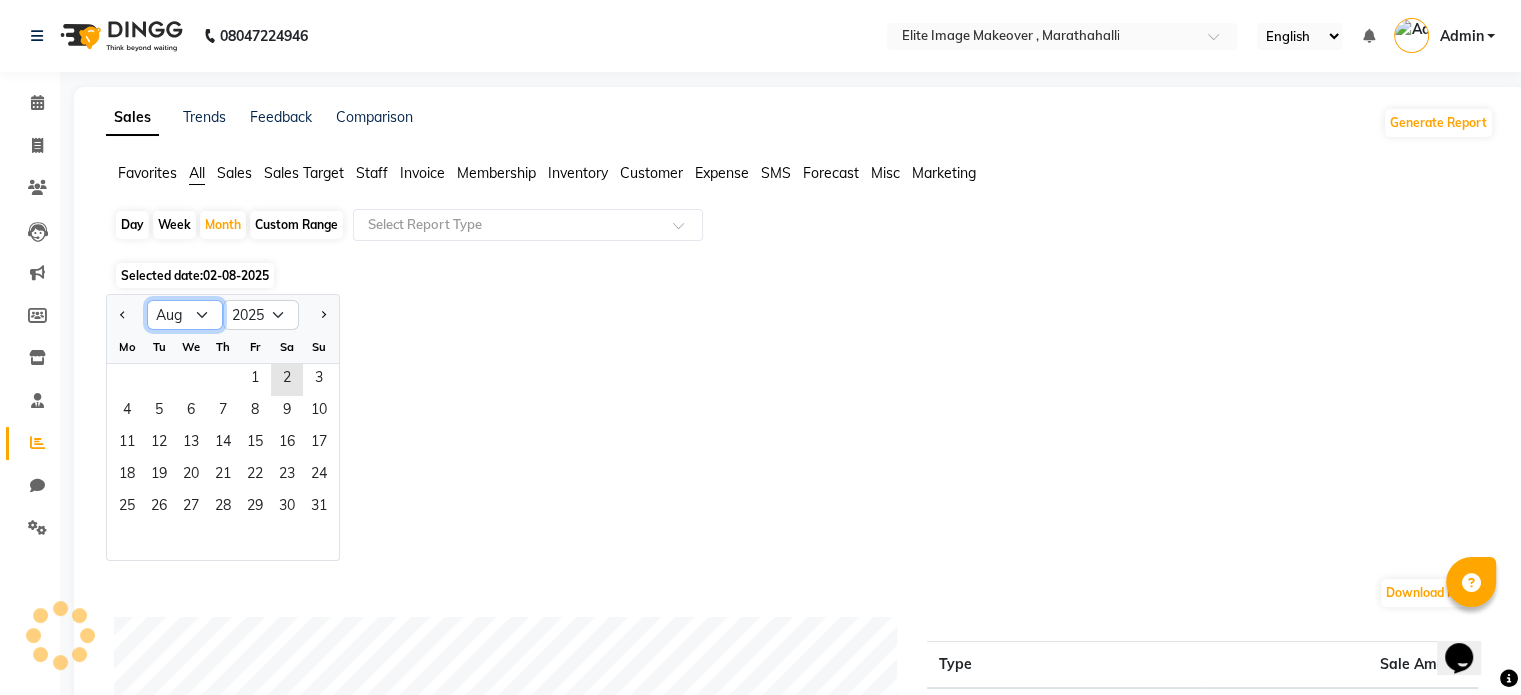 click on "Jan Feb Mar Apr May Jun Jul Aug Sep Oct Nov Dec" 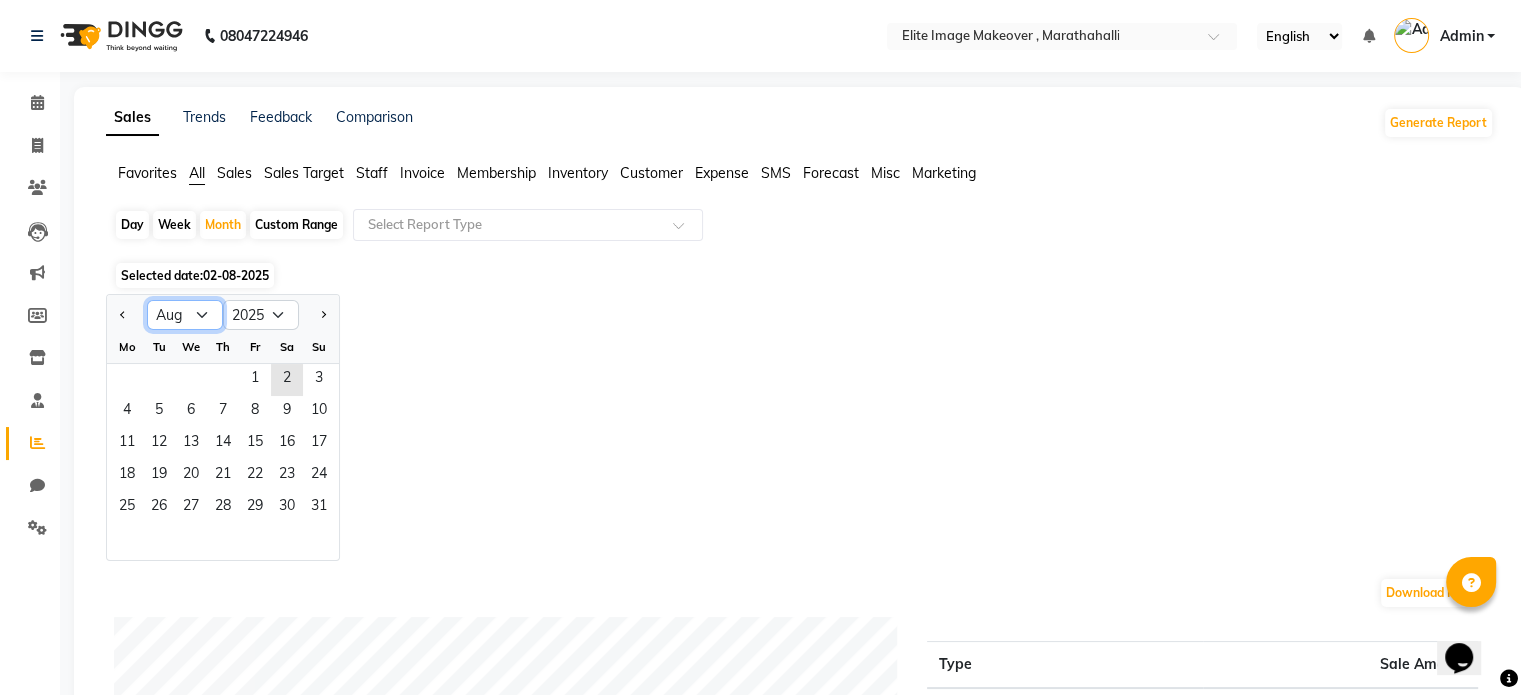 select on "7" 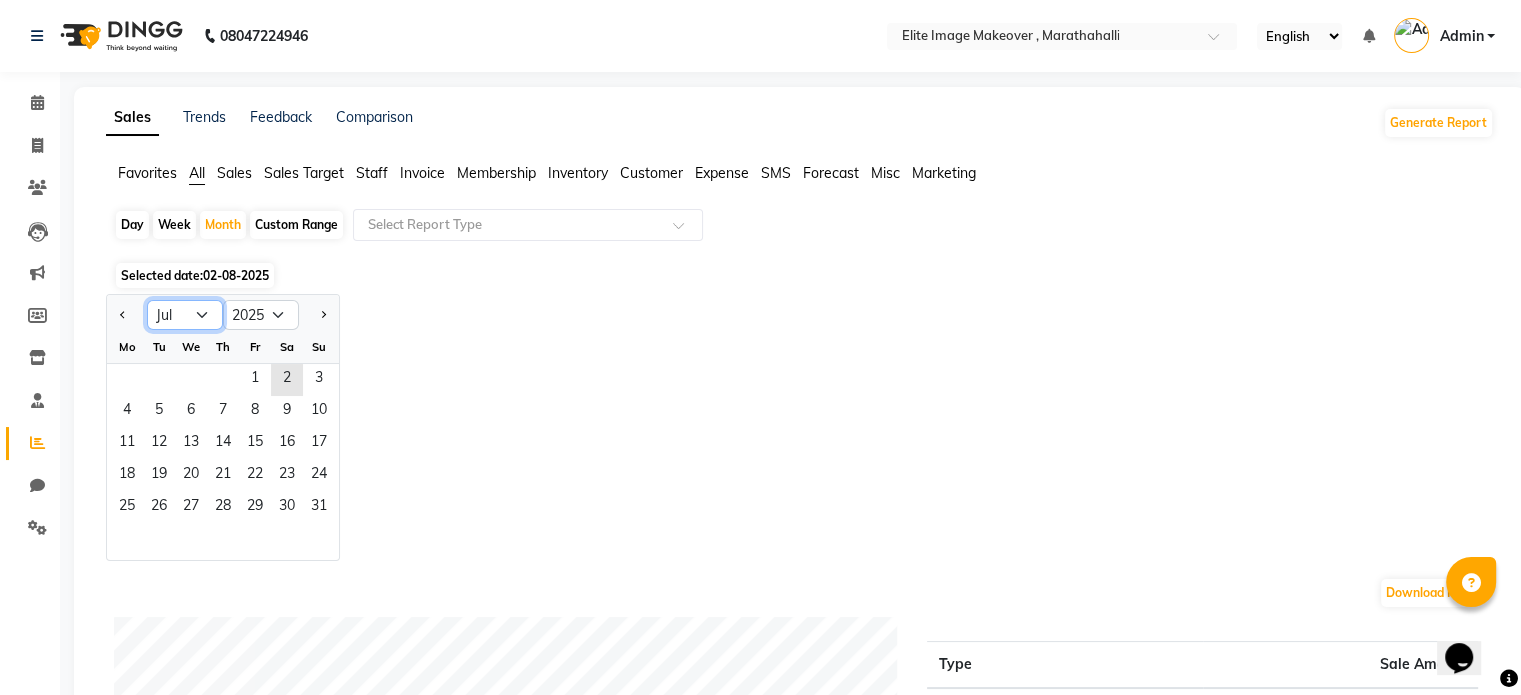 click on "Jan Feb Mar Apr May Jun Jul Aug Sep Oct Nov Dec" 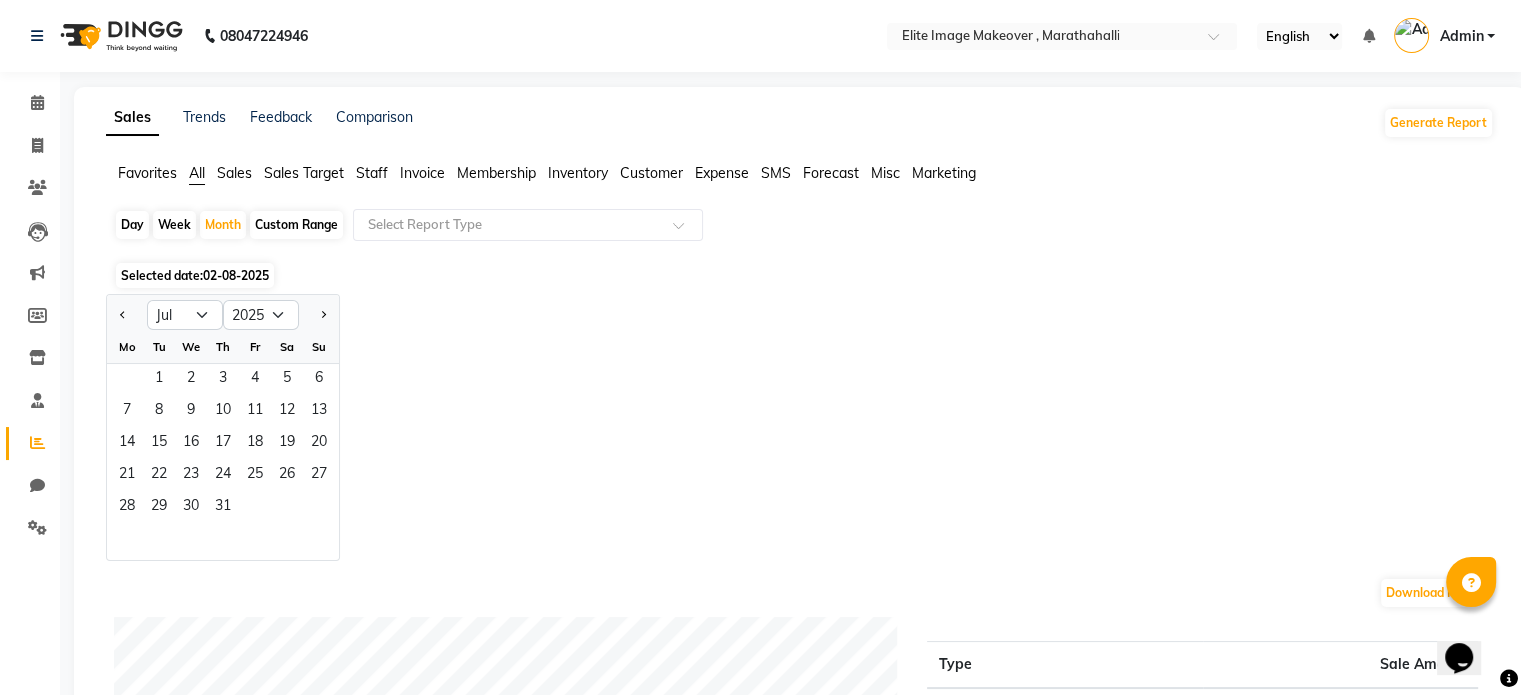 click on "Day   Week   Month   Custom Range  Select Report Type Selected date:  02-08-2025  Jan Feb Mar Apr May Jun Jul Aug Sep Oct Nov Dec 2015 2016 2017 2018 2019 2020 2021 2022 2023 2024 2025 2026 2027 2028 2029 2030 2031 2032 2033 2034 2035 Mo Tu We Th Fr Sa Su  1   2   3   4   5   6   7   8   9   10   11   12   13   14   15   16   17   18   19   20   21   22   23   24   25   26   27   28   29   30   31  Download PDF Sales summary Type Sale Amount Memberships 0 Gift card 0 Products 0 Packages 0 Tips 0 Services 0 Prepaid 0 Vouchers 0 Fee 0 Total 0 ★ Mark as Favorite  Choose how you'd like to save "" report to favorites  Save to Personal Favorites:   Only you can see this report in your favorites tab. Share with Organization:   Everyone in your organization can see this report in their favorites tab.  Save to Favorites" 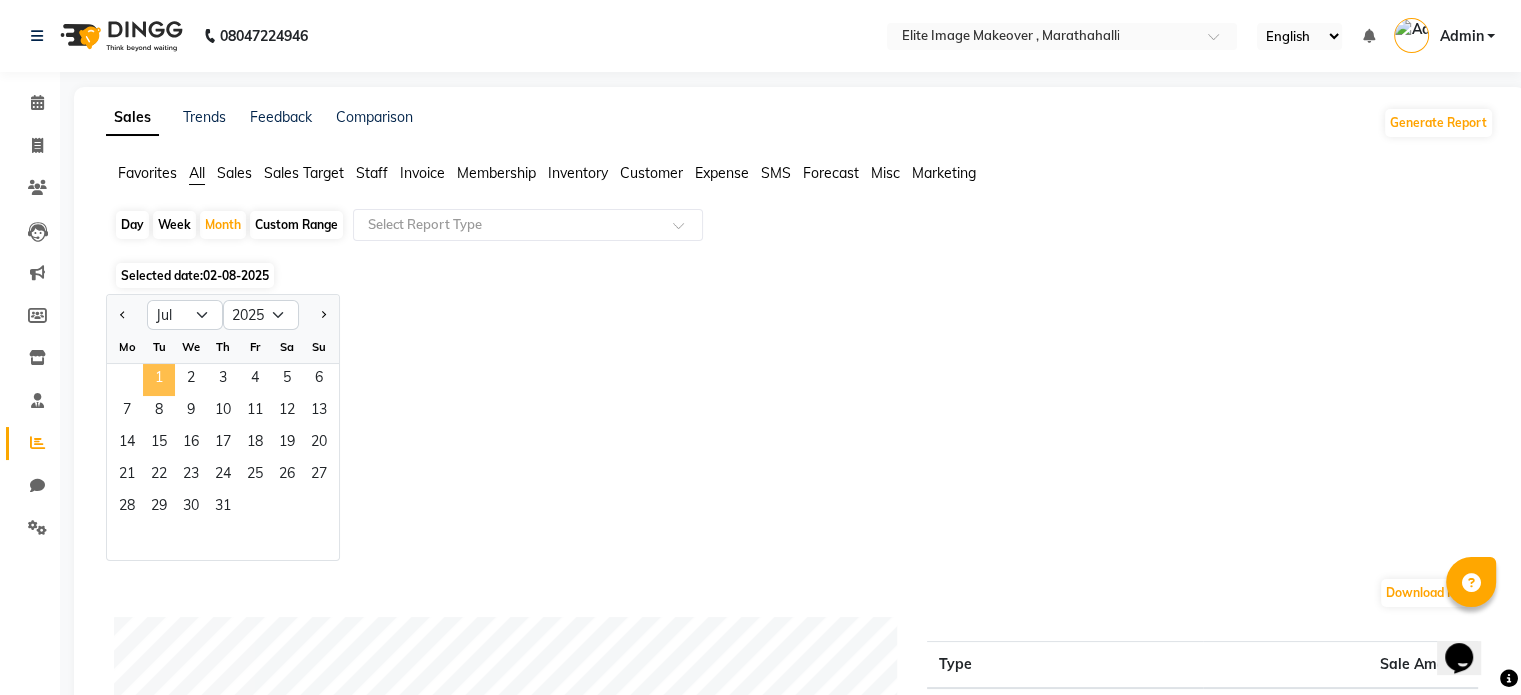 click on "1" 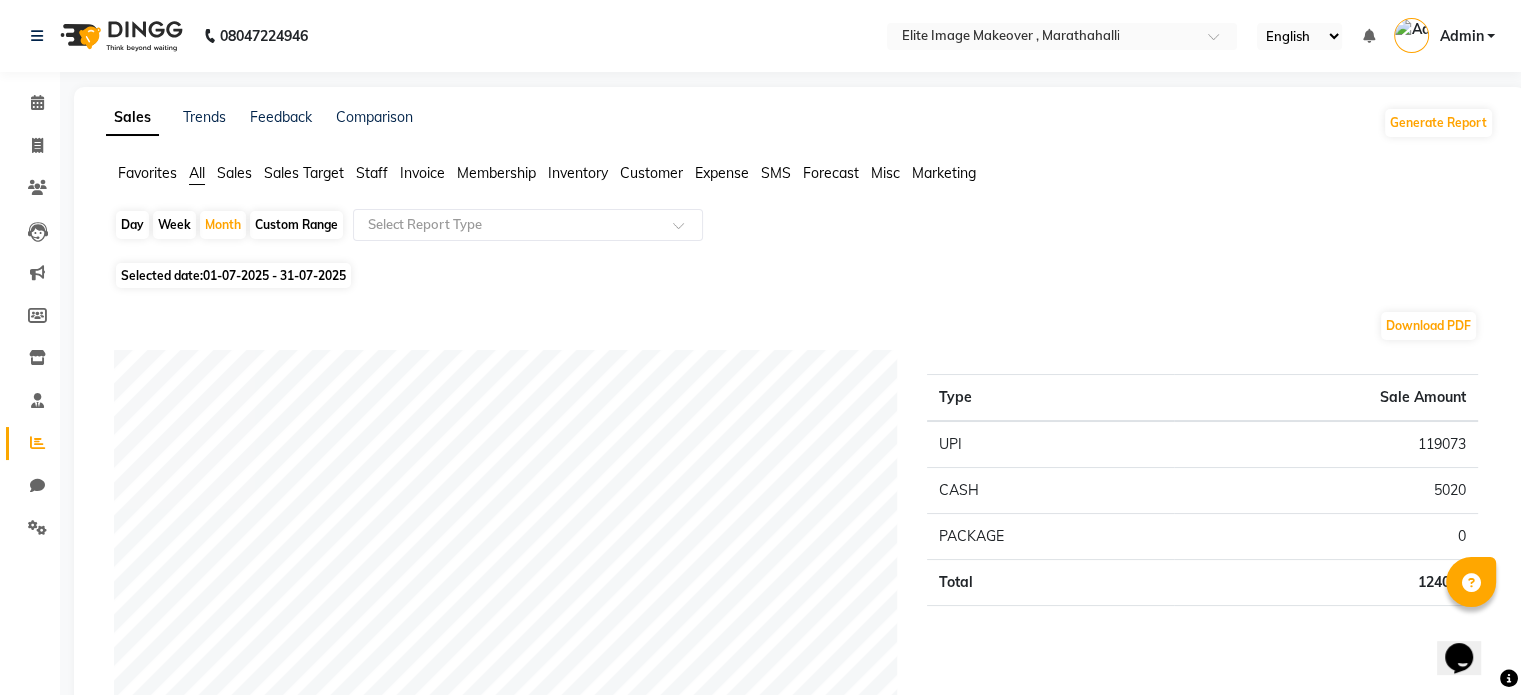 click on "Download PDF" 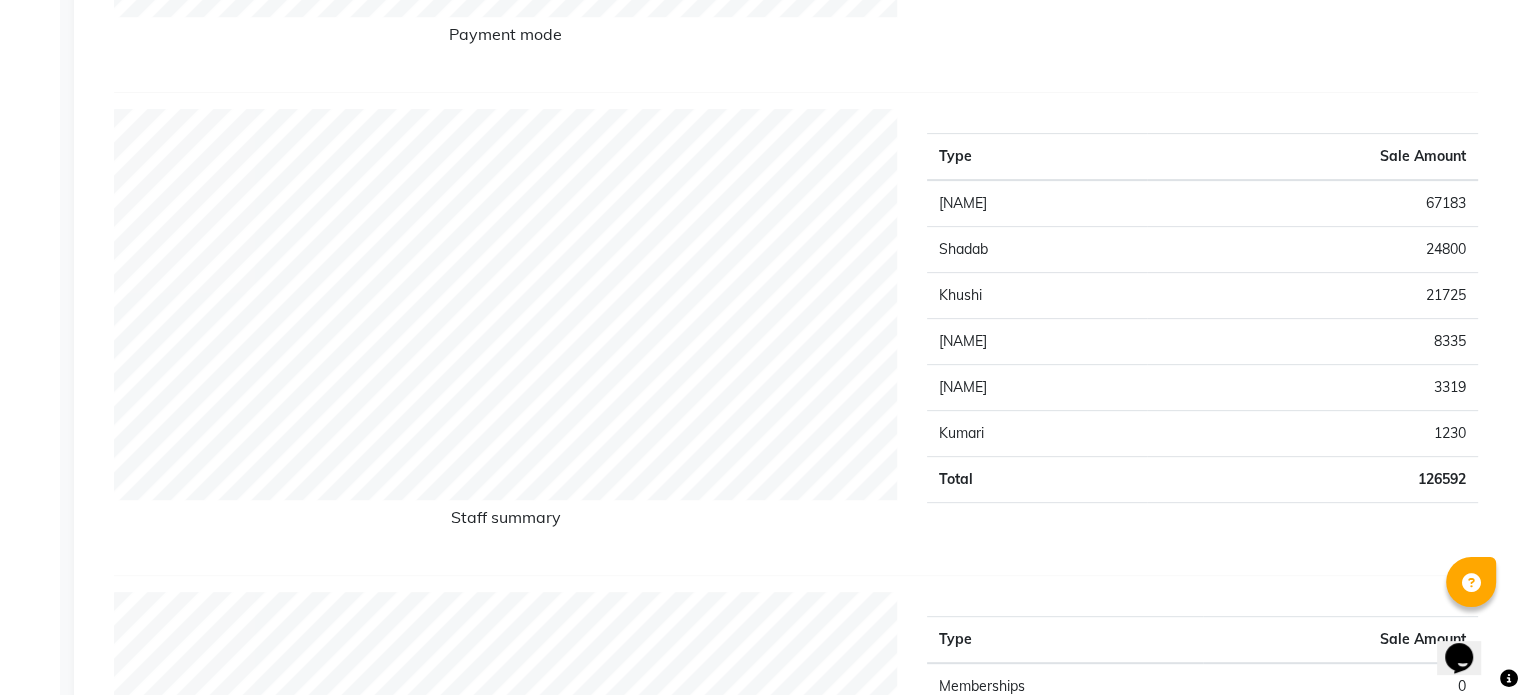 scroll, scrollTop: 0, scrollLeft: 0, axis: both 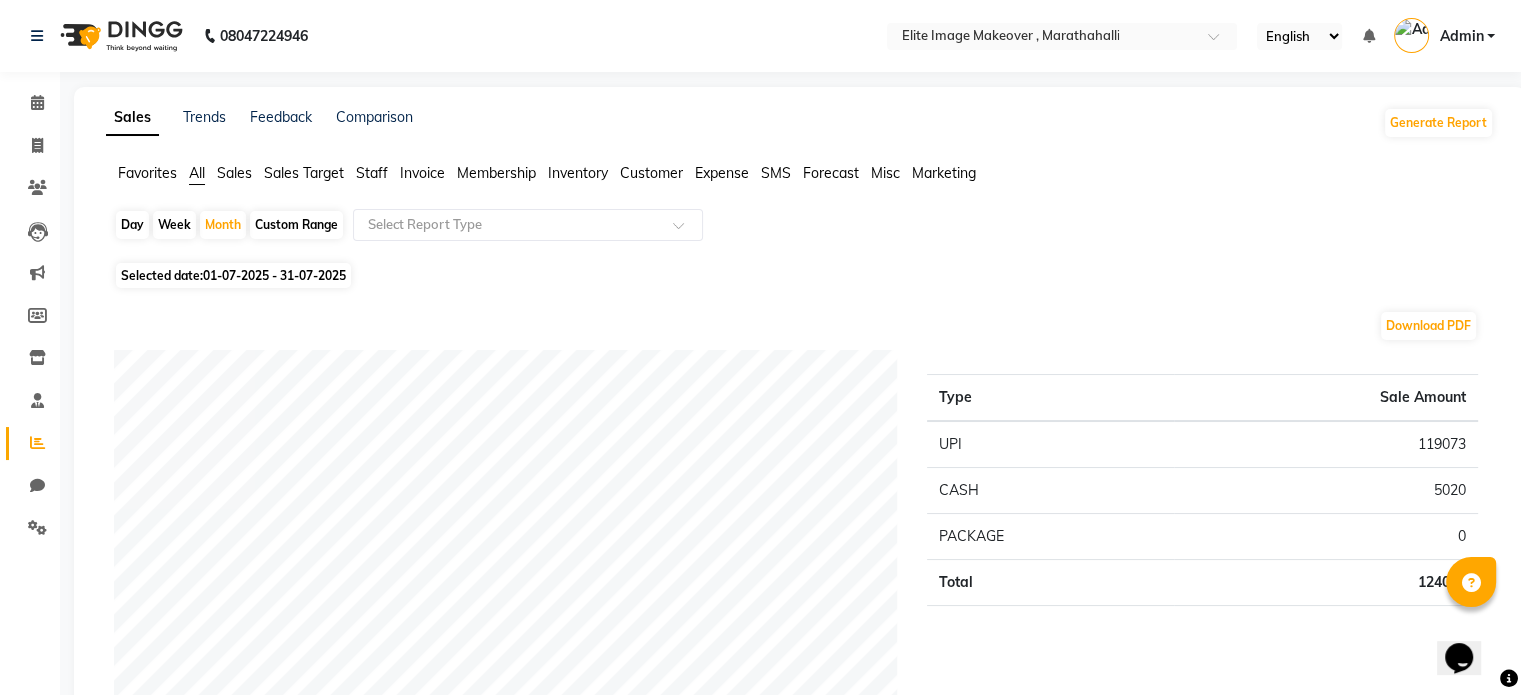 click on "Sales" 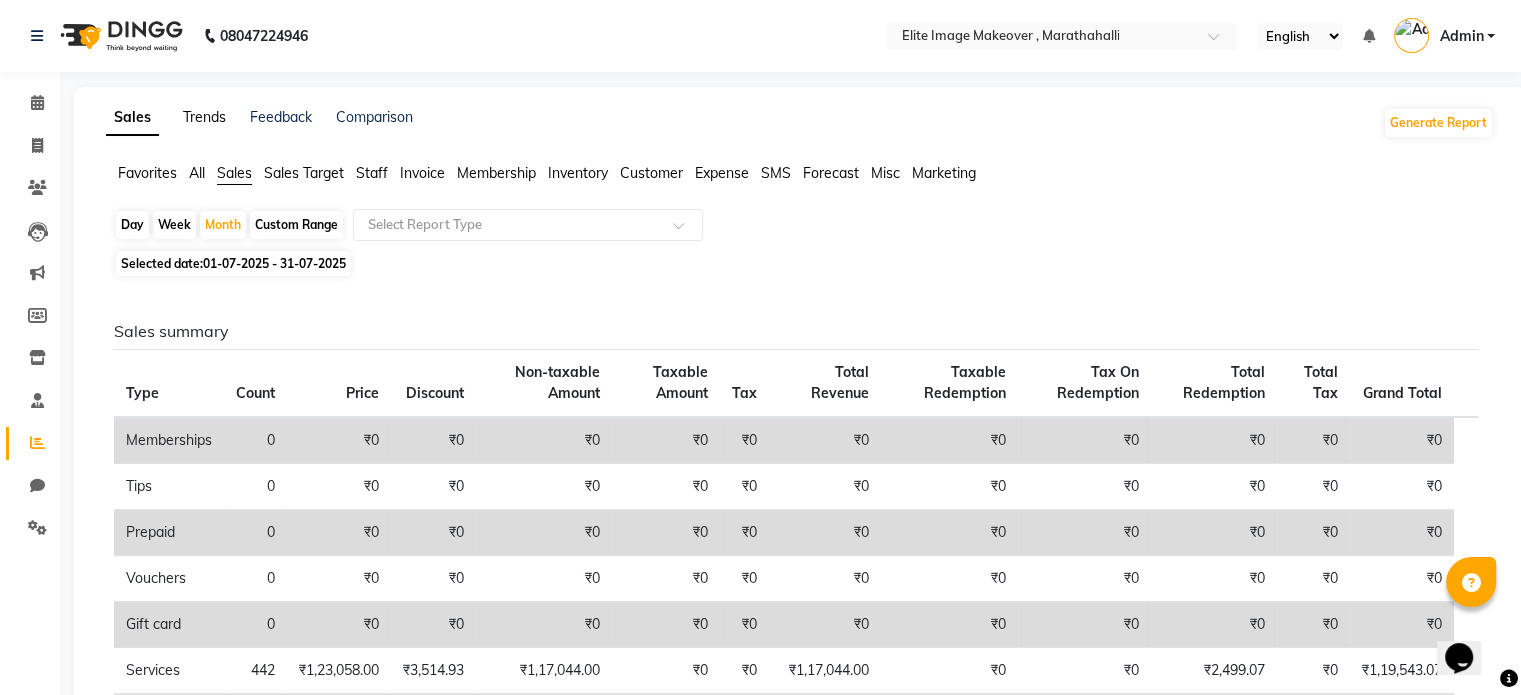 click on "Trends" 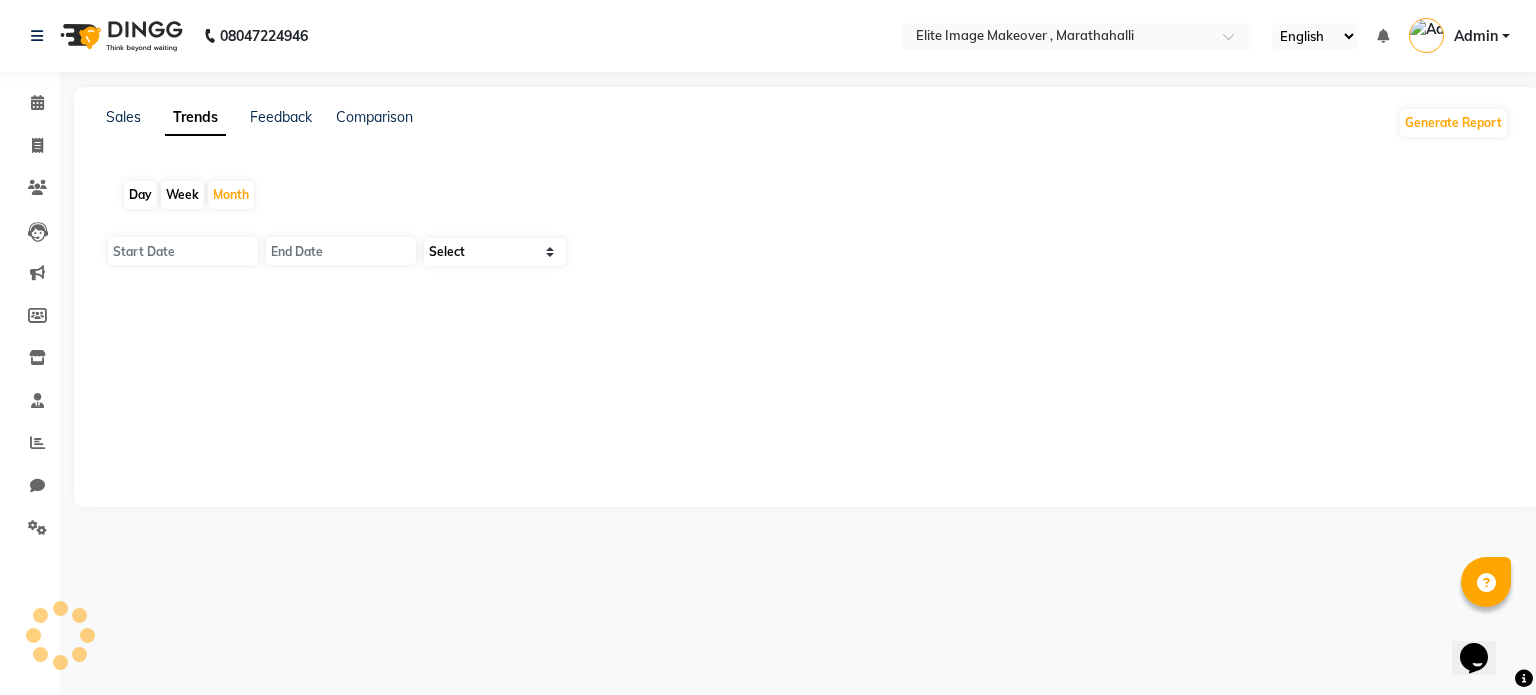 type on "01-08-2025" 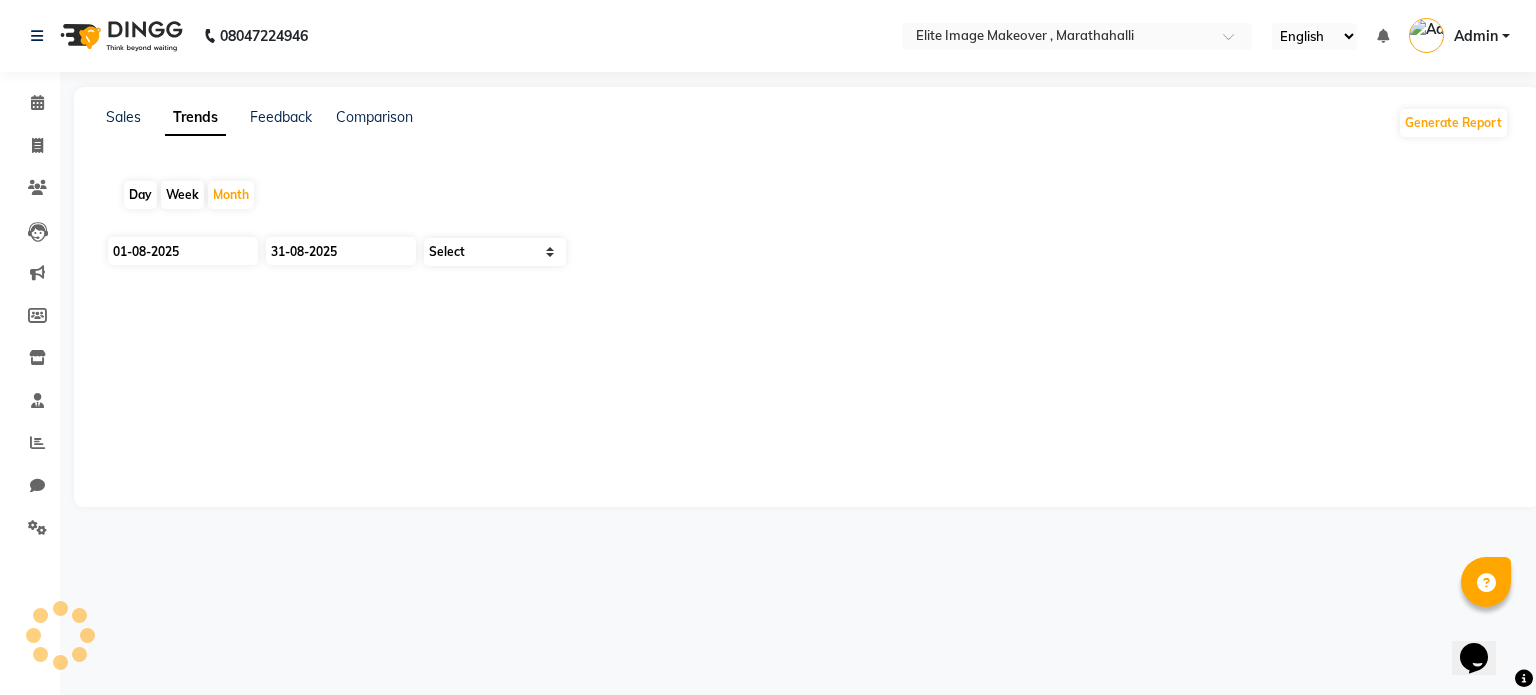 select on "by_client" 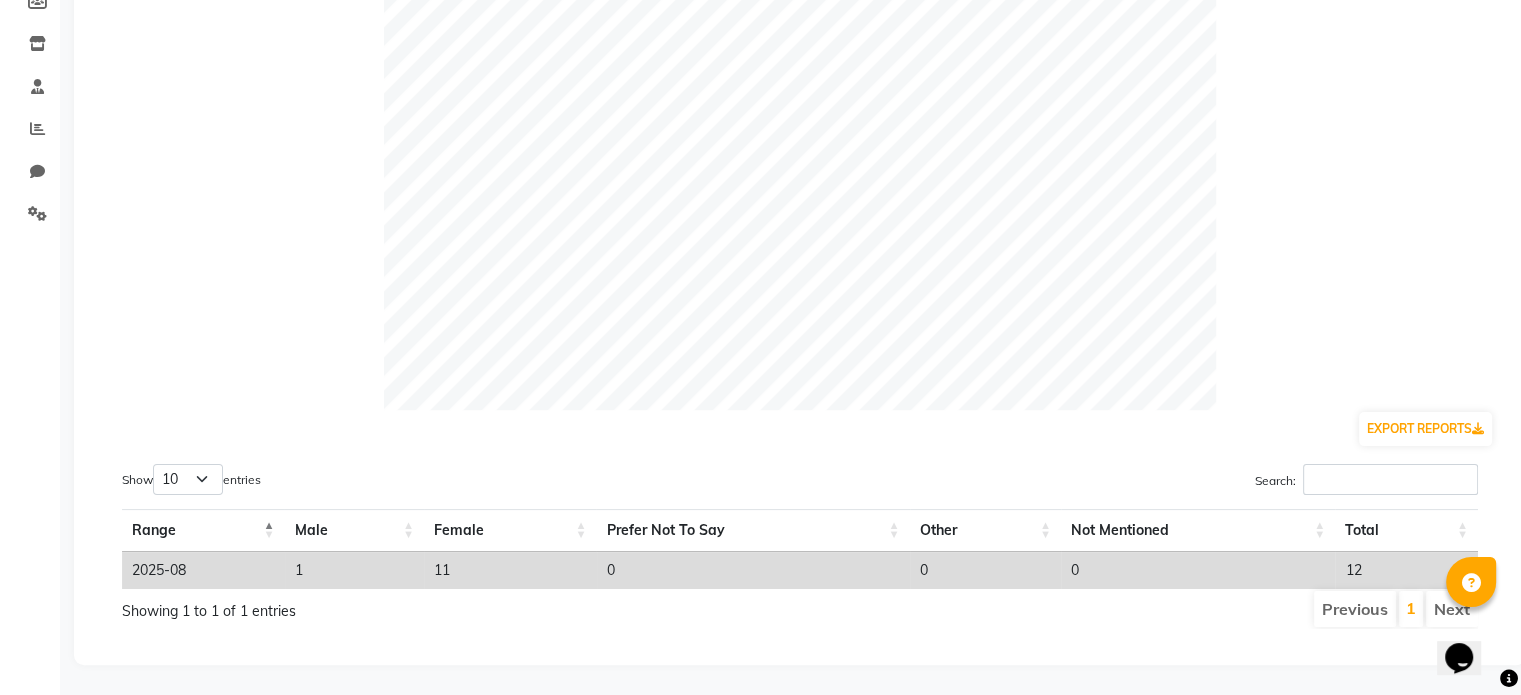 scroll, scrollTop: 0, scrollLeft: 0, axis: both 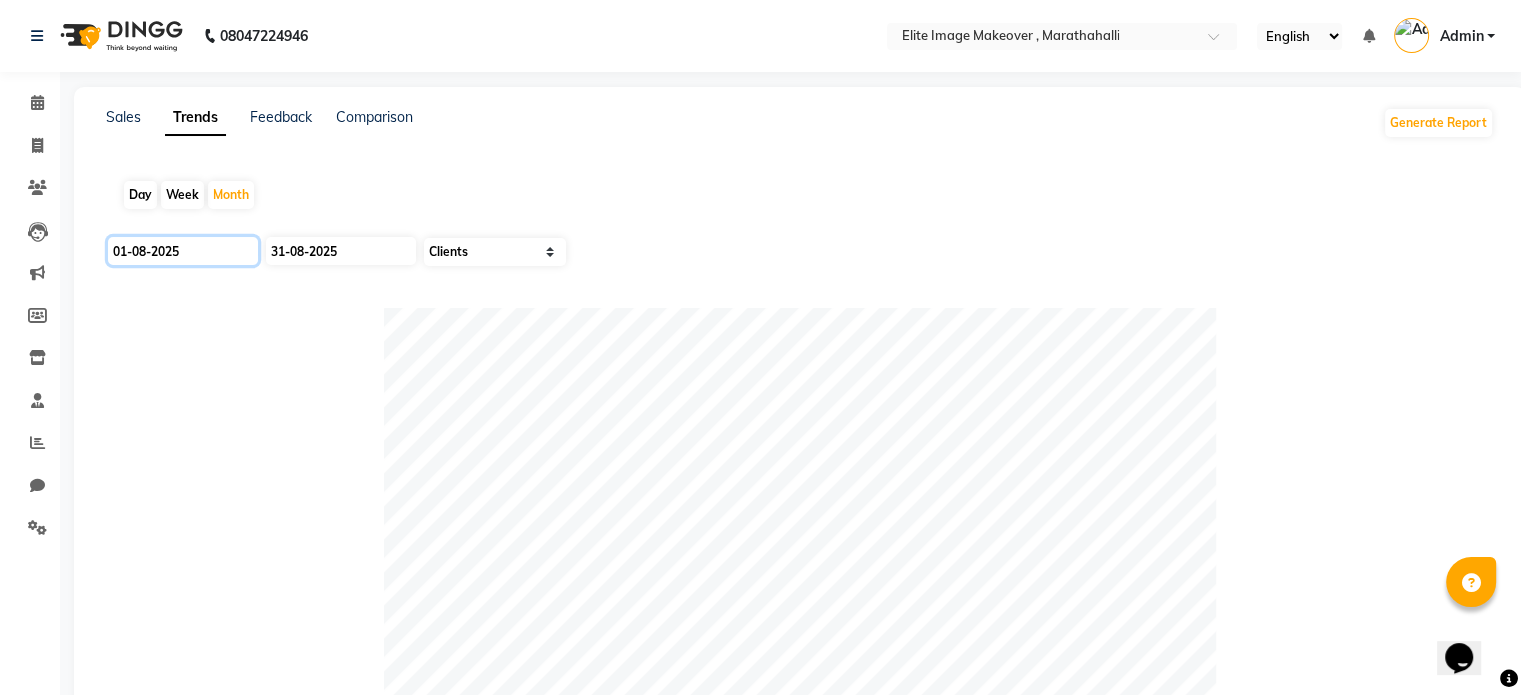 click on "01-08-2025" 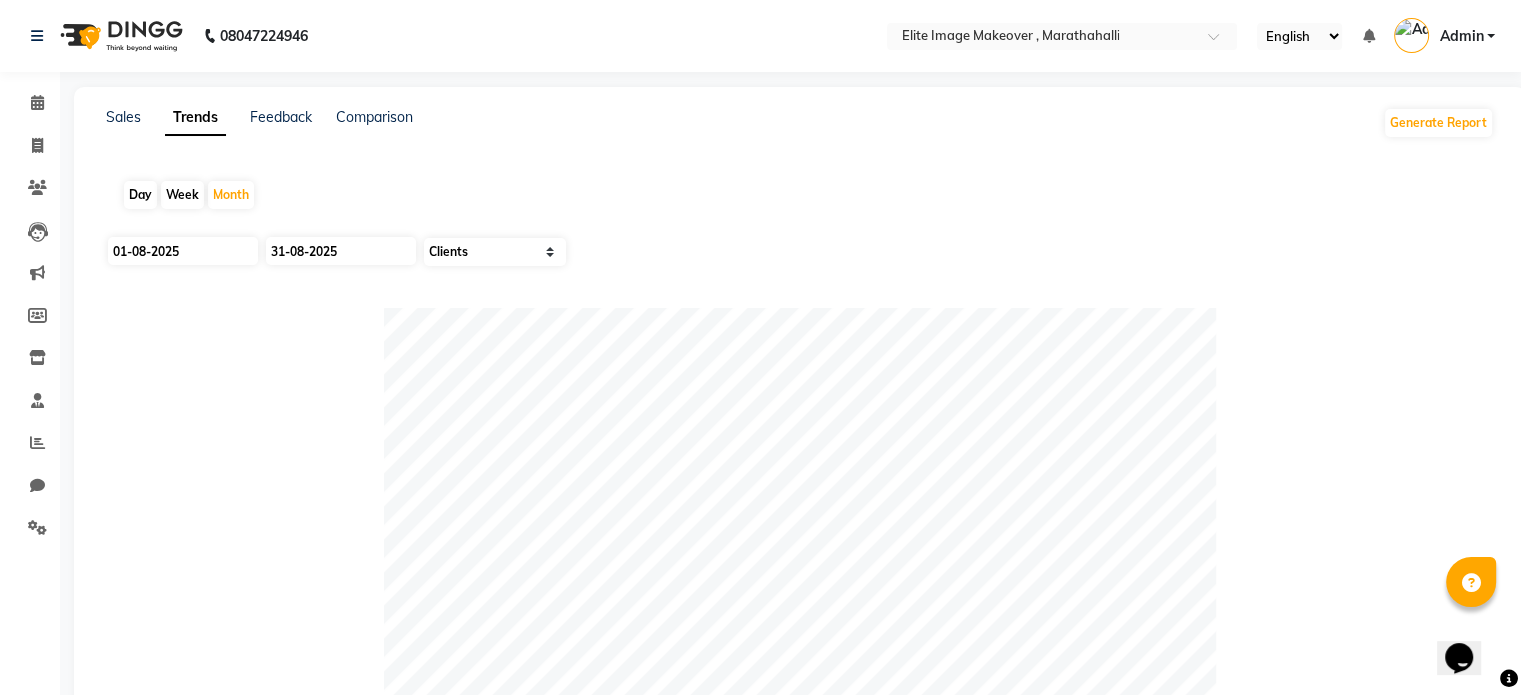 select on "8" 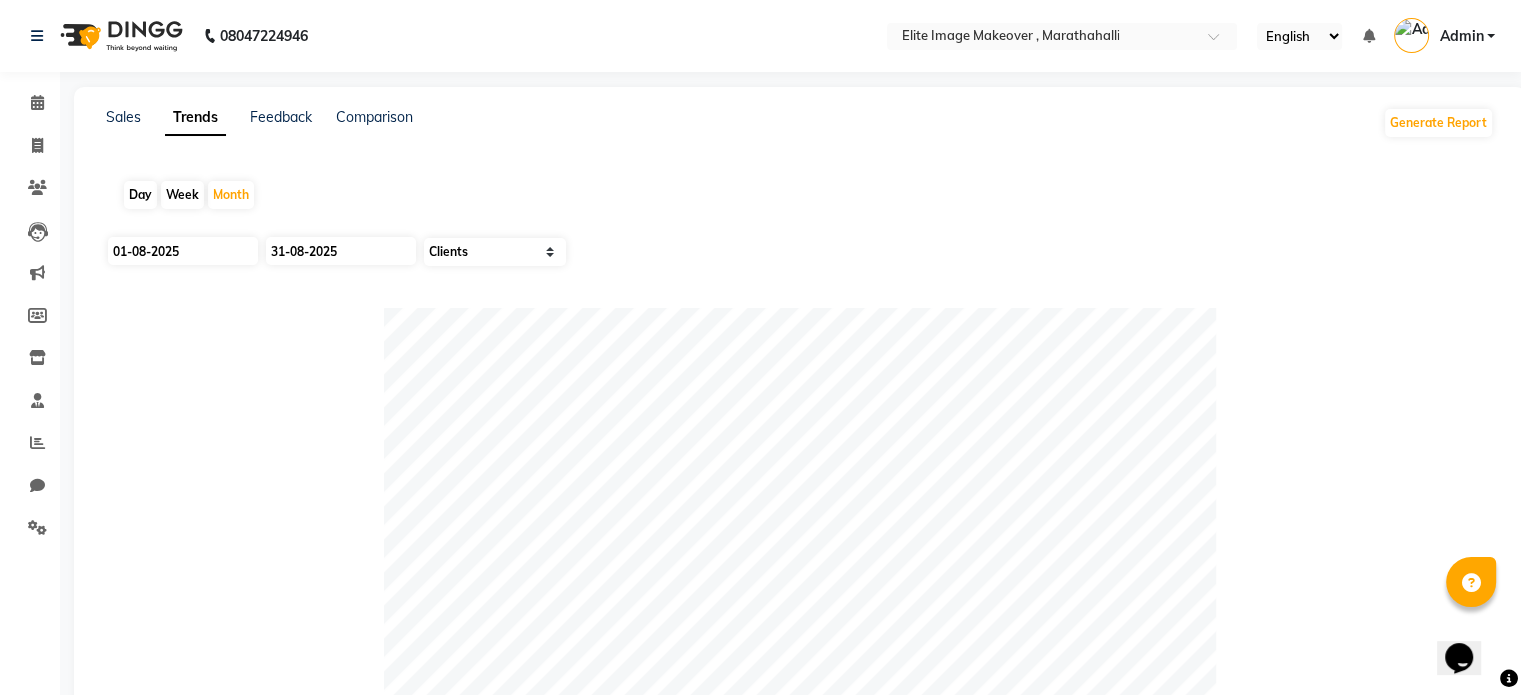 select on "2025" 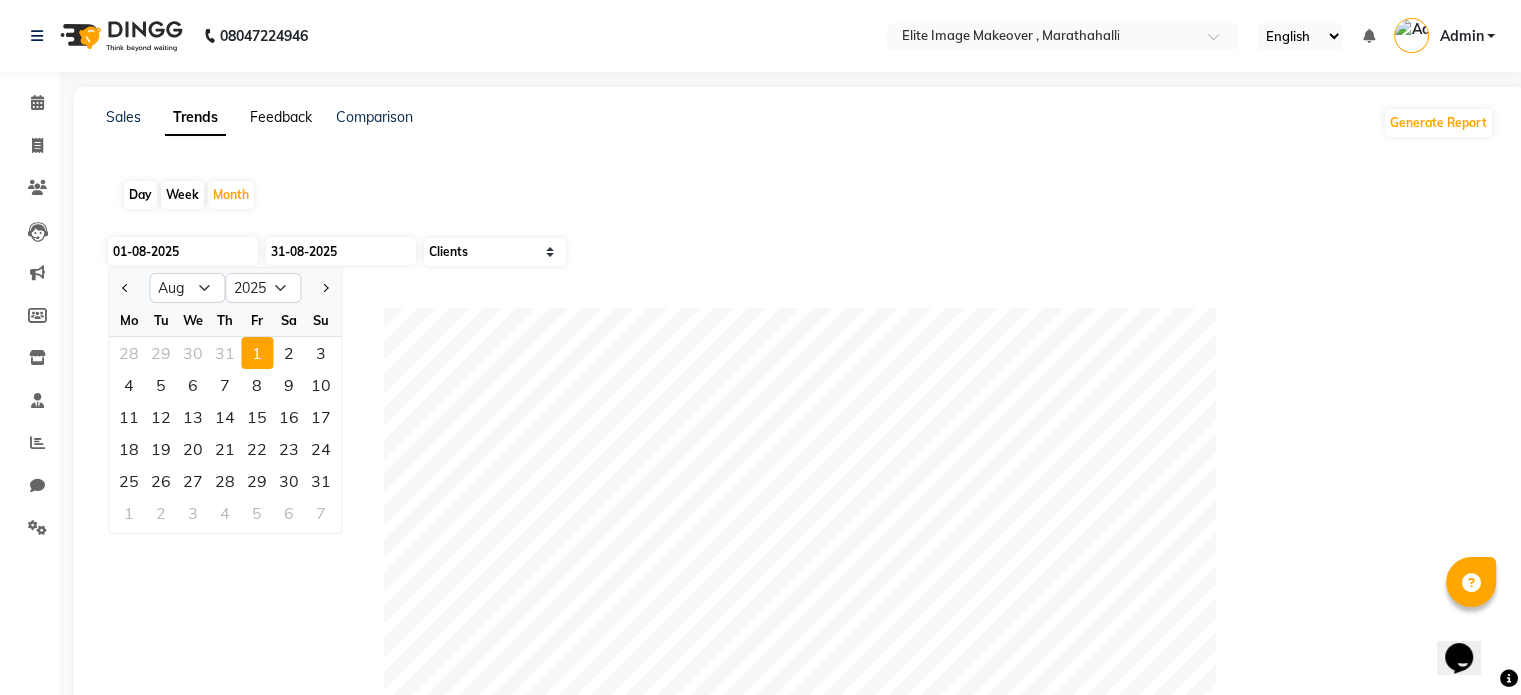 click on "Feedback" 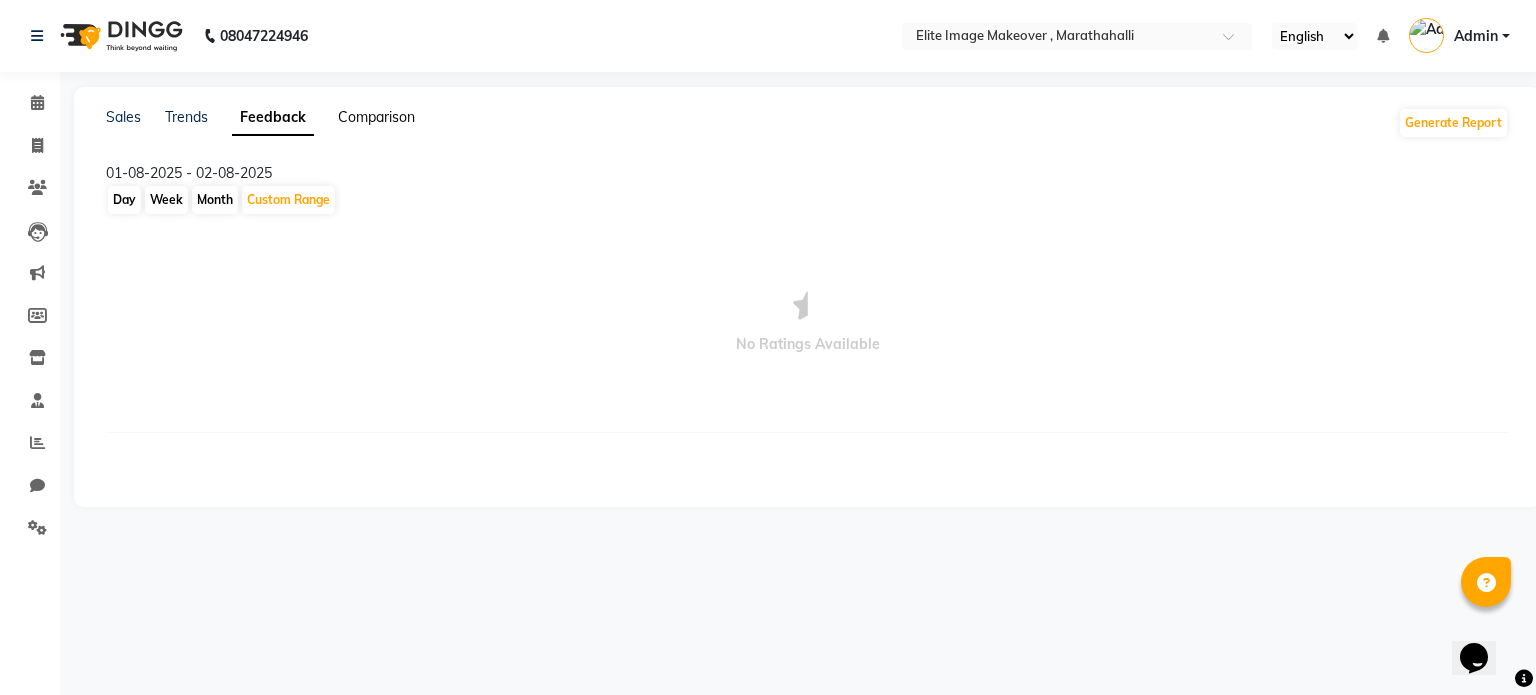 click on "Comparison" 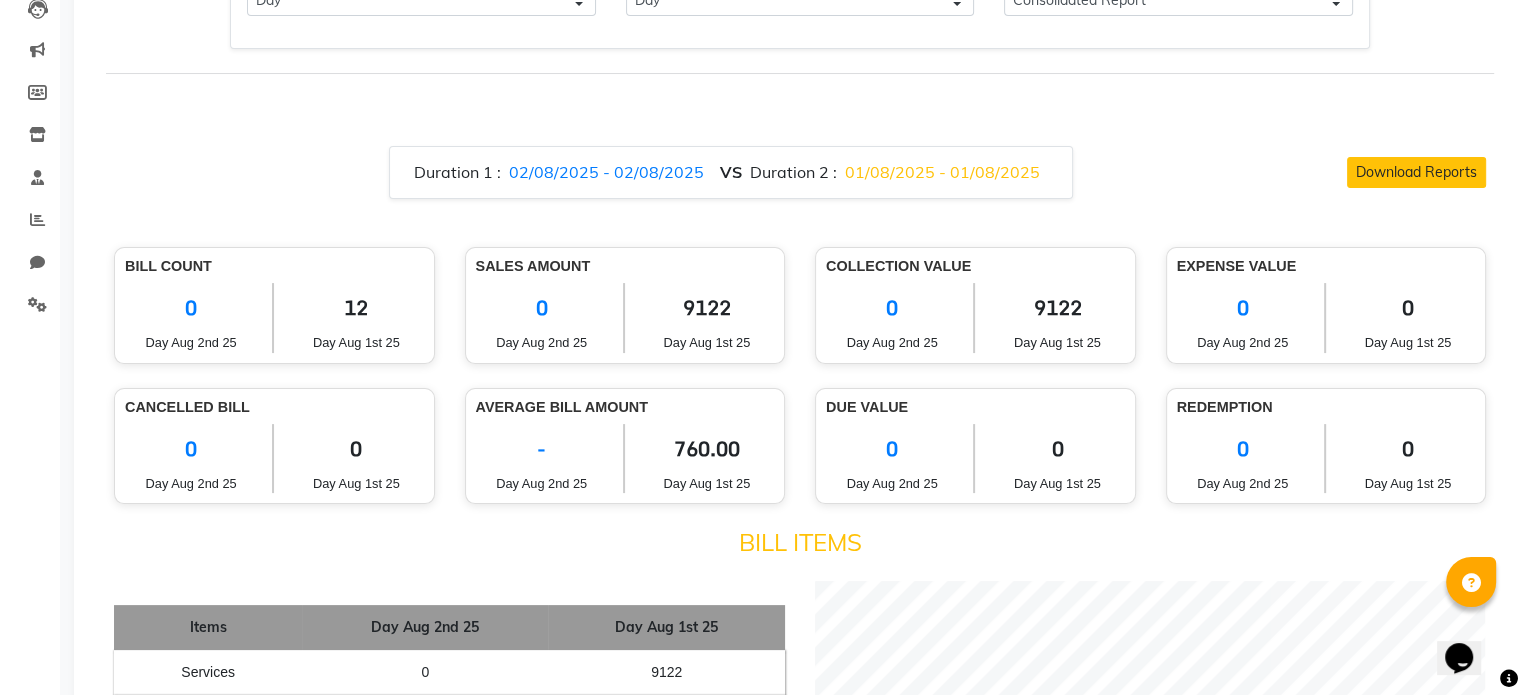 scroll, scrollTop: 0, scrollLeft: 0, axis: both 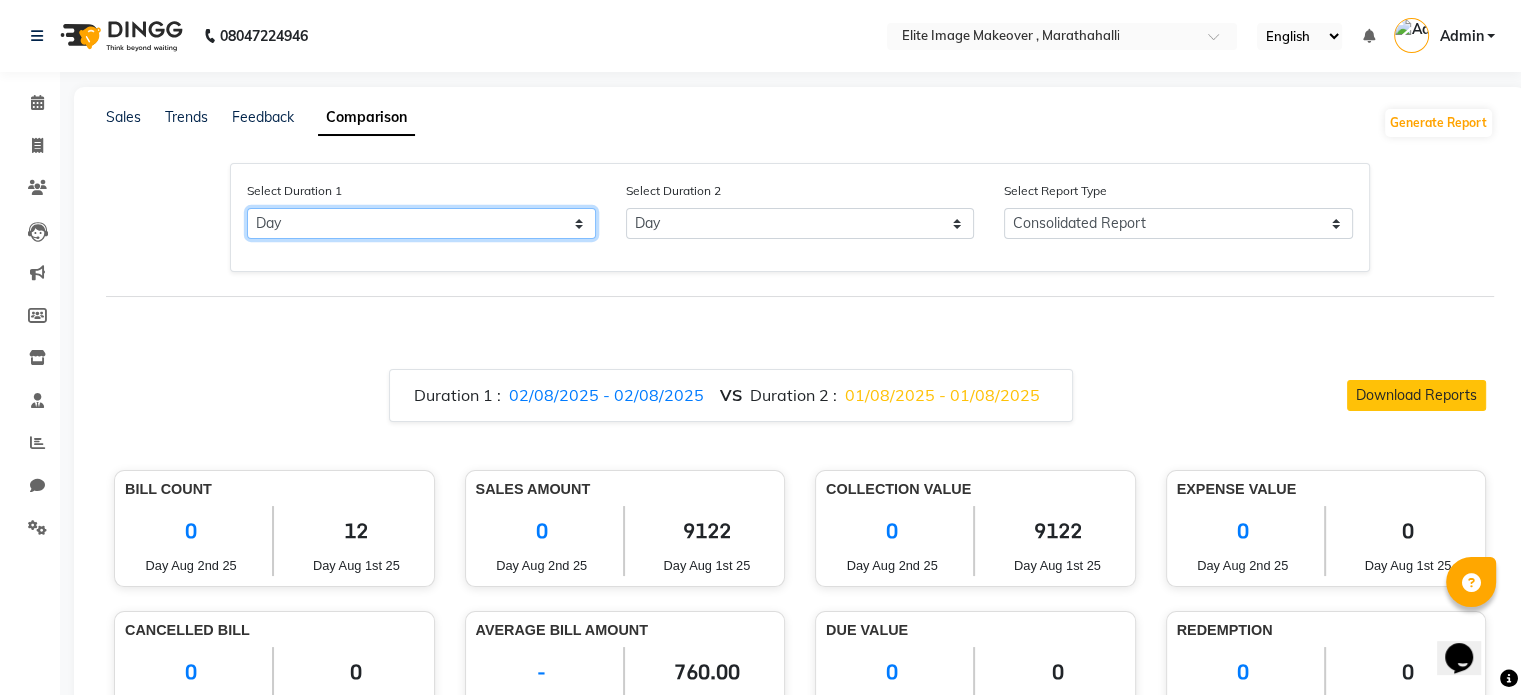 click on "Select Day Month Week Custom" 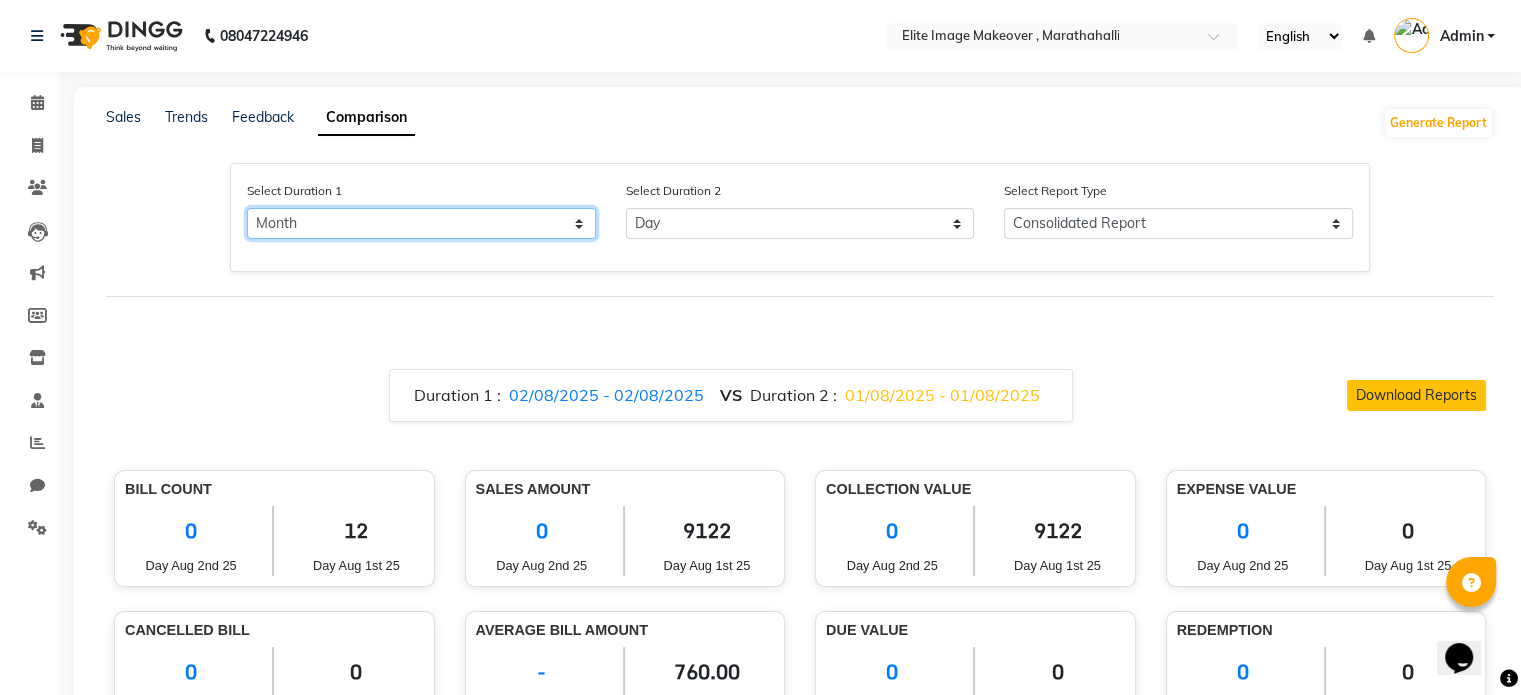 click on "Select Day Month Week Custom" 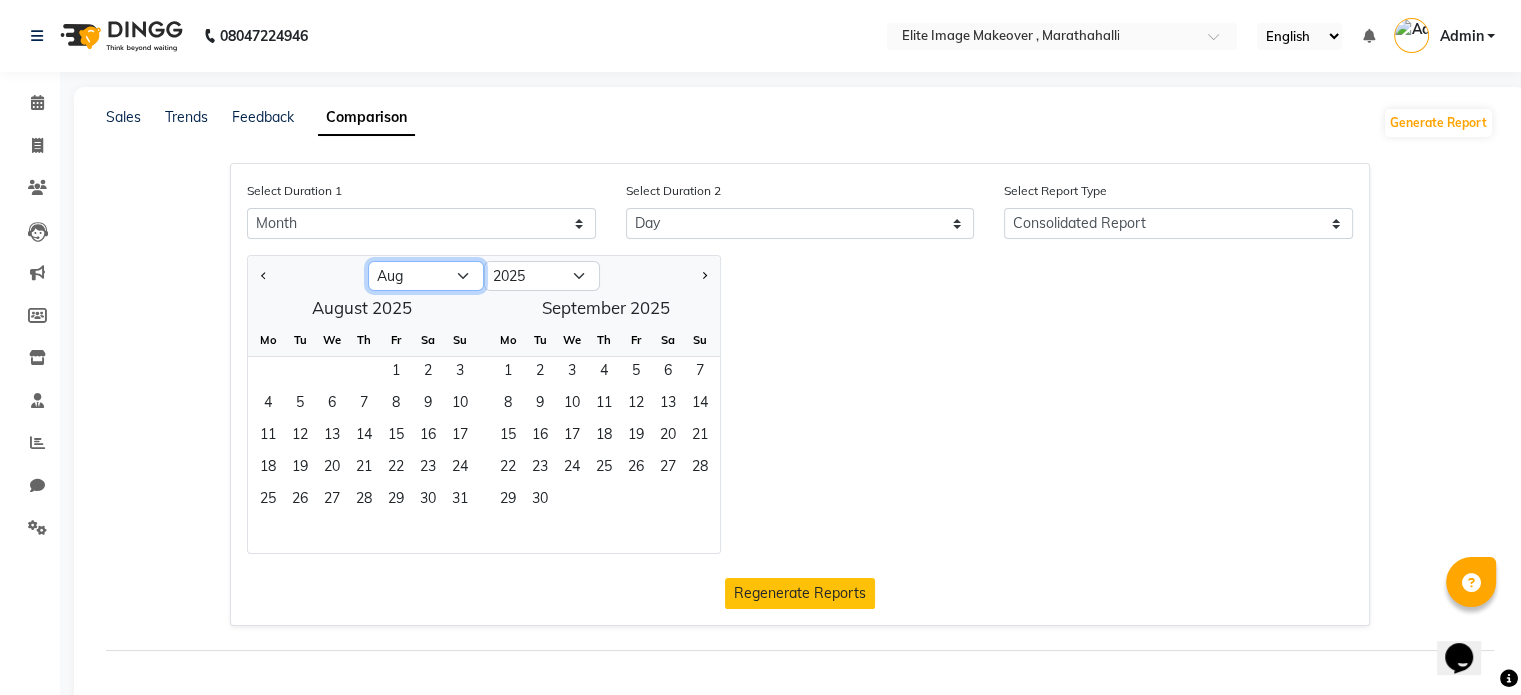 click on "Jan Feb Mar Apr May Jun Jul Aug Sep Oct Nov Dec" 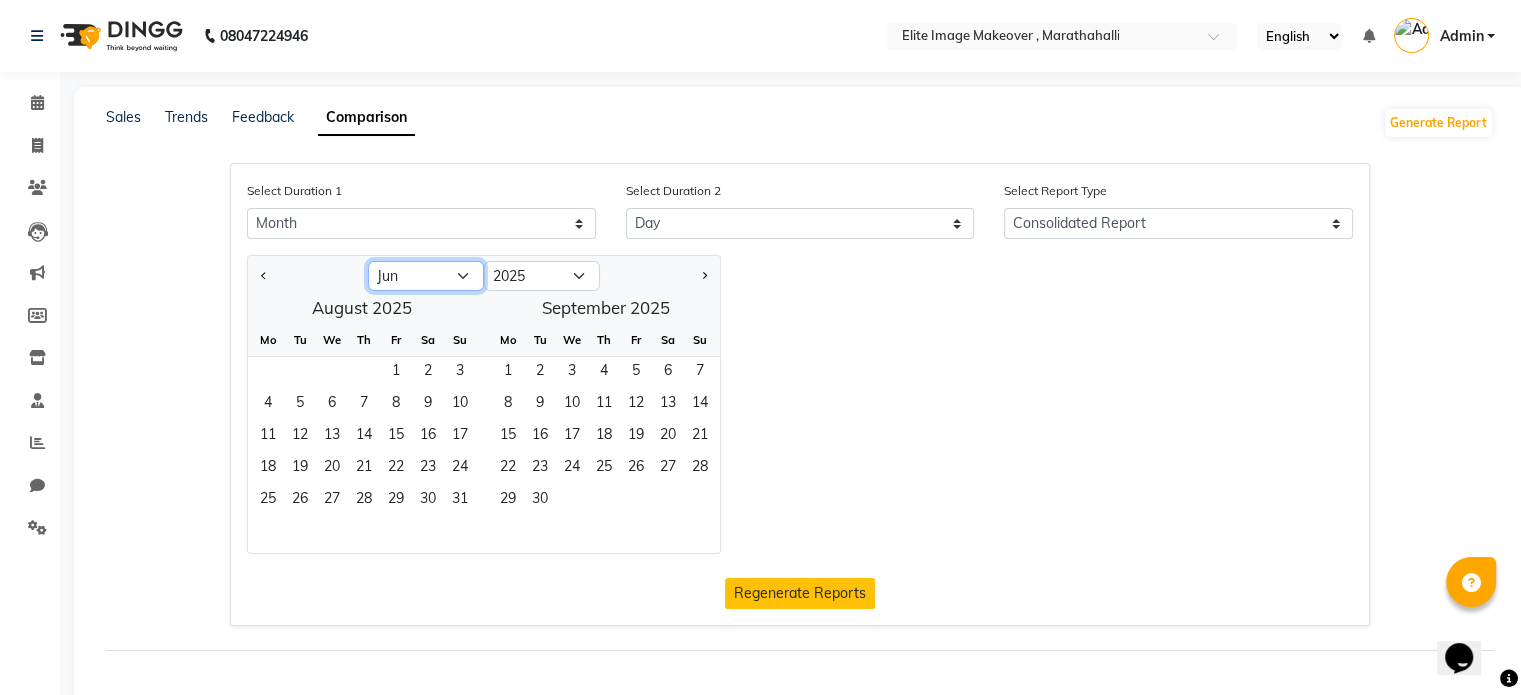 click on "Jan Feb Mar Apr May Jun Jul Aug Sep Oct Nov Dec" 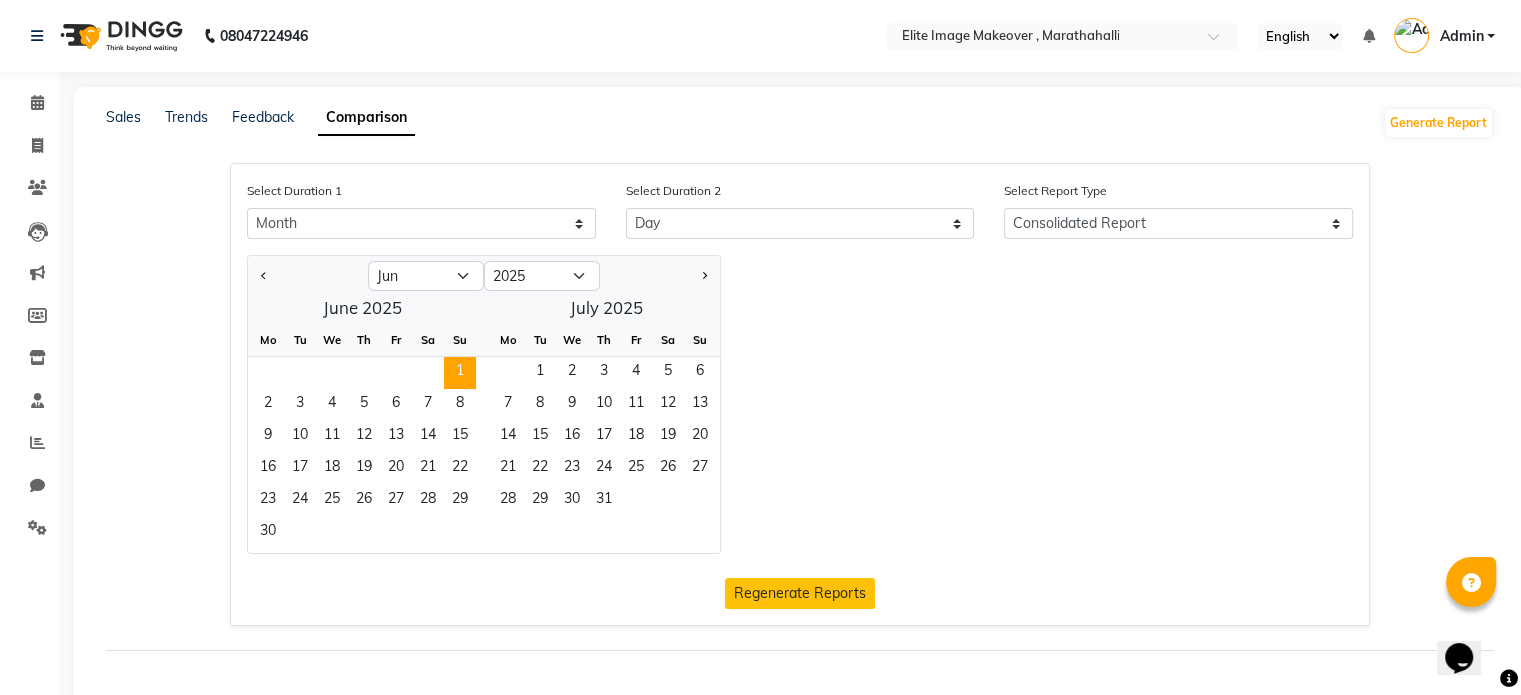 click on "1" 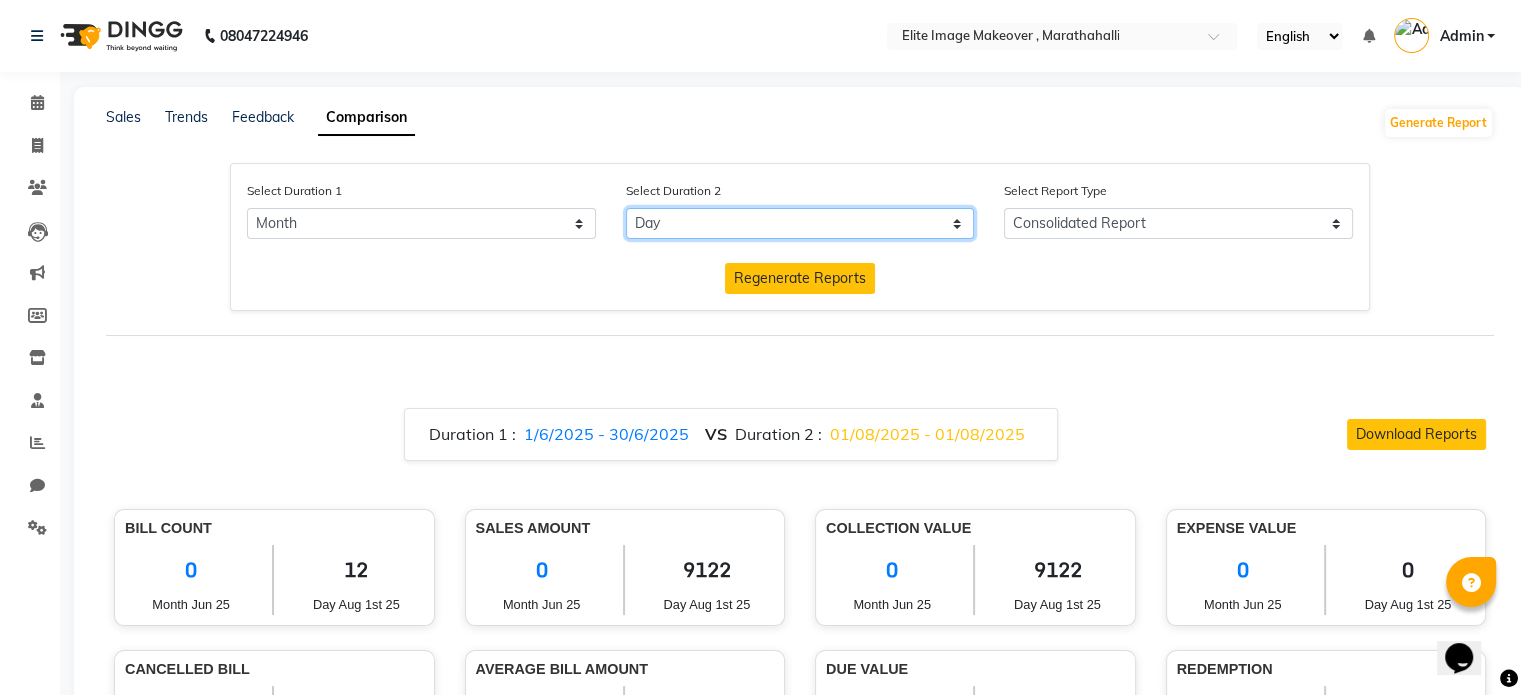 click on "Select Day Month Week Custom" 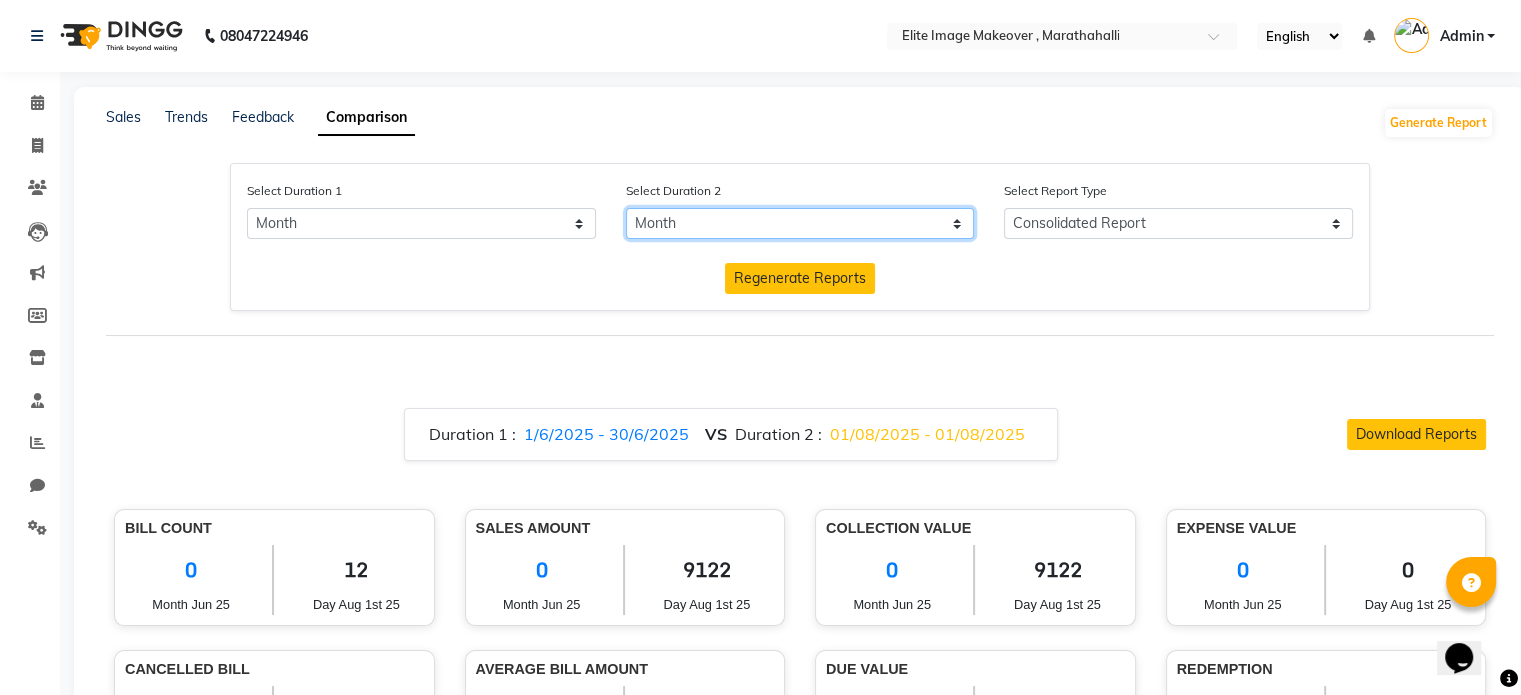click on "Select Day Month Week Custom" 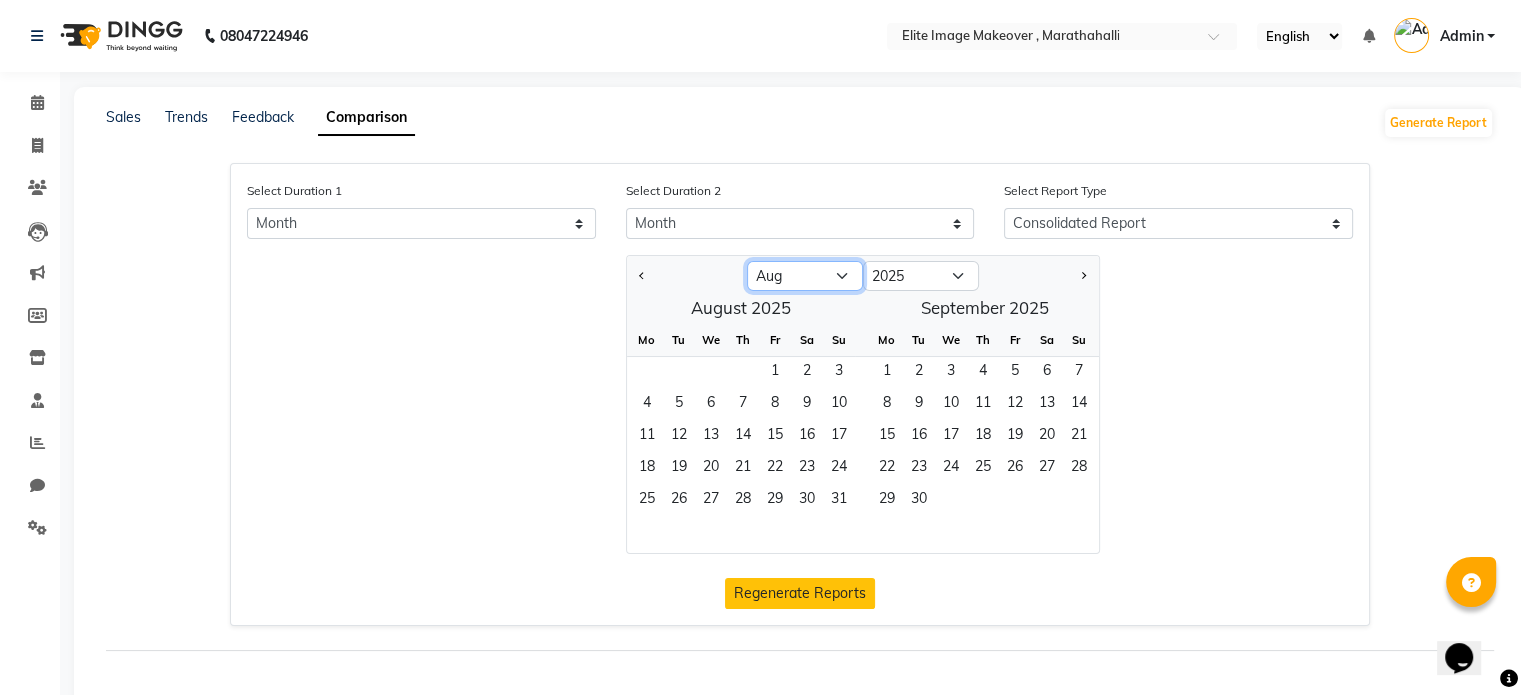 click on "Jan Feb Mar Apr May Jun Jul Aug Sep Oct Nov Dec" 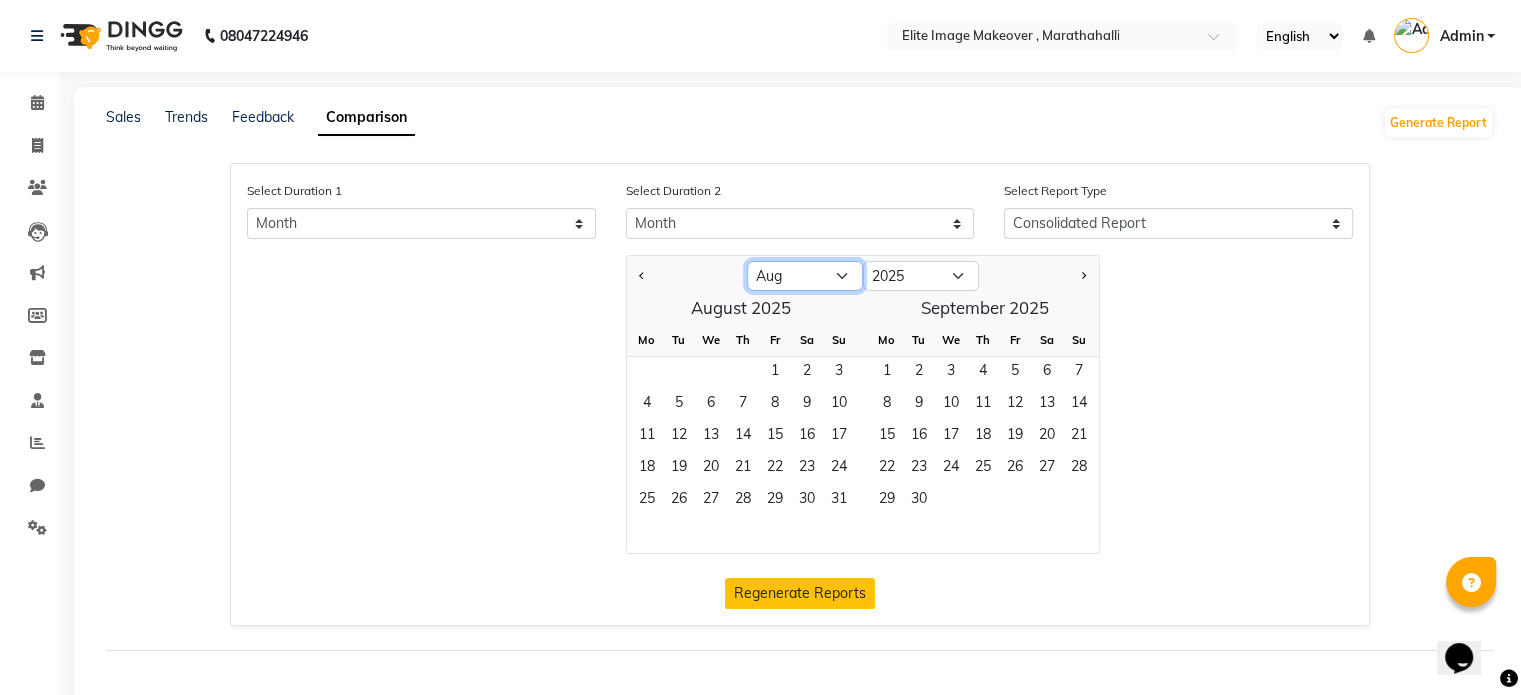 select on "7" 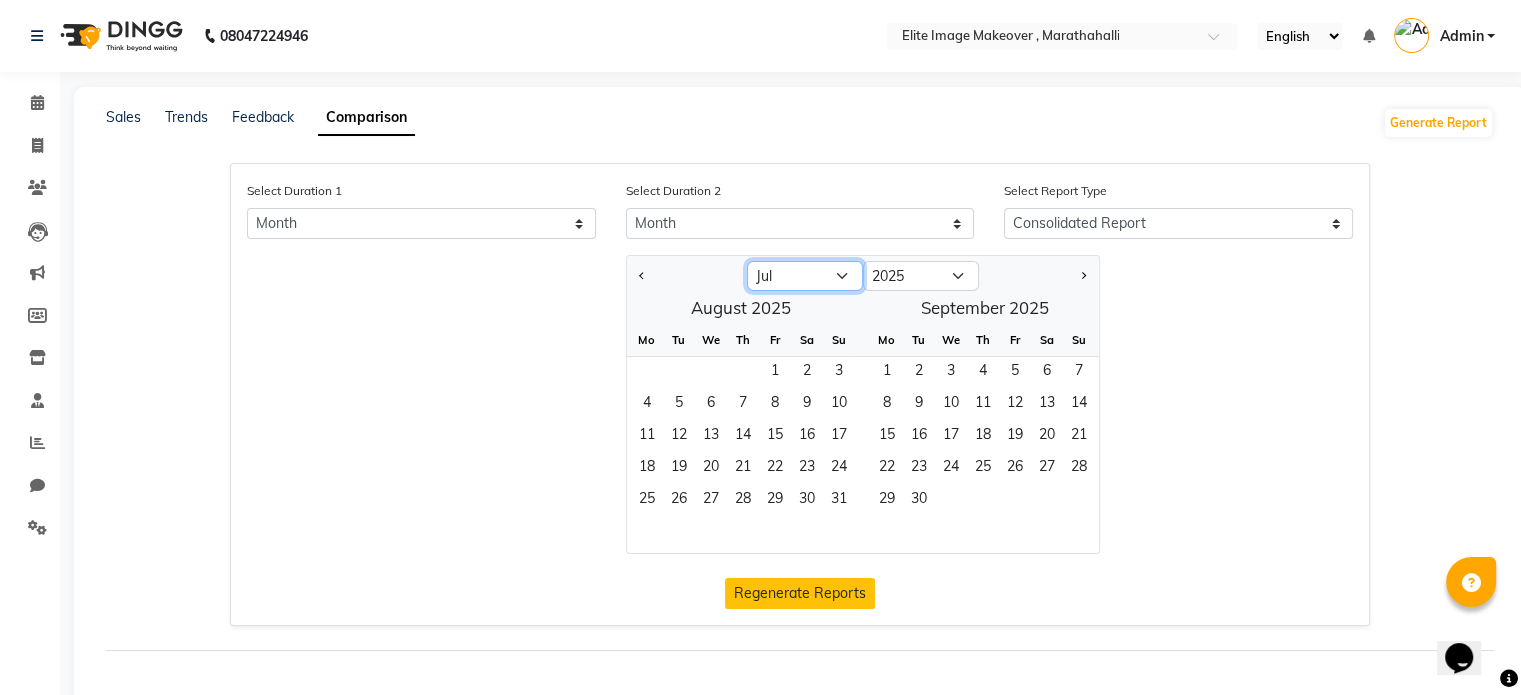 click on "Jan Feb Mar Apr May Jun Jul Aug Sep Oct Nov Dec" 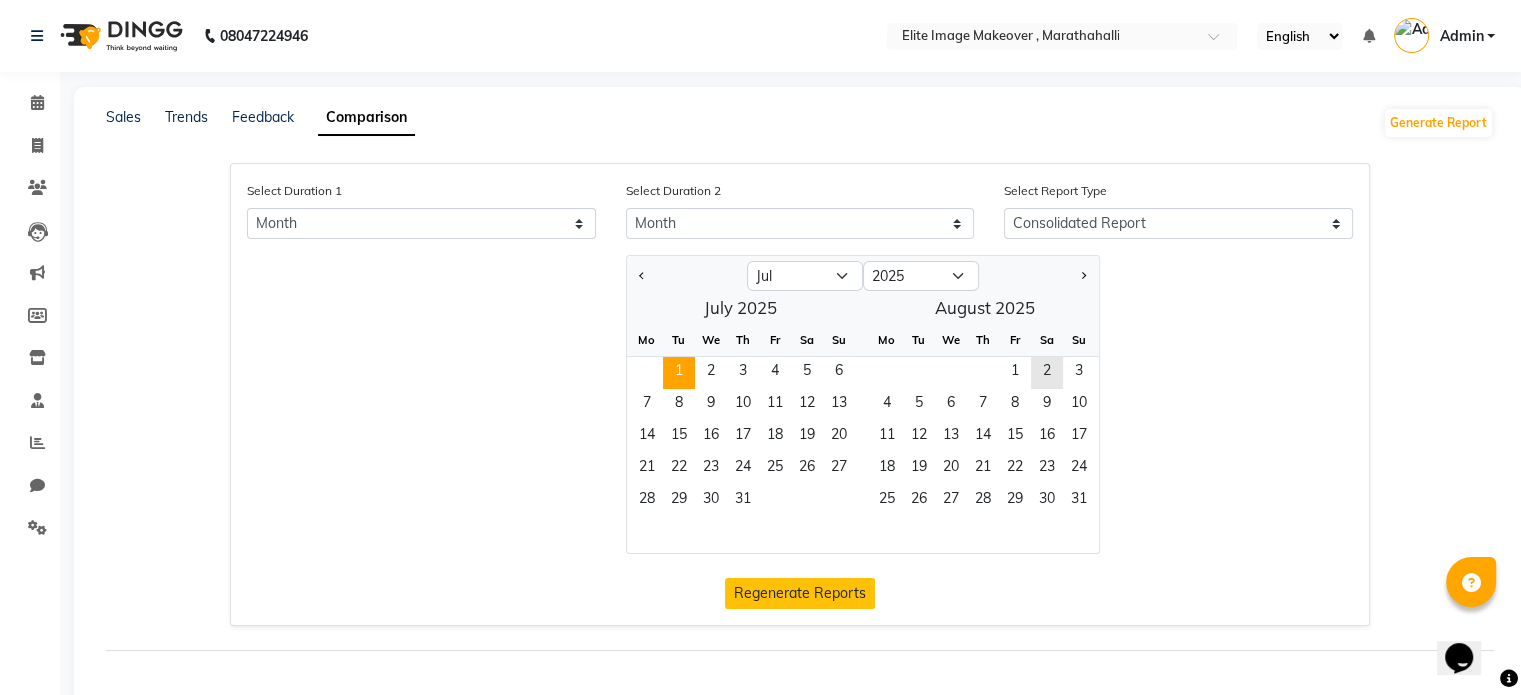 click on "1" 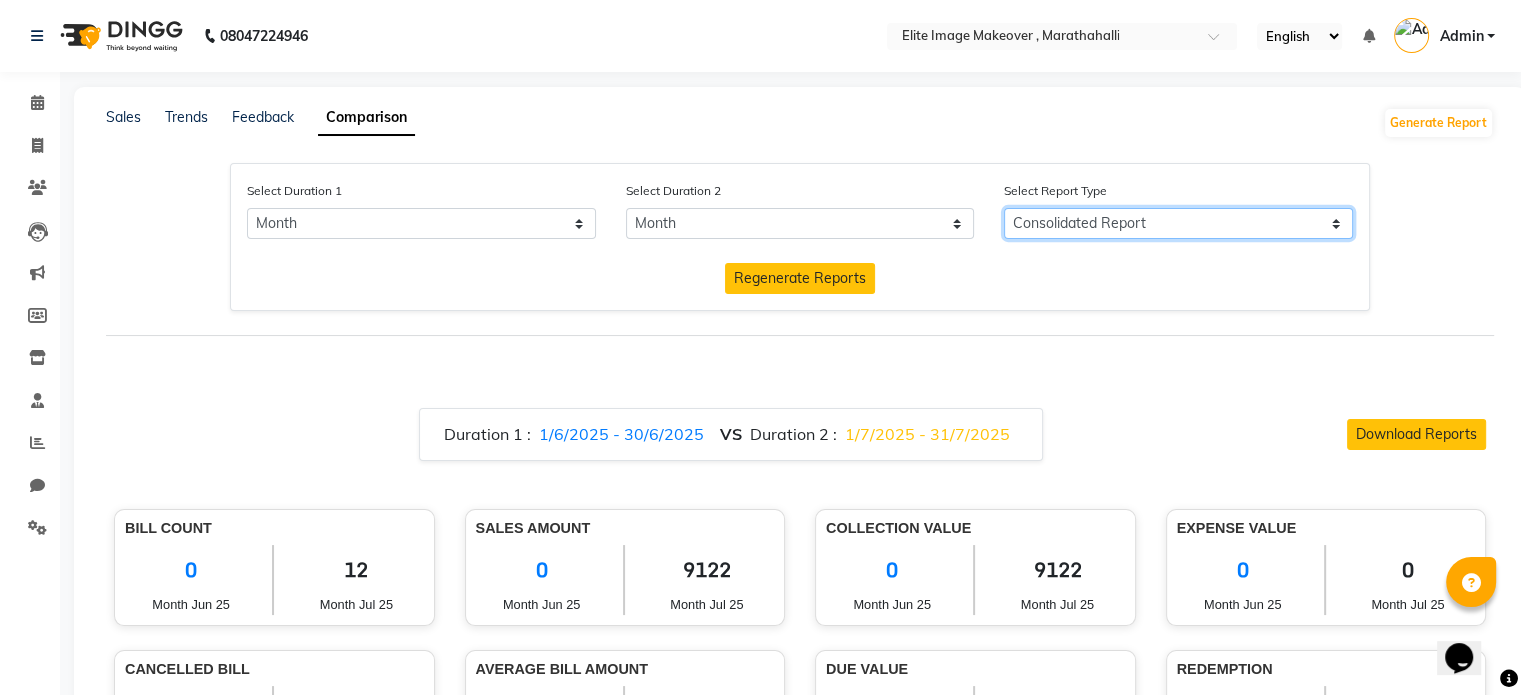 click on "Consolidated Report Business Level Retention Report Staff Level Retention Report" at bounding box center (1178, 223) 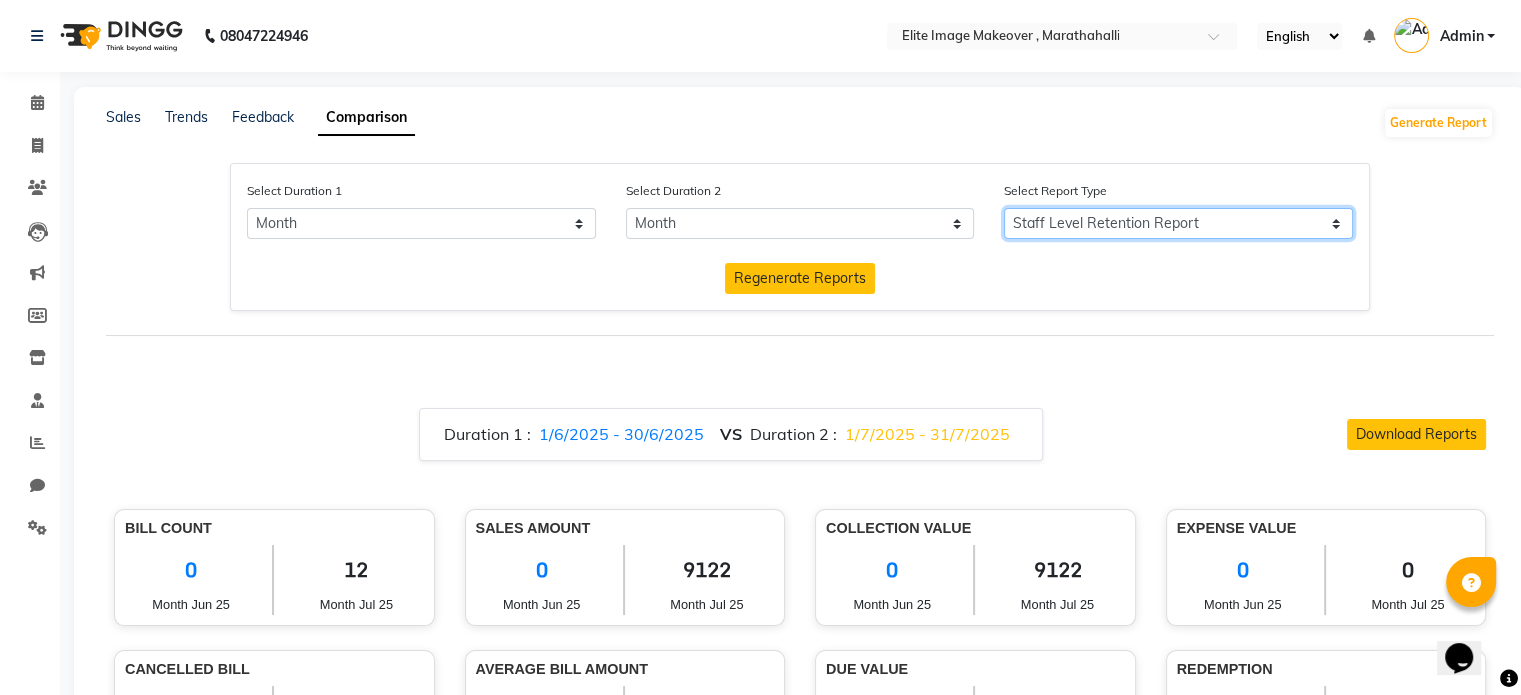 click on "Consolidated Report Business Level Retention Report Staff Level Retention Report" at bounding box center [1178, 223] 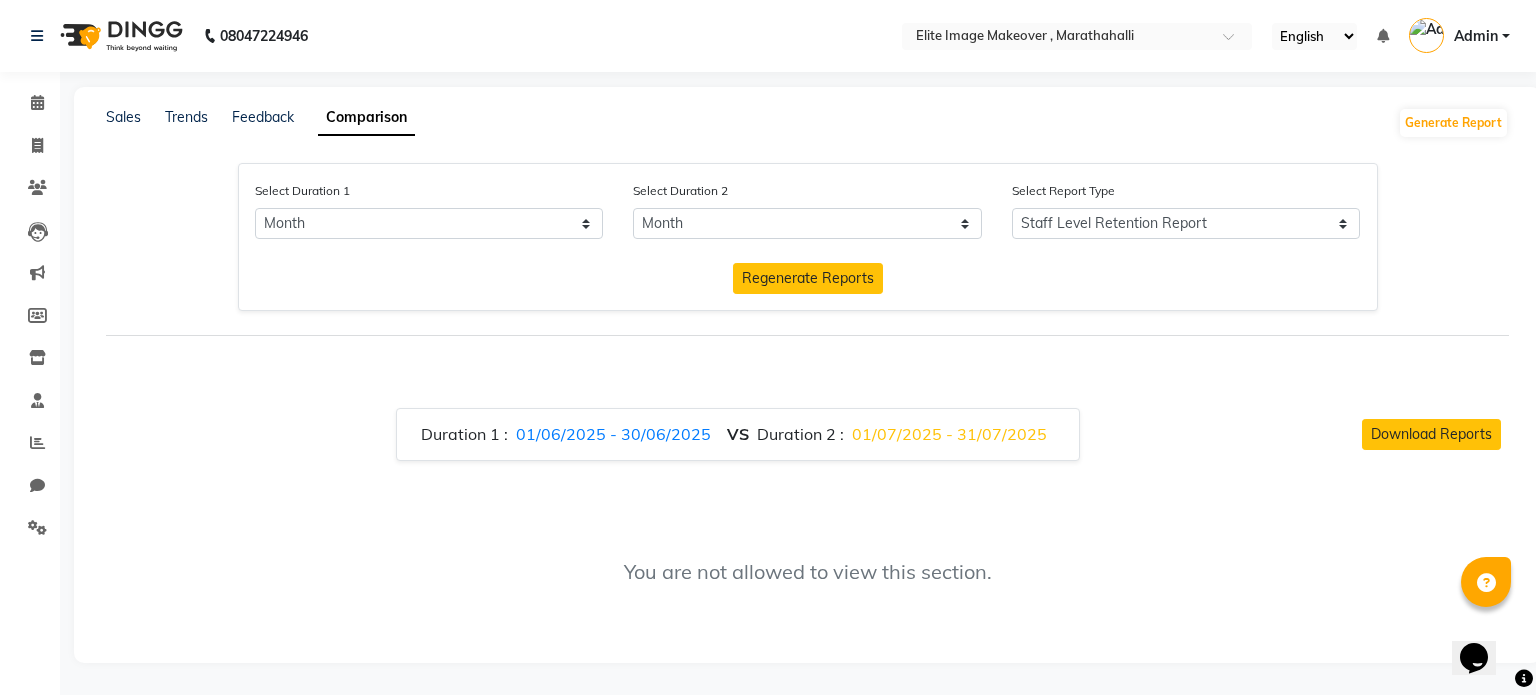 click on "Select Duration 1 Select Day Month Week Custom Select Duration 2 Select Day Month Week Custom Select Report Type Consolidated Report Business Level Retention Report Staff Level Retention Report Regenerate Reports  Duration 1 :   01/06/2025 - 30/06/2025  VS  Duration 2 :   01/07/2025 - 31/07/2025  Download Reports You are not allowed to view this section." 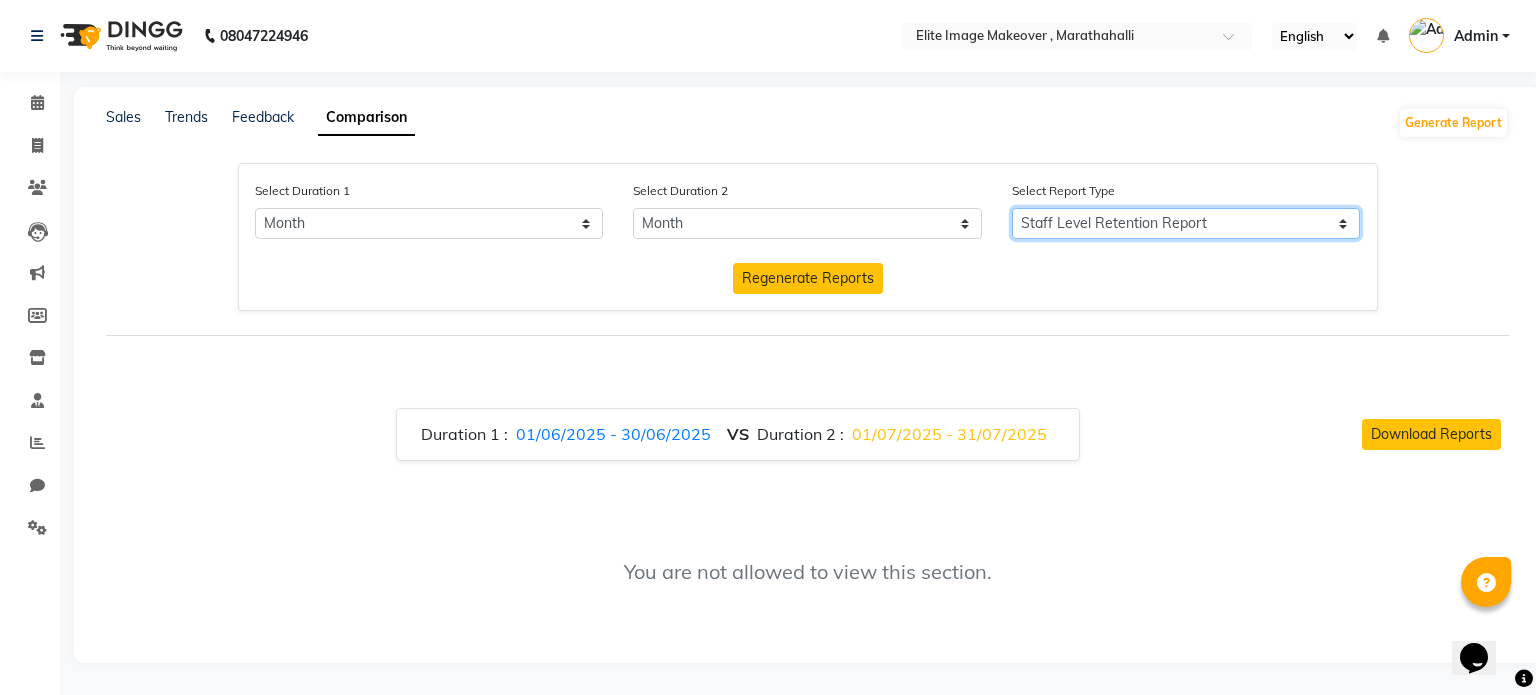 click on "Consolidated Report Business Level Retention Report Staff Level Retention Report" at bounding box center (1186, 223) 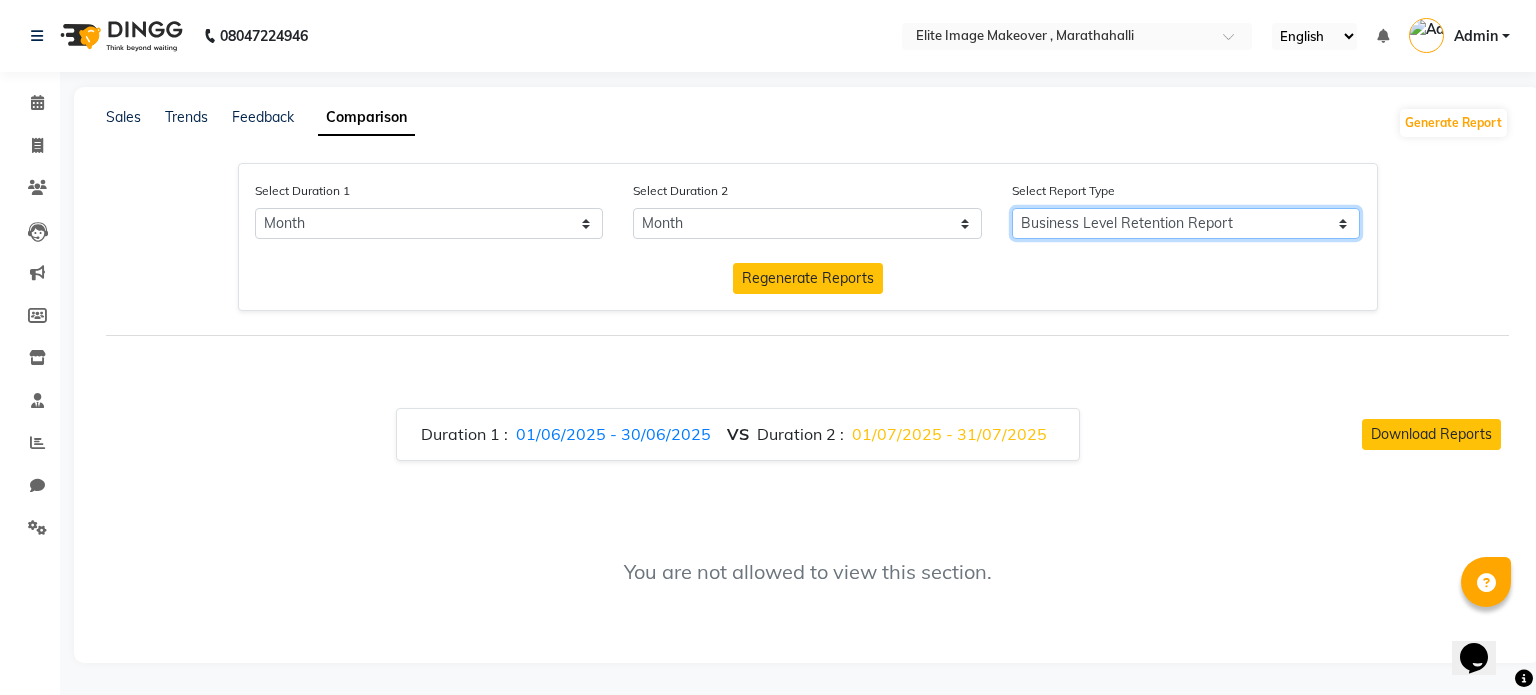 click on "Consolidated Report Business Level Retention Report Staff Level Retention Report" at bounding box center (1186, 223) 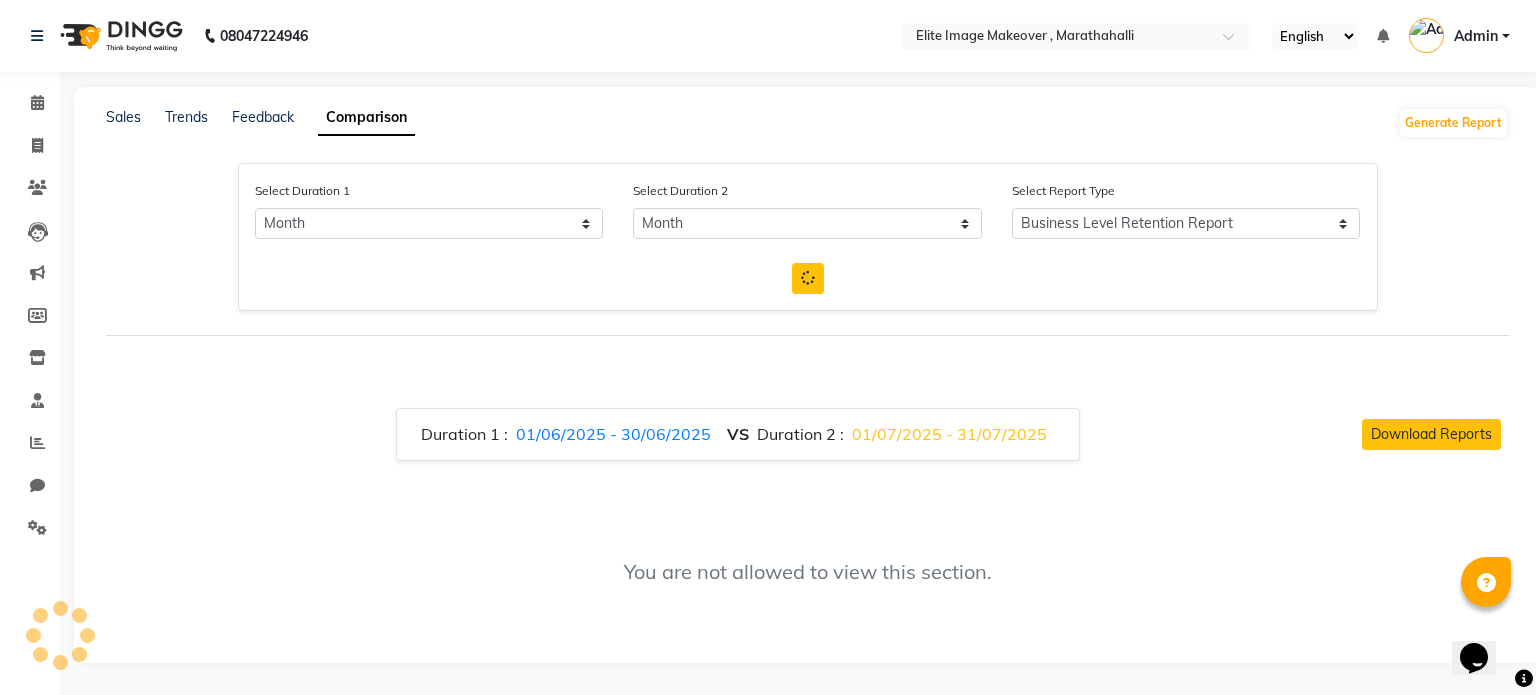 click on "Select Duration 1 Select Day Month Week Custom Select Duration 2 Select Day Month Week Custom Select Report Type Consolidated Report Business Level Retention Report Staff Level Retention Report  Duration 1 :   01/06/2025 - 30/06/2025  VS  Duration 2 :   01/07/2025 - 31/07/2025  Download Reports You are not allowed to view this section." 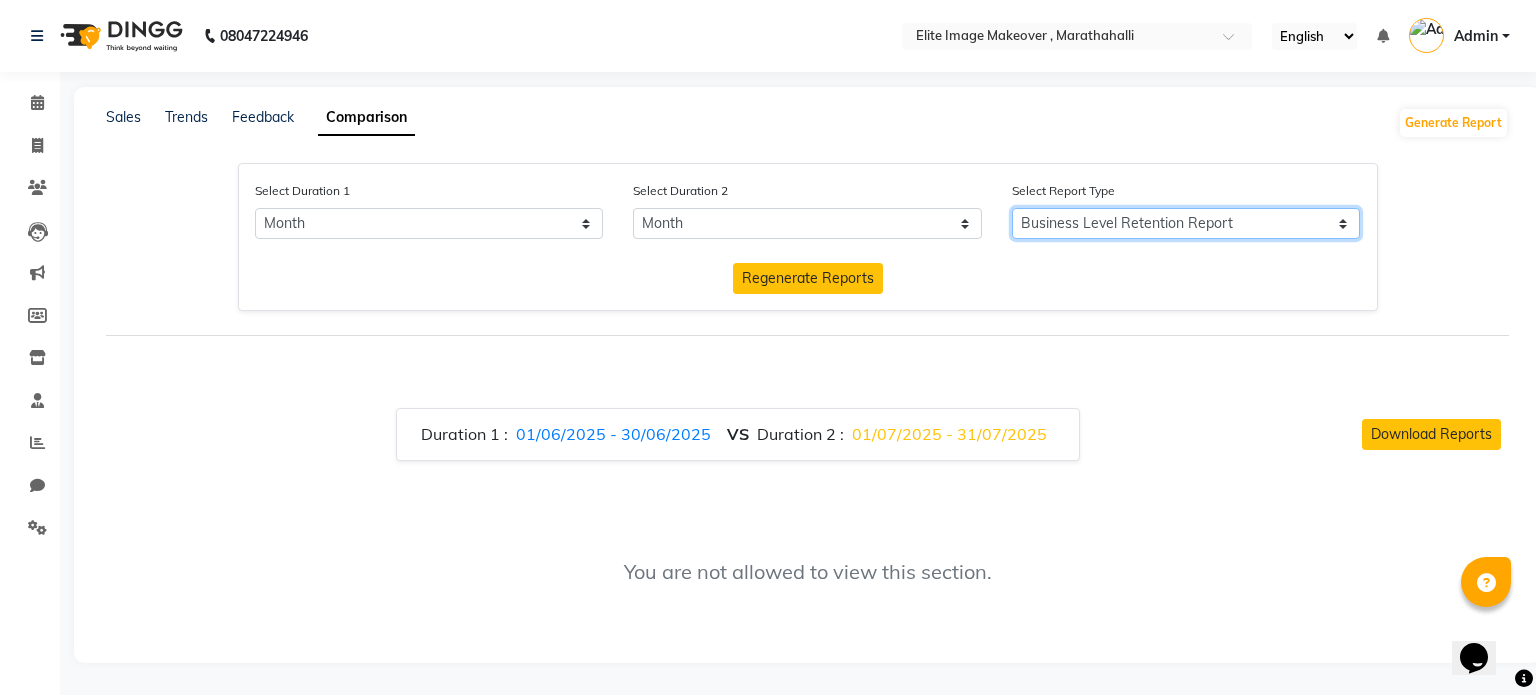 click on "Consolidated Report Business Level Retention Report Staff Level Retention Report" at bounding box center [1186, 223] 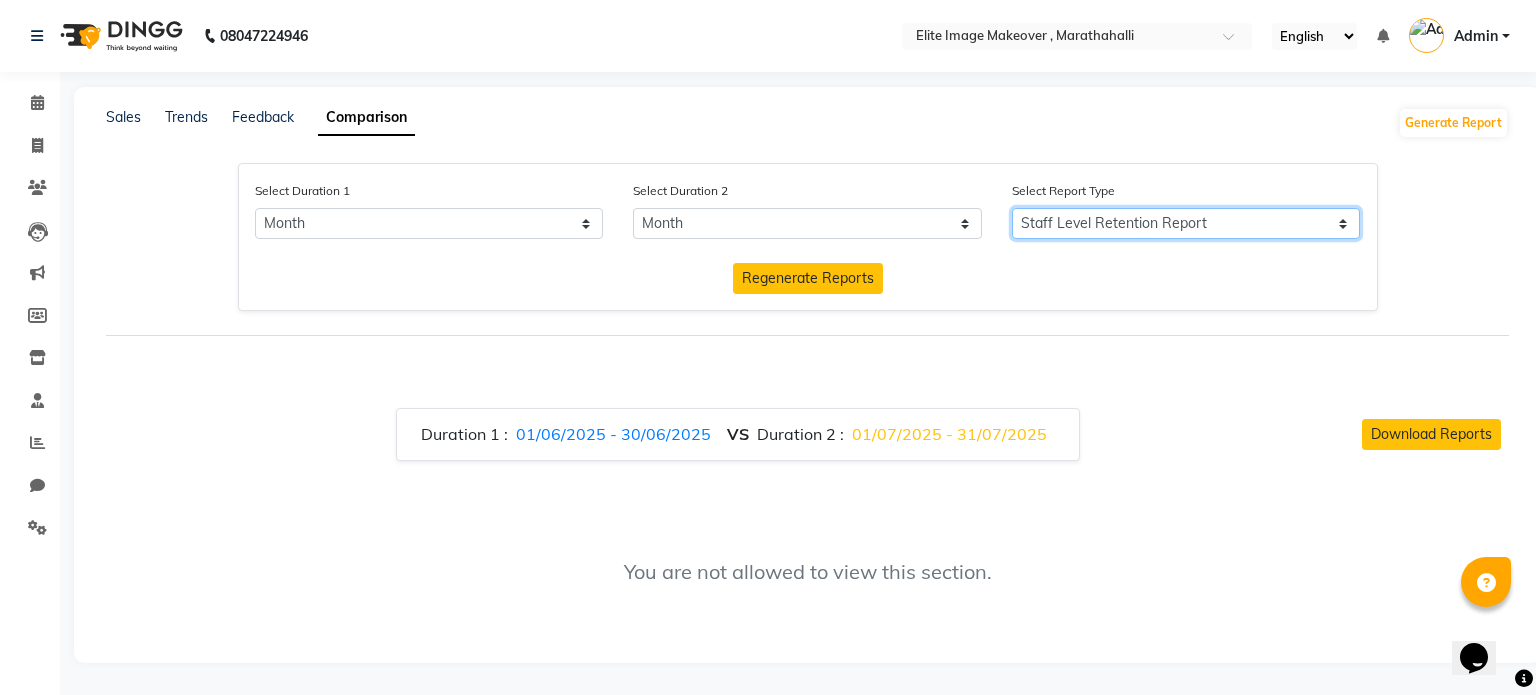 click on "Consolidated Report Business Level Retention Report Staff Level Retention Report" at bounding box center [1186, 223] 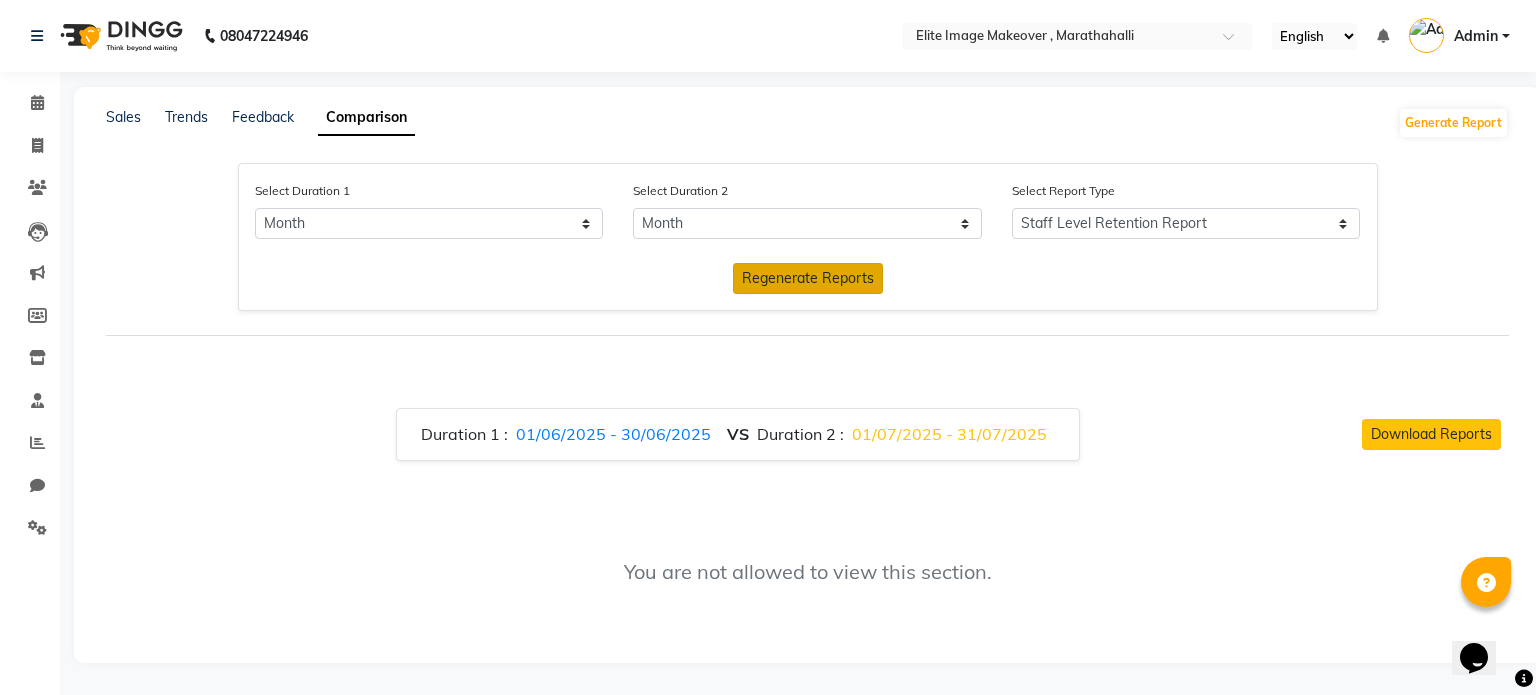 click on "Regenerate Reports" 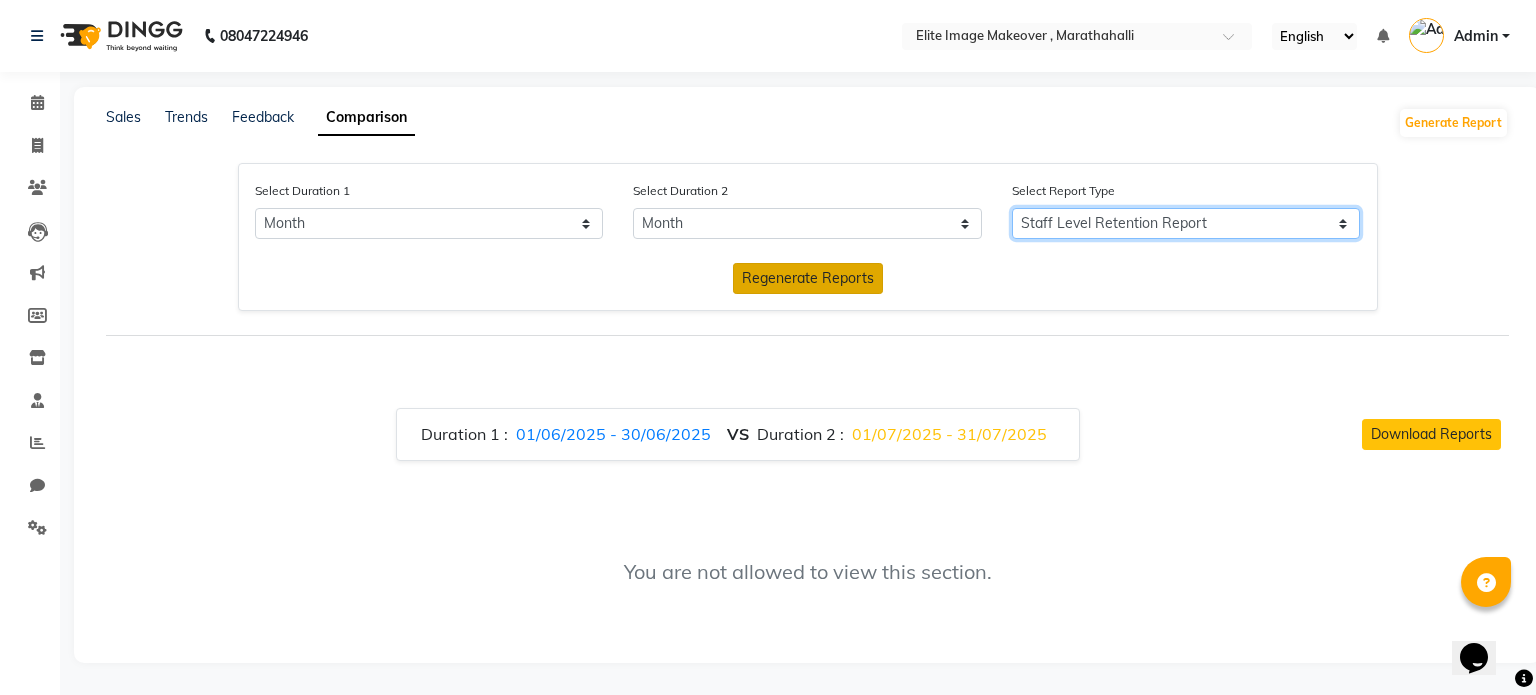 click on "Consolidated Report Business Level Retention Report Staff Level Retention Report" at bounding box center (1186, 223) 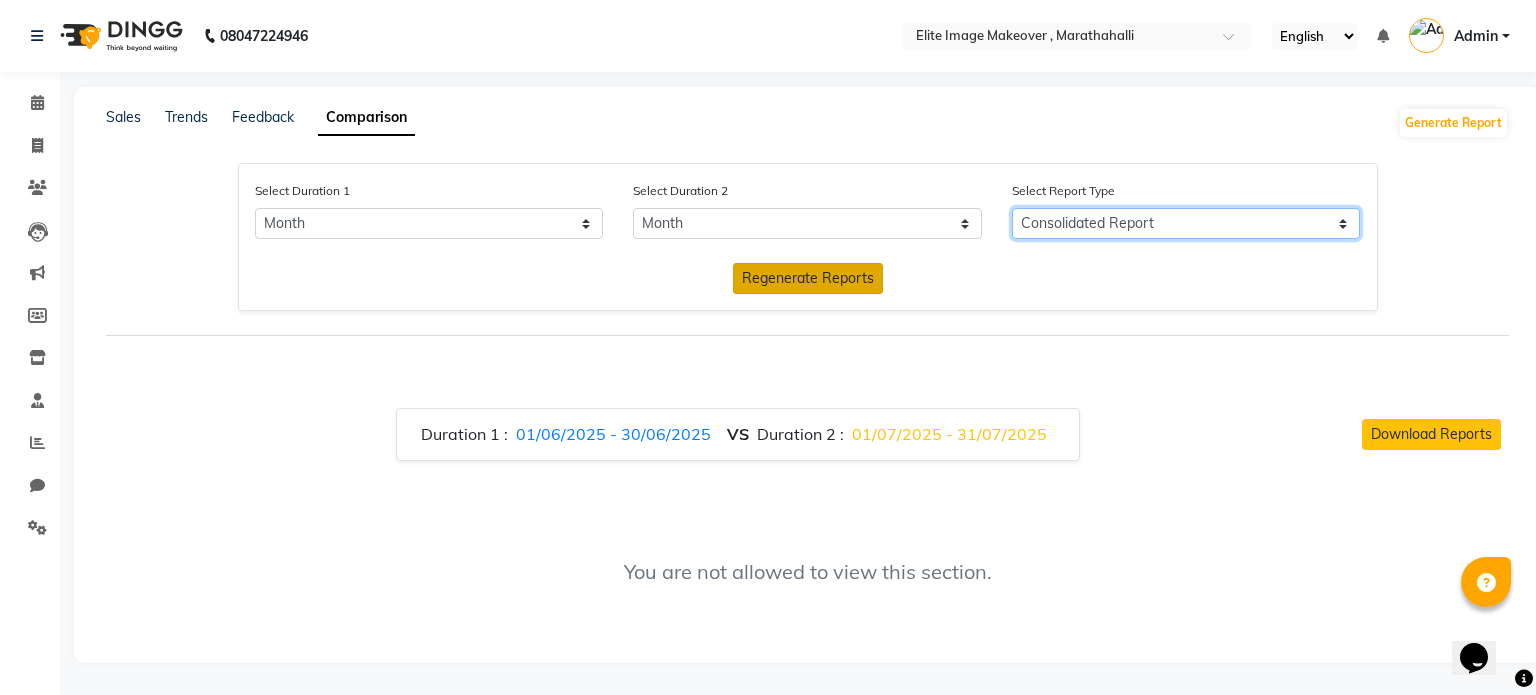 click on "Consolidated Report Business Level Retention Report Staff Level Retention Report" at bounding box center [1186, 223] 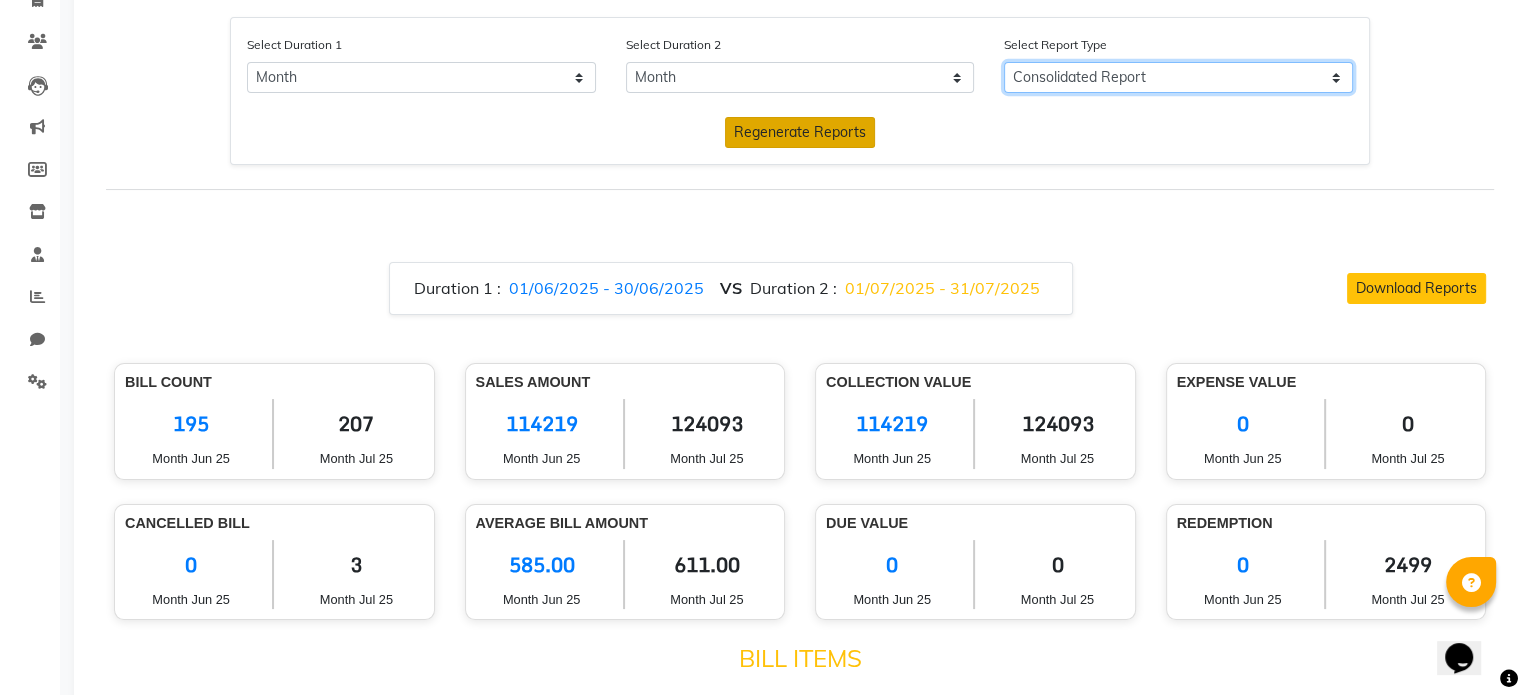 scroll, scrollTop: 148, scrollLeft: 0, axis: vertical 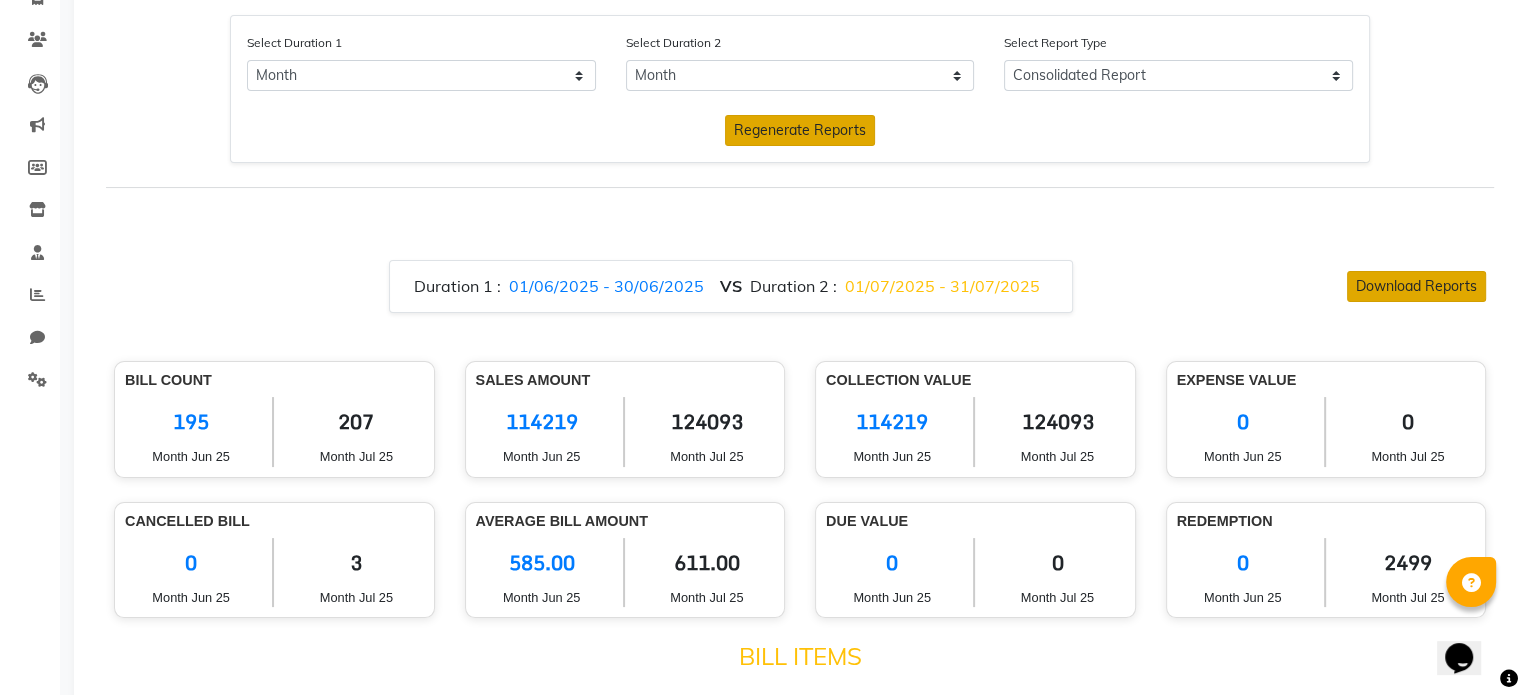 click on "Download Reports" 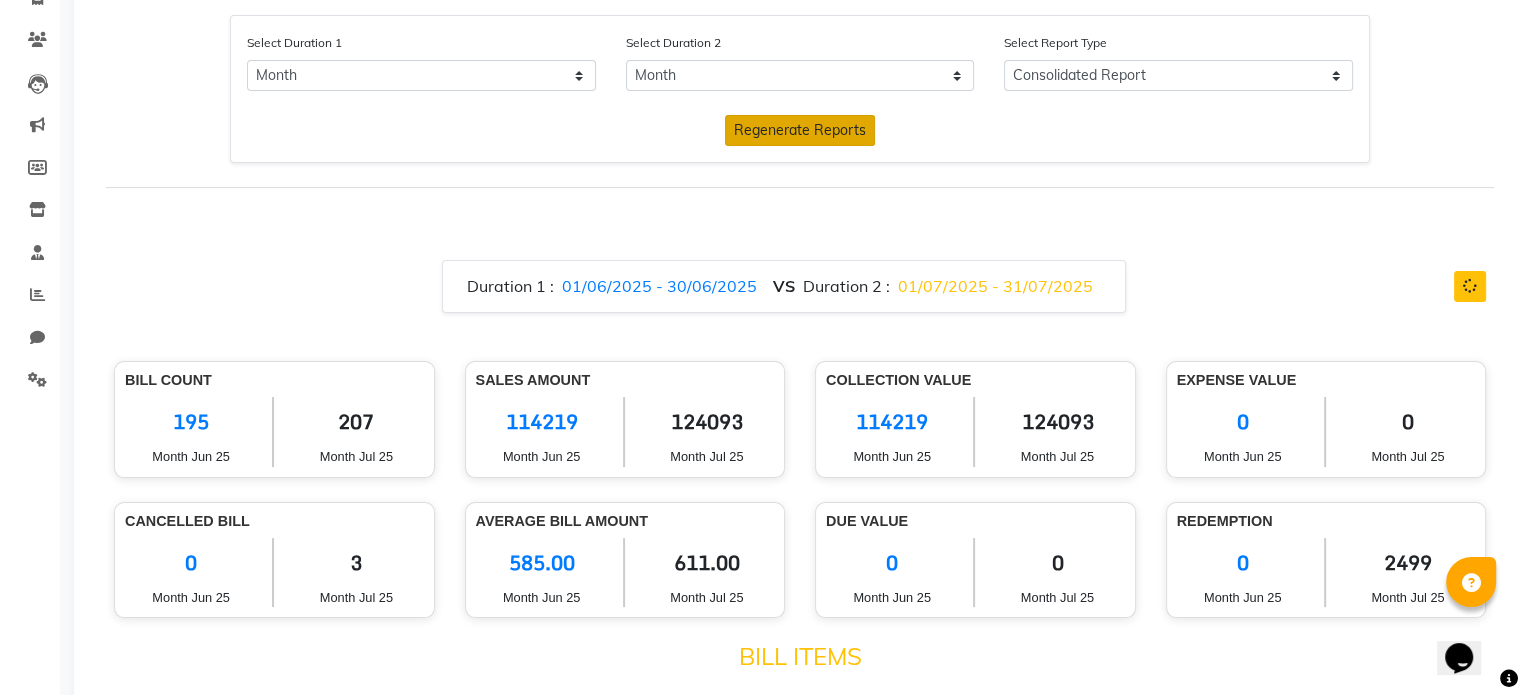 select on "month" 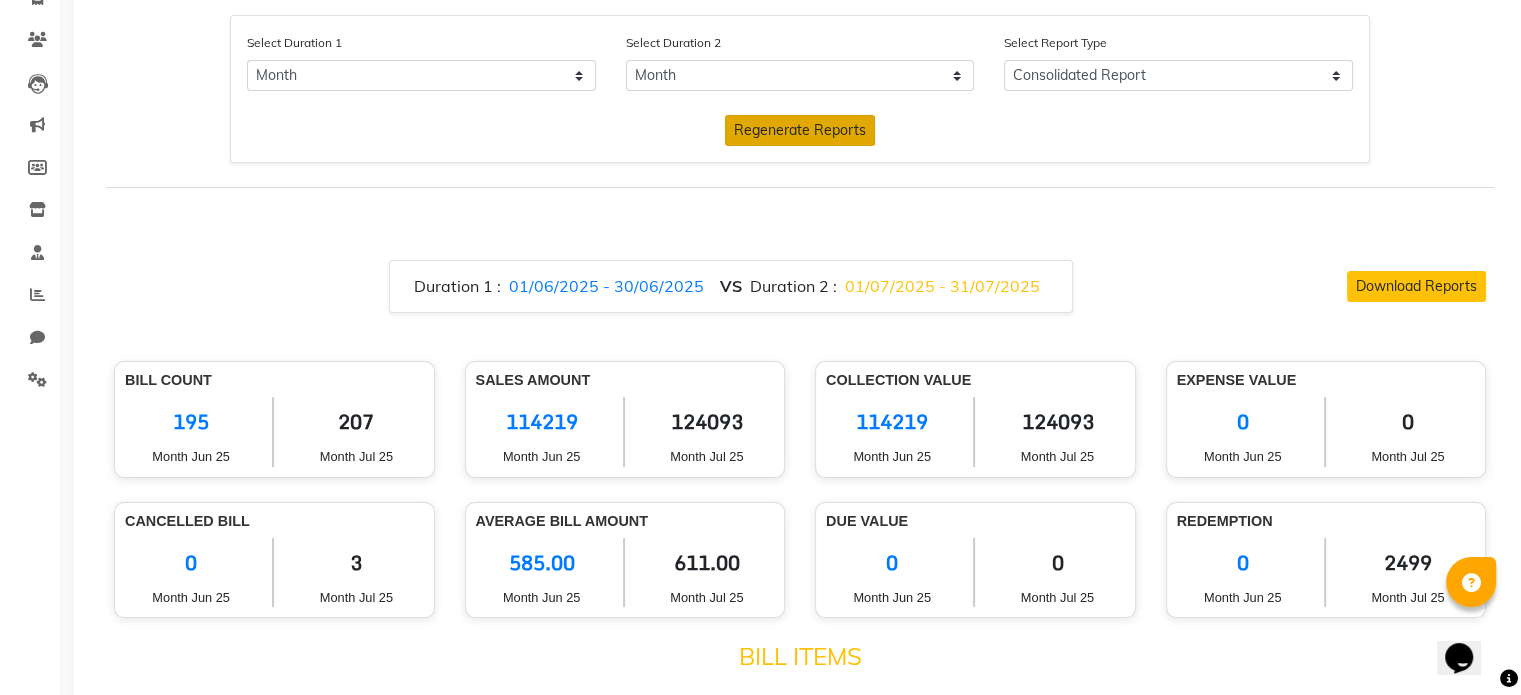 type 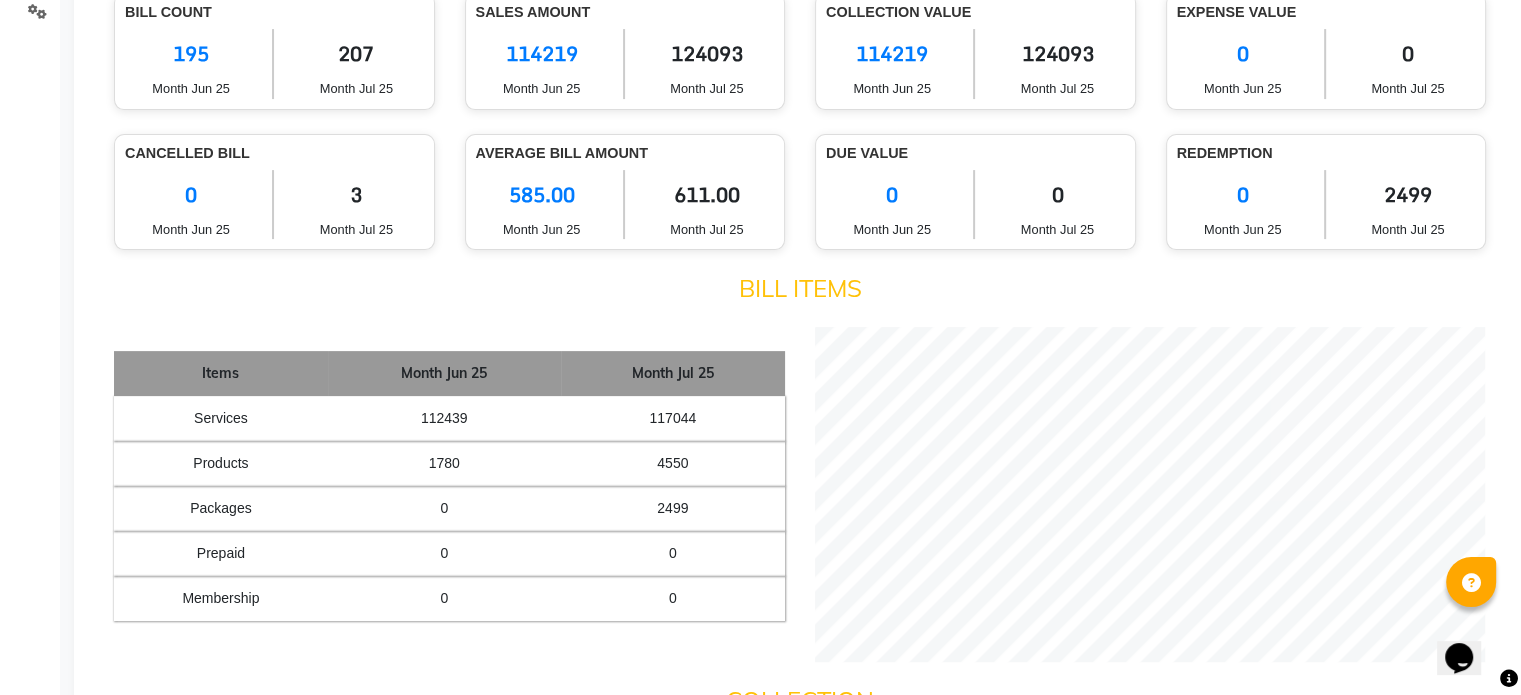 scroll, scrollTop: 0, scrollLeft: 0, axis: both 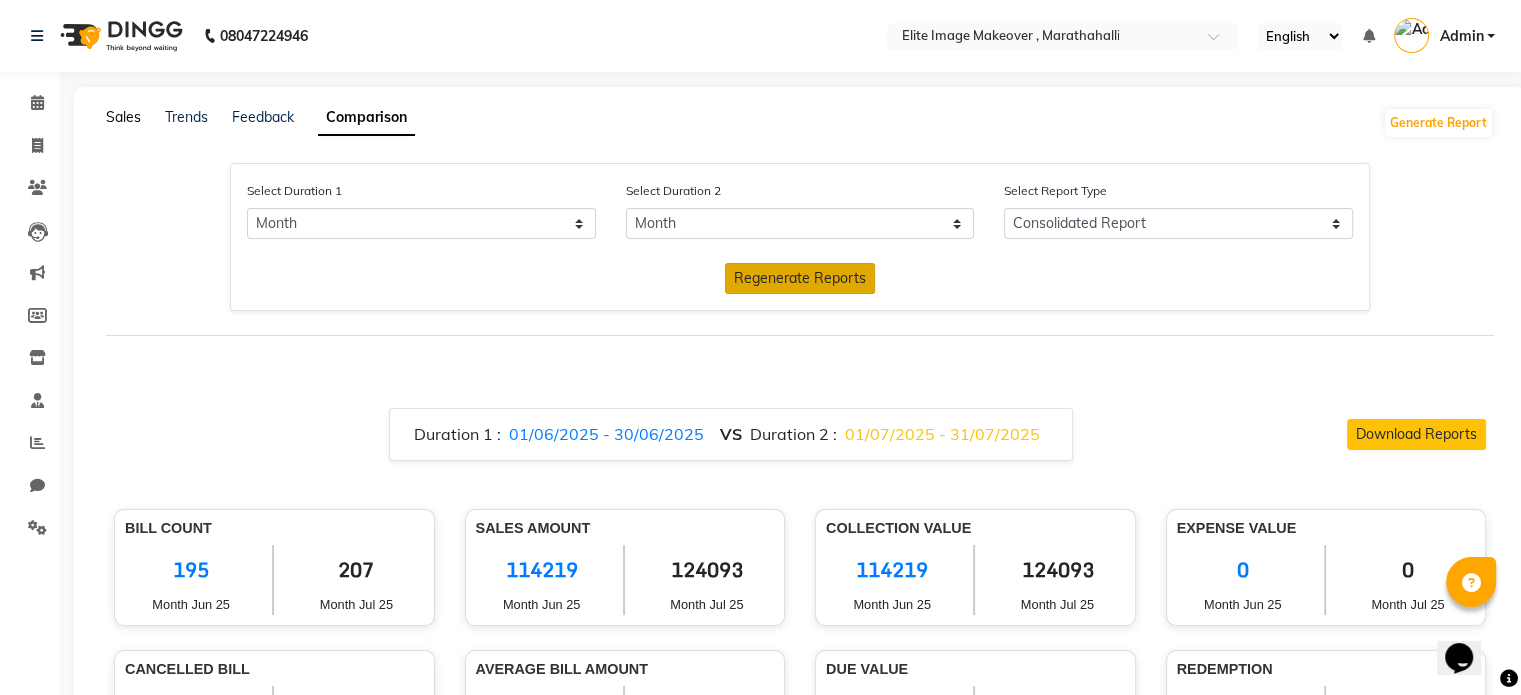 click on "Sales" 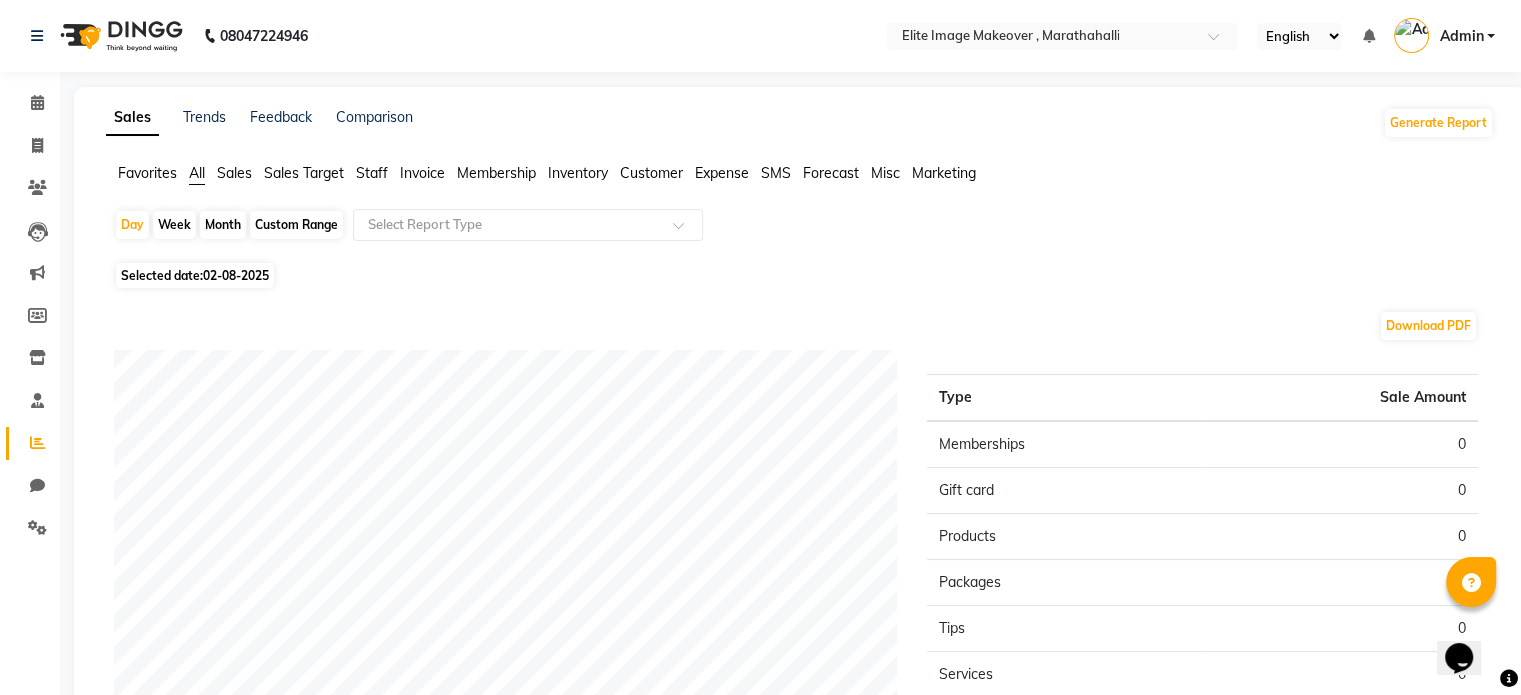 click on "Download PDF" 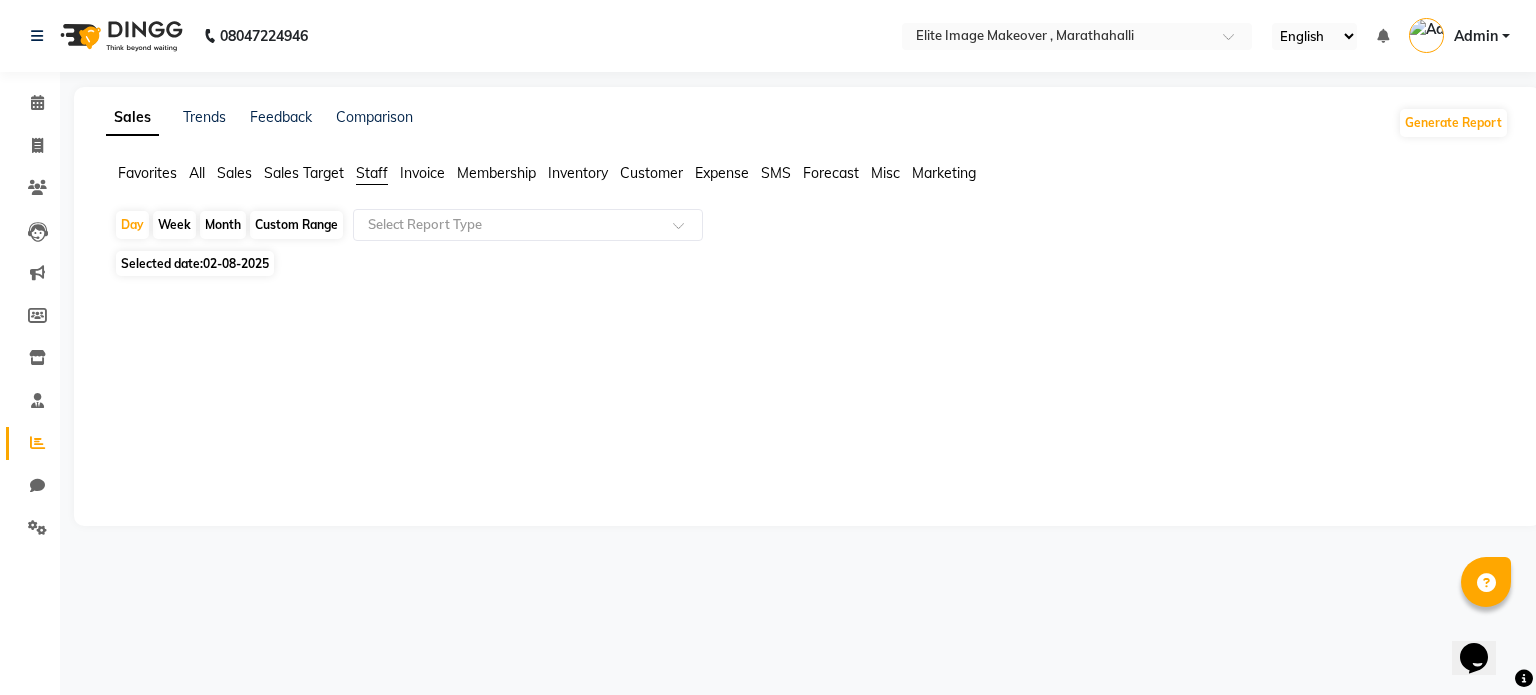 click on "Month" 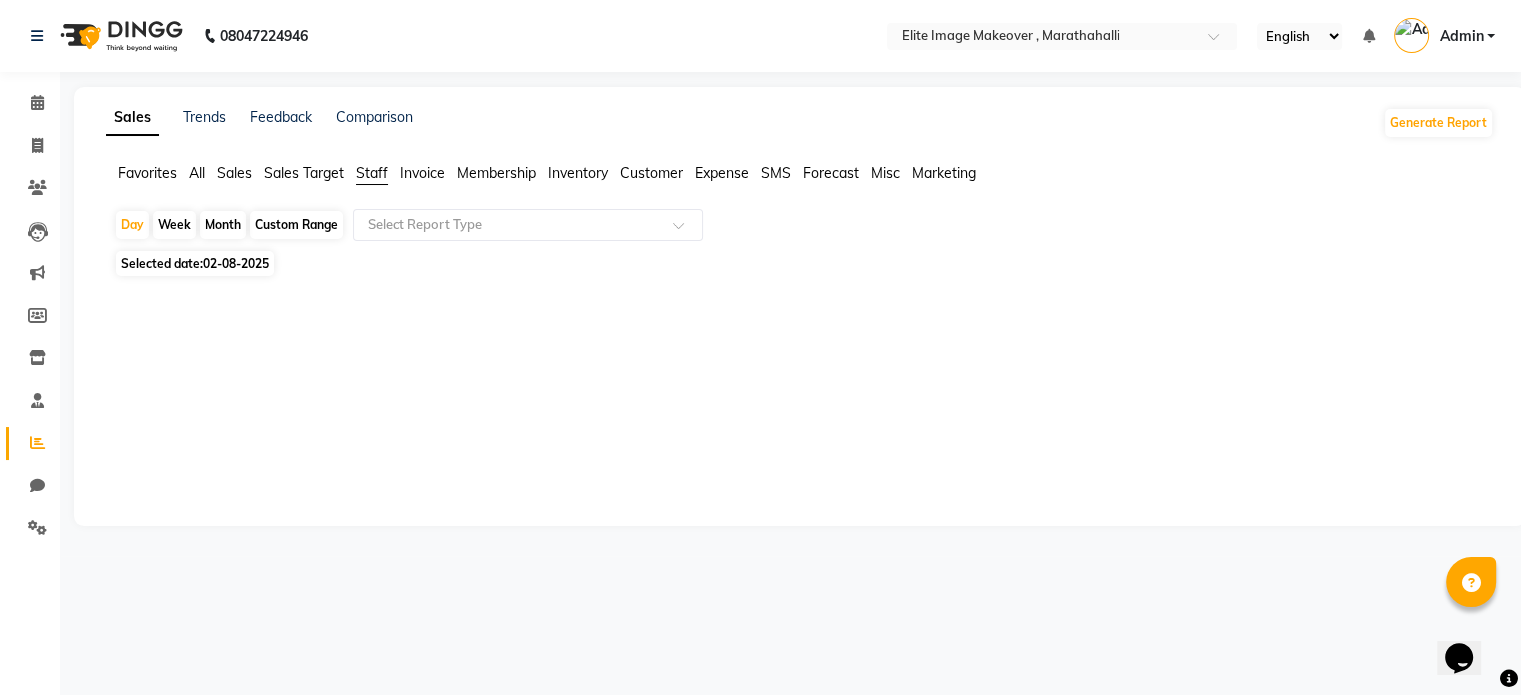select on "8" 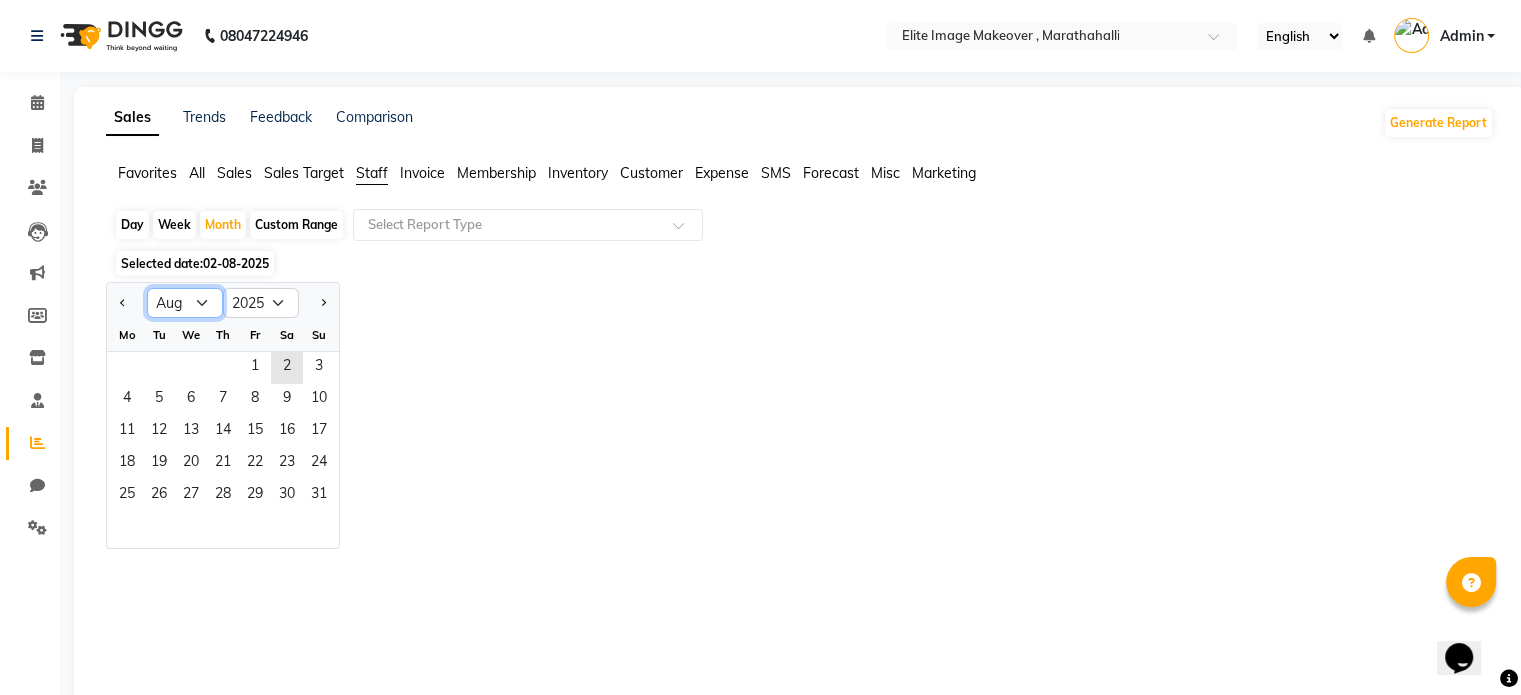 click on "Jan Feb Mar Apr May Jun Jul Aug Sep Oct Nov Dec" 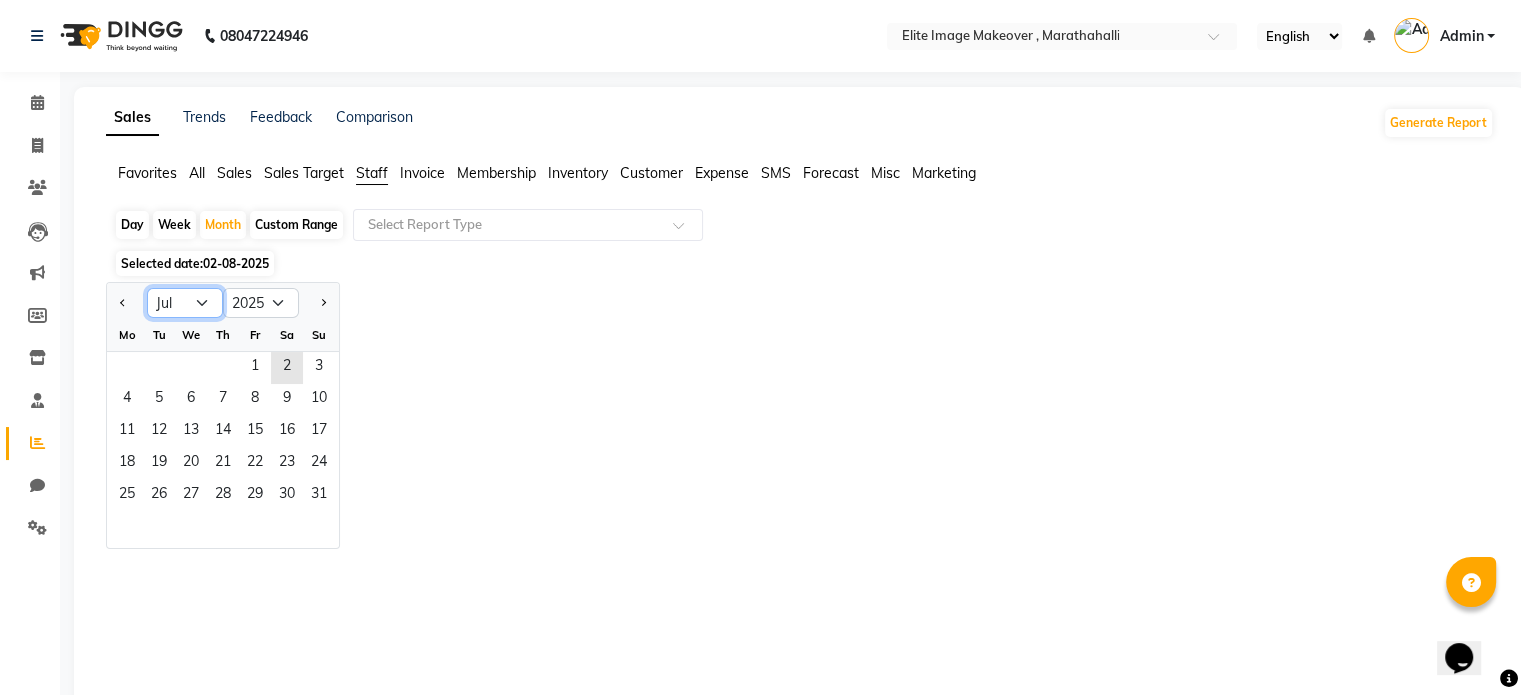 click on "Jan Feb Mar Apr May Jun Jul Aug Sep Oct Nov Dec" 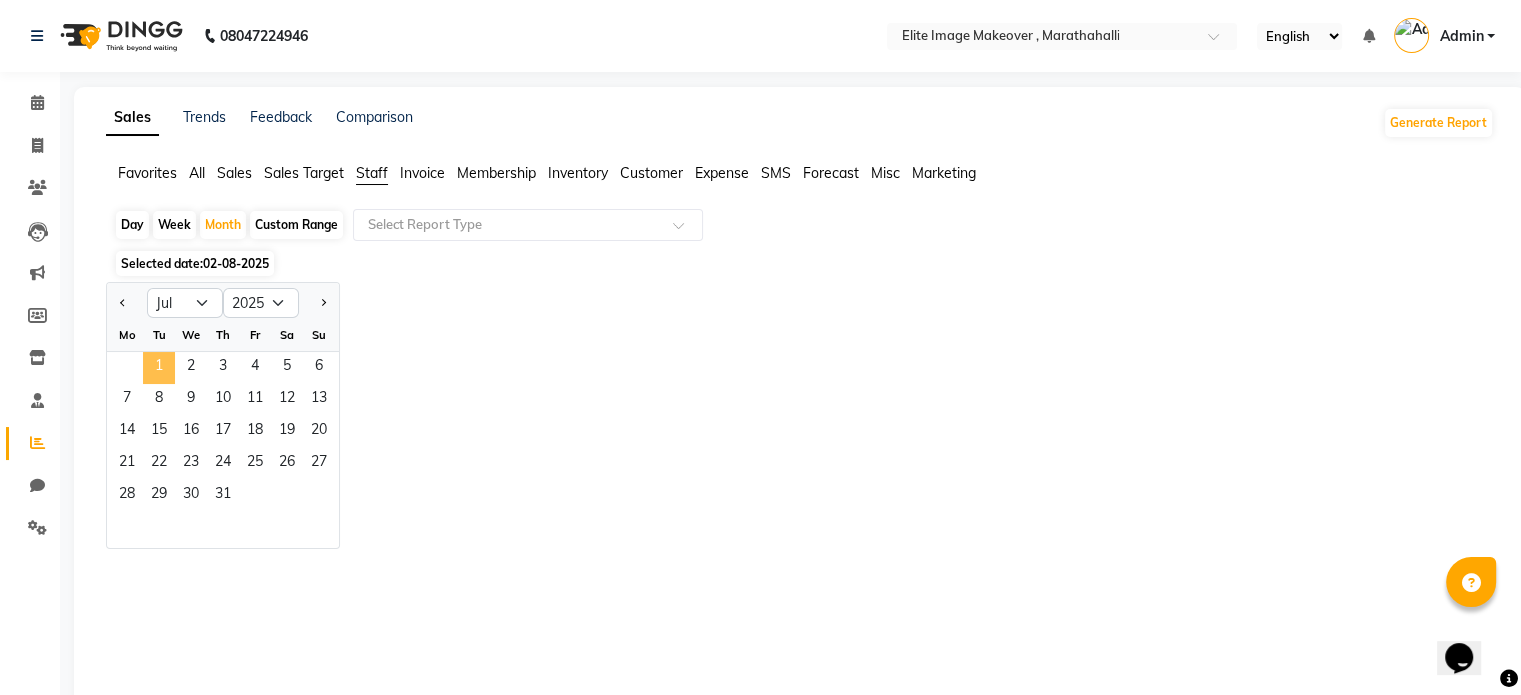 click on "1" 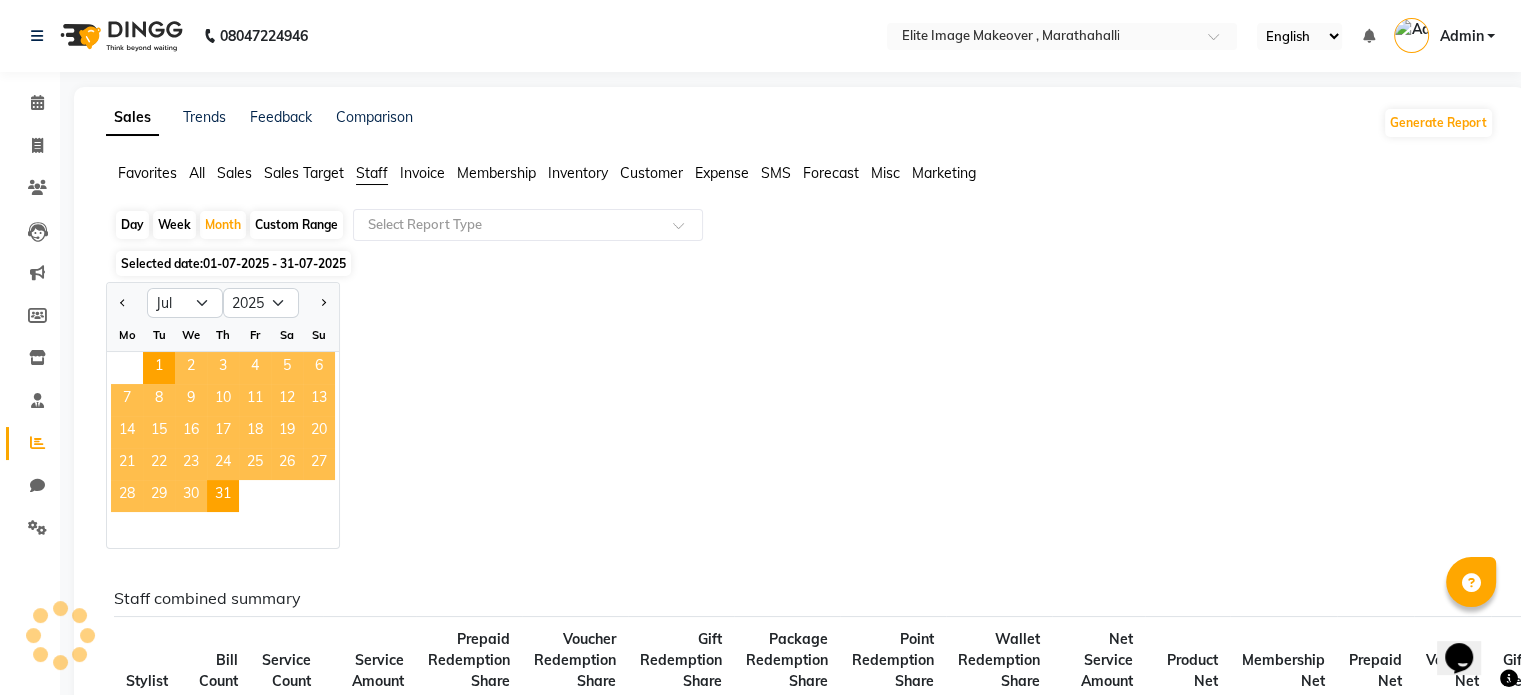 click on "Jan Feb Mar Apr May Jun Jul Aug Sep Oct Nov Dec 2015 2016 2017 2018 2019 2020 2021 2022 2023 2024 2025 2026 2027 2028 2029 2030 2031 2032 2033 2034 2035 Mo Tu We Th Fr Sa Su  1   2   3   4   5   6   7   8   9   10   11   12   13   14   15   16   17   18   19   20   21   22   23   24   25   26   27   28   29   30   31" 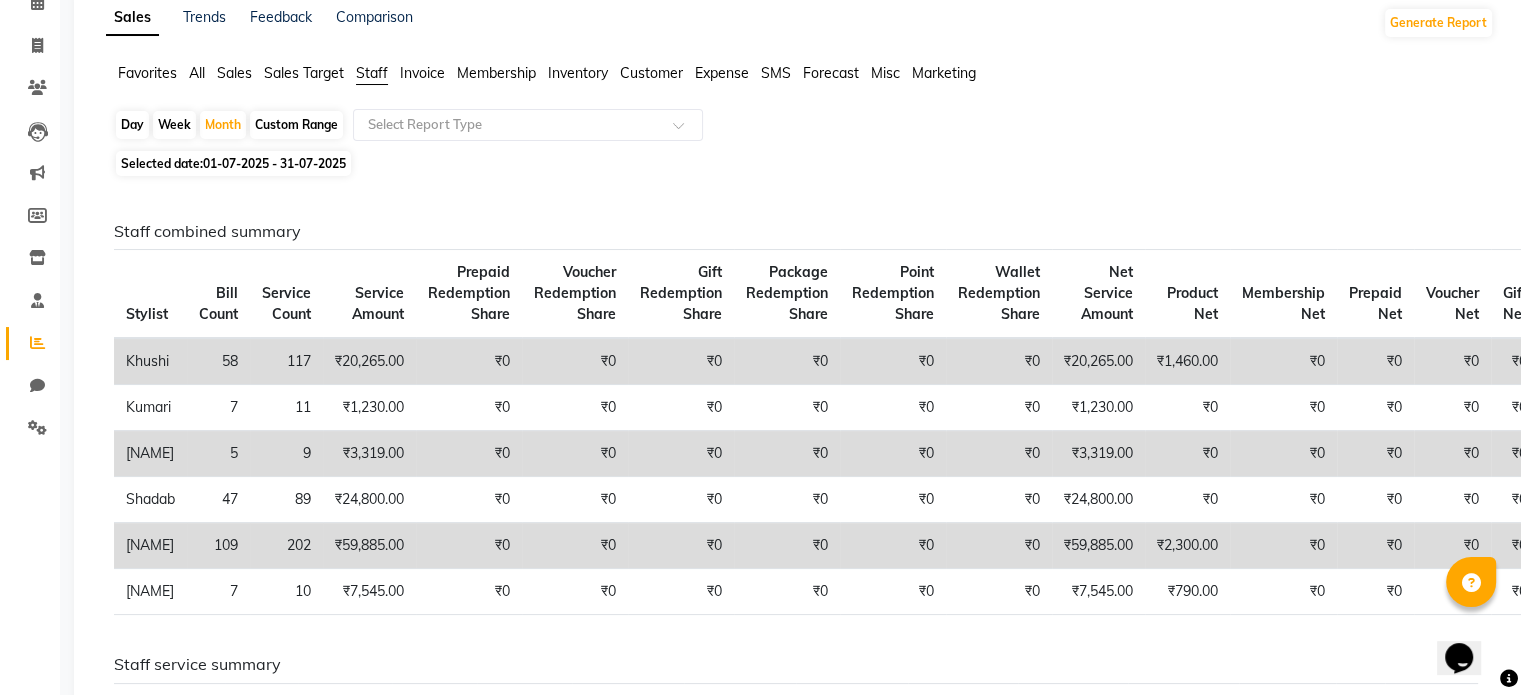 scroll, scrollTop: 102, scrollLeft: 0, axis: vertical 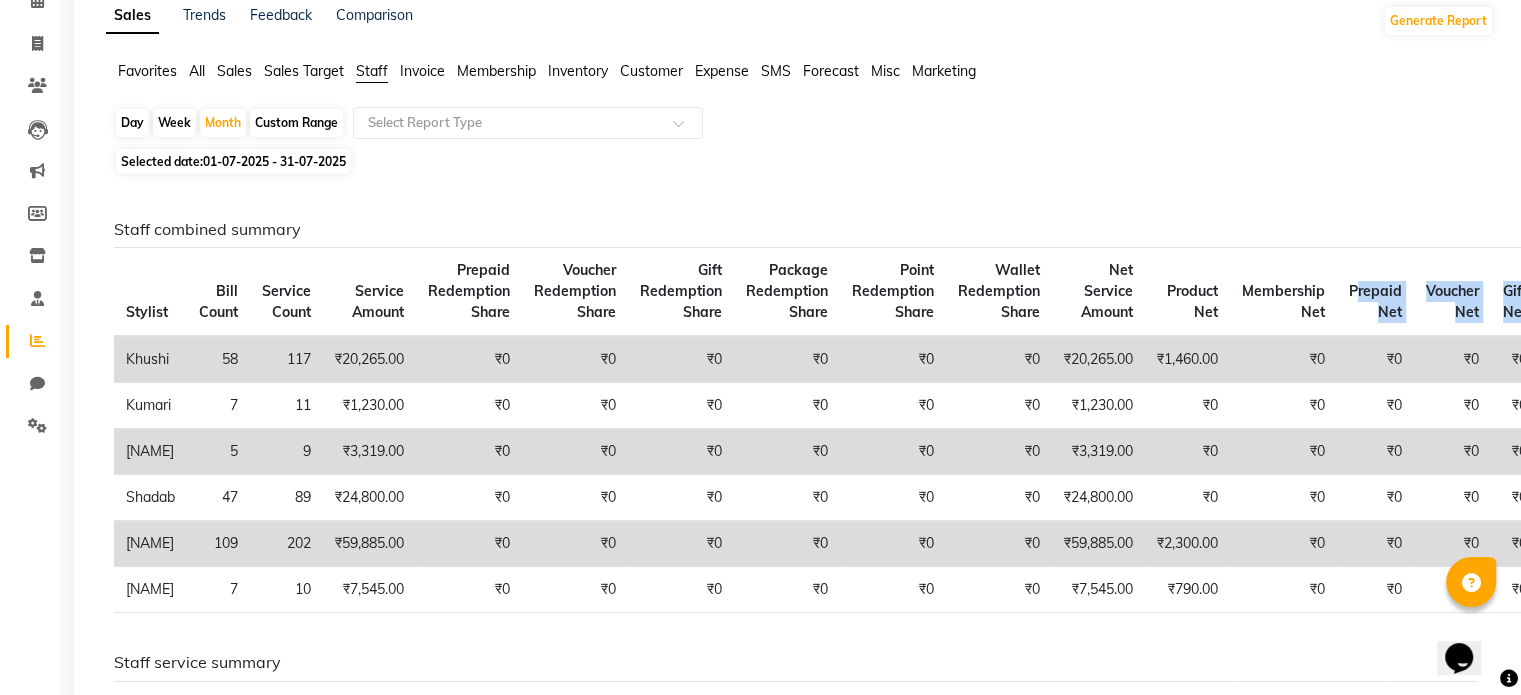 drag, startPoint x: 1362, startPoint y: 286, endPoint x: 1535, endPoint y: 311, distance: 174.79703 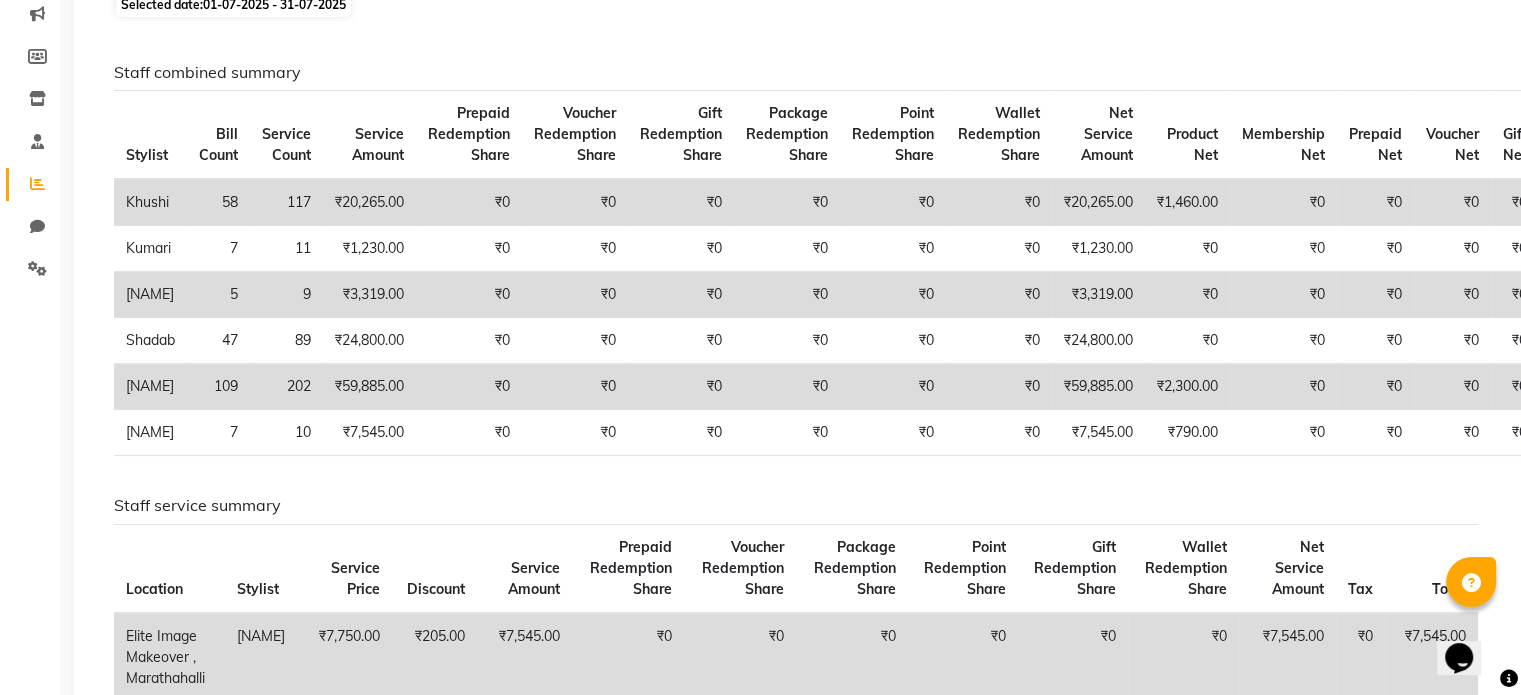 scroll, scrollTop: 0, scrollLeft: 0, axis: both 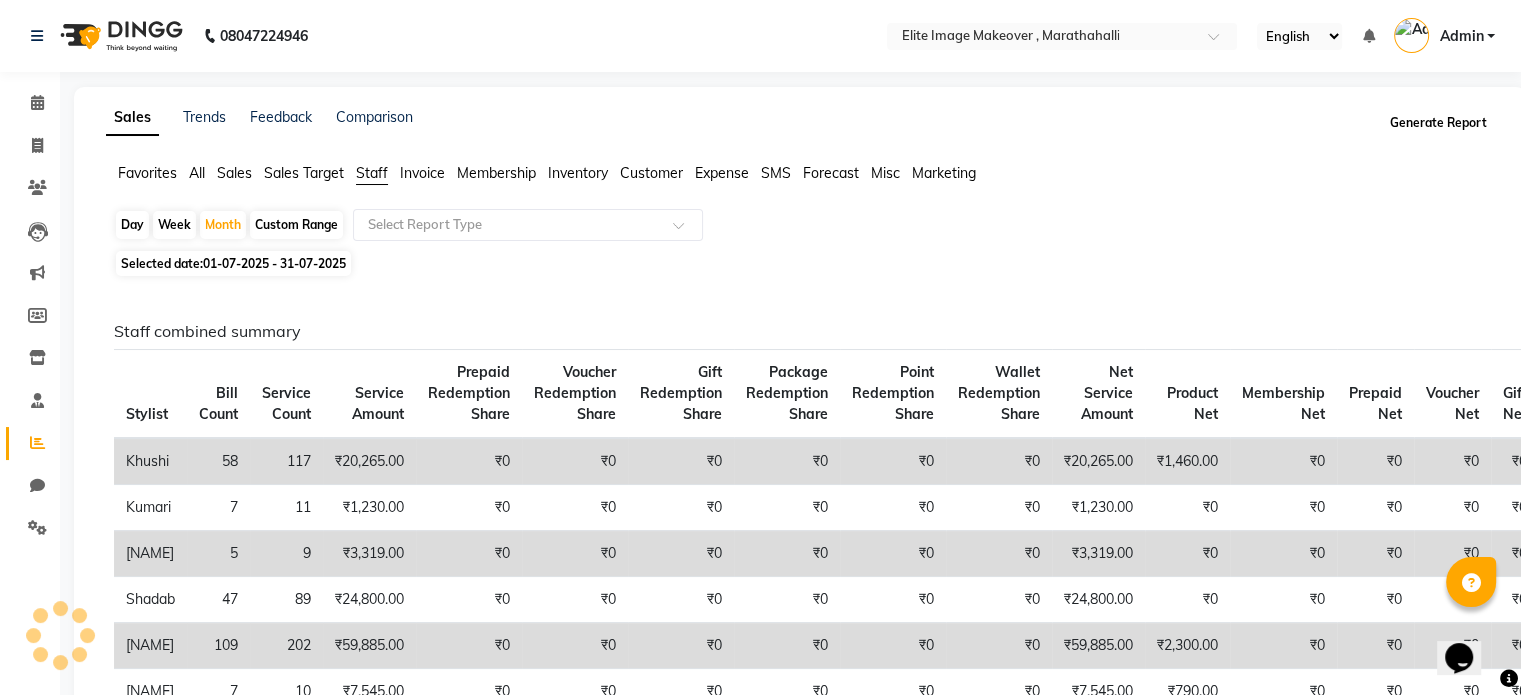 click on "Generate Report" 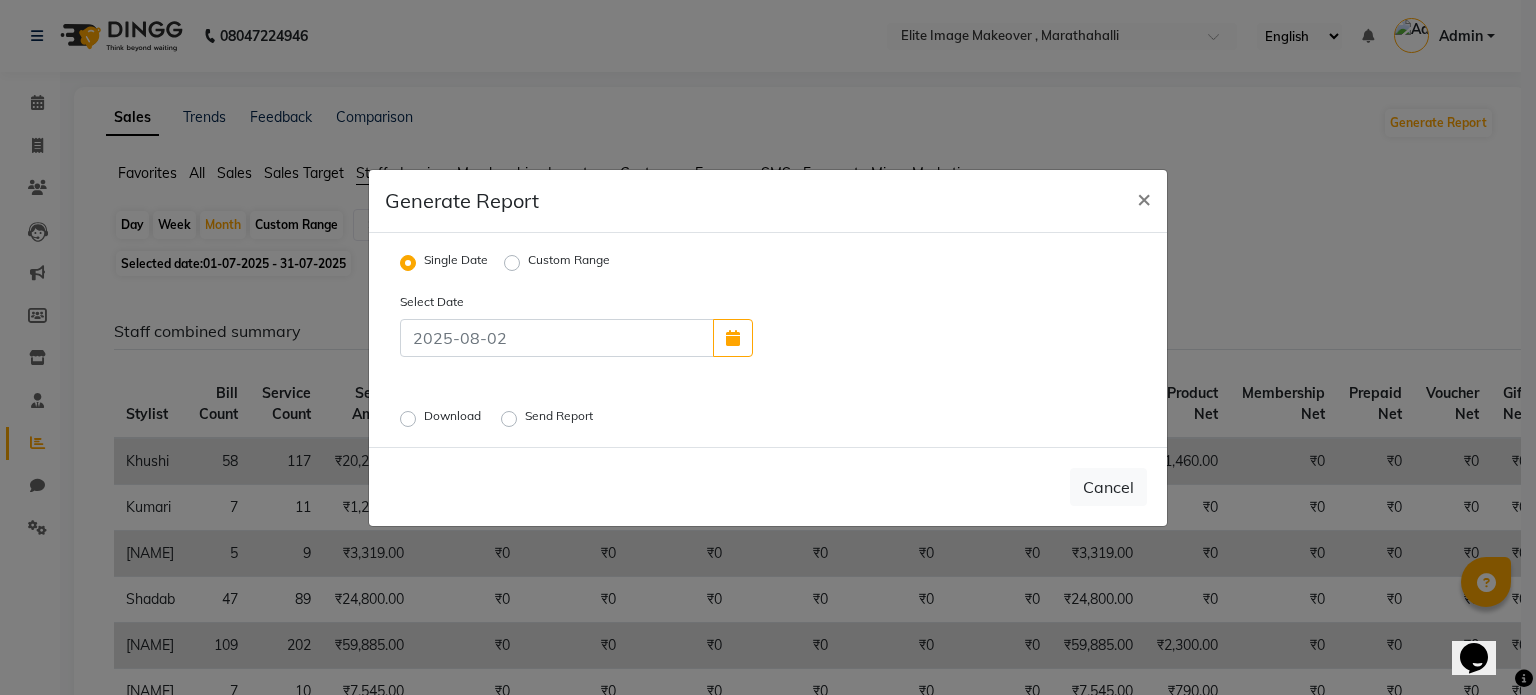 click on "Custom Range" 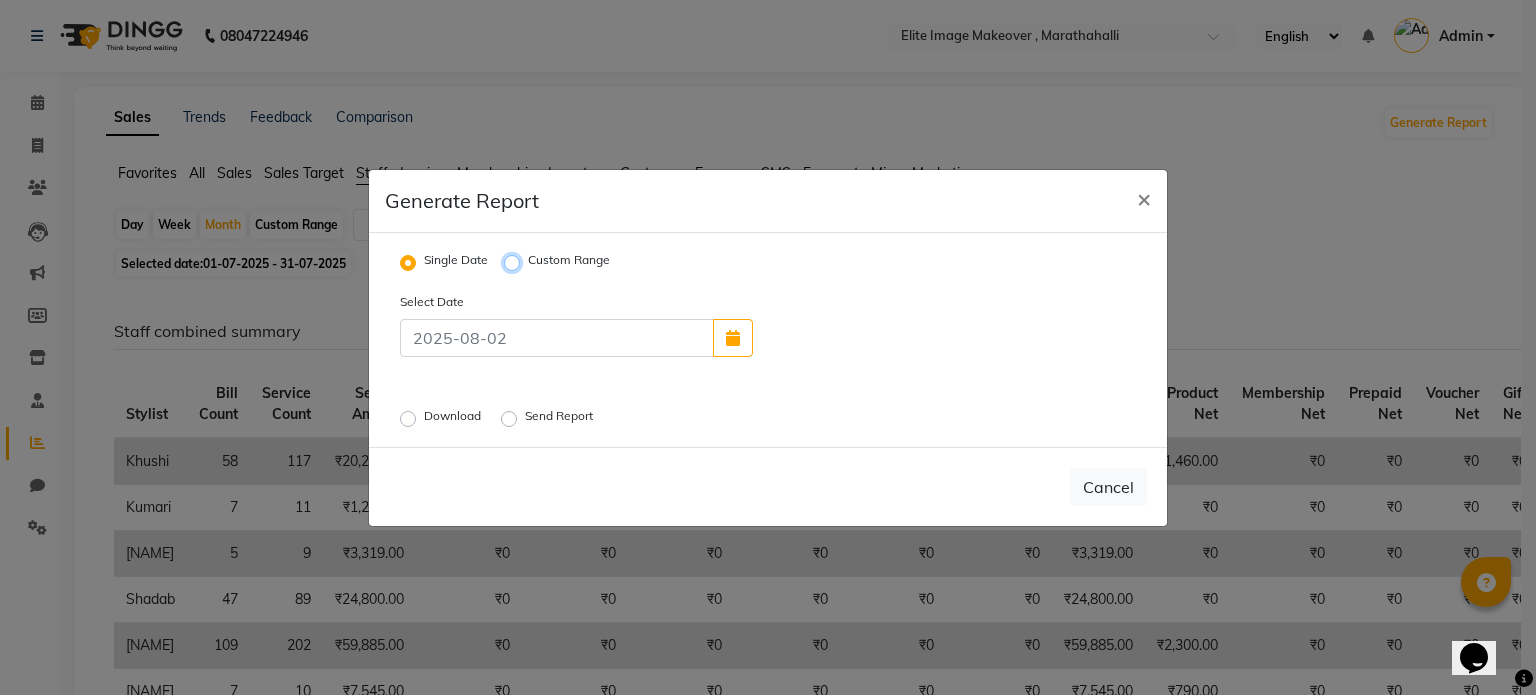 click on "Custom Range" at bounding box center (515, 262) 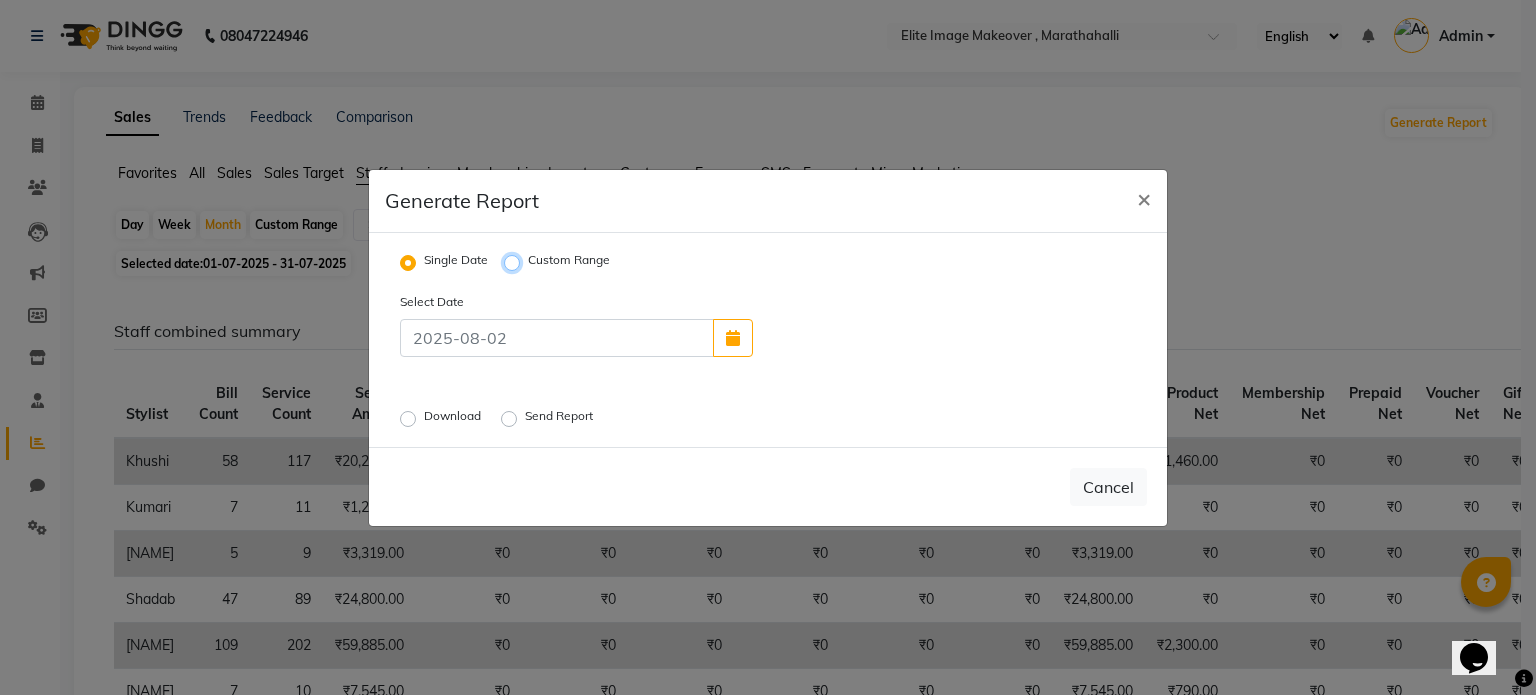 radio on "true" 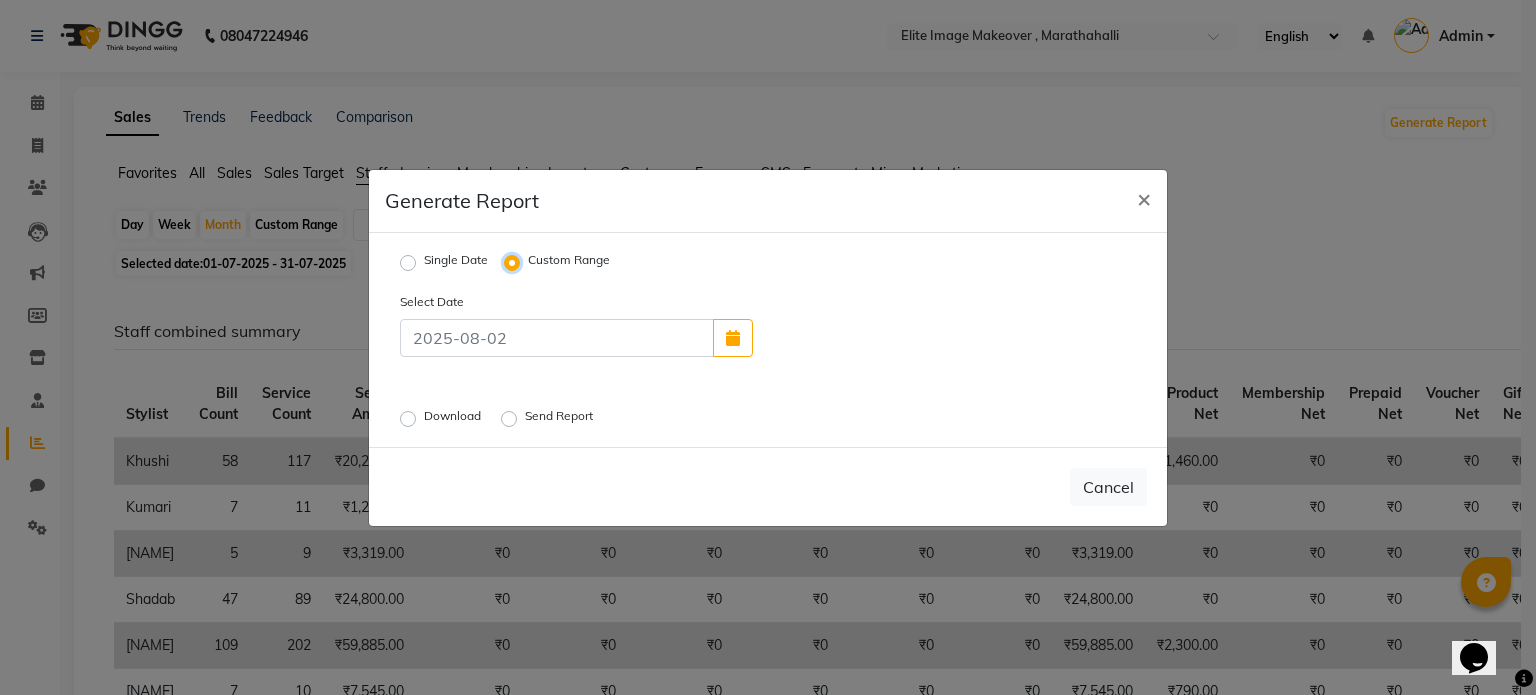 select on "8" 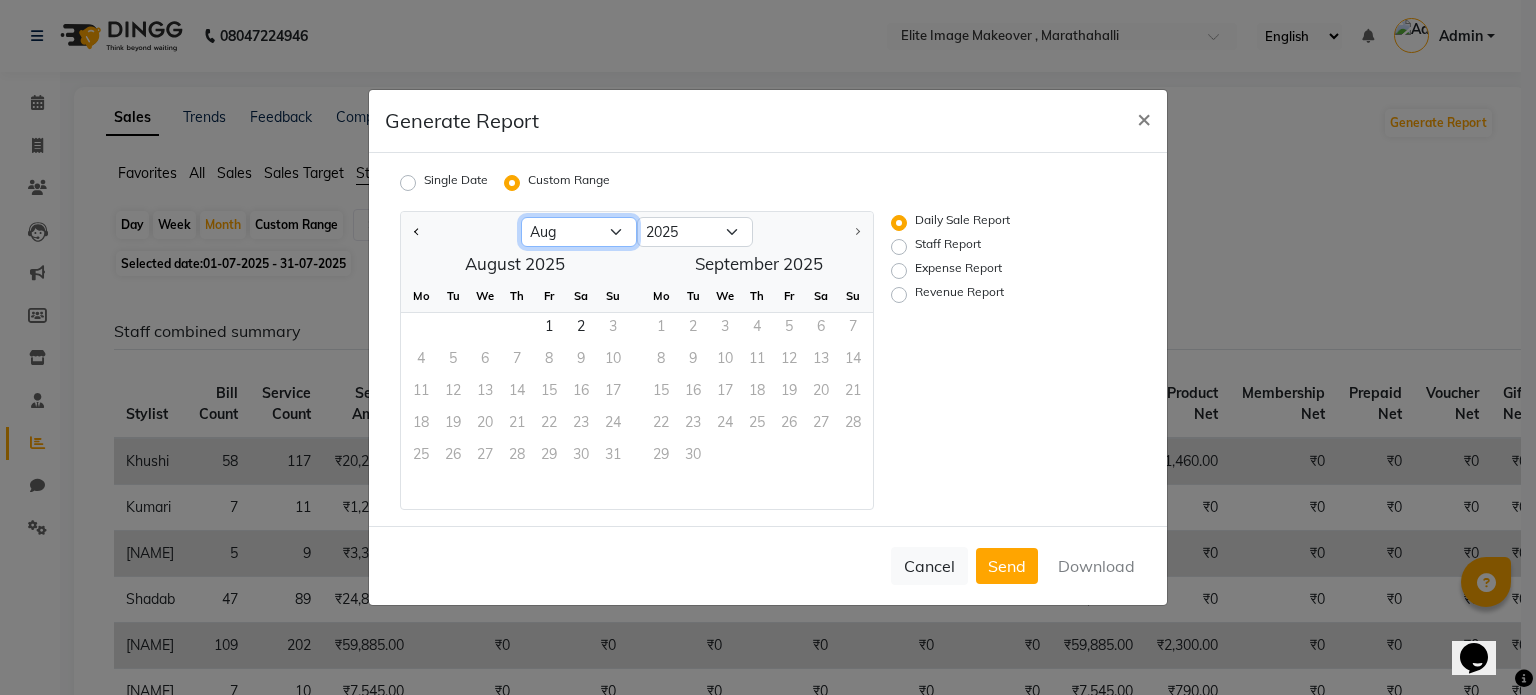 click on "Jan Feb Mar Apr May Jun Jul Aug" 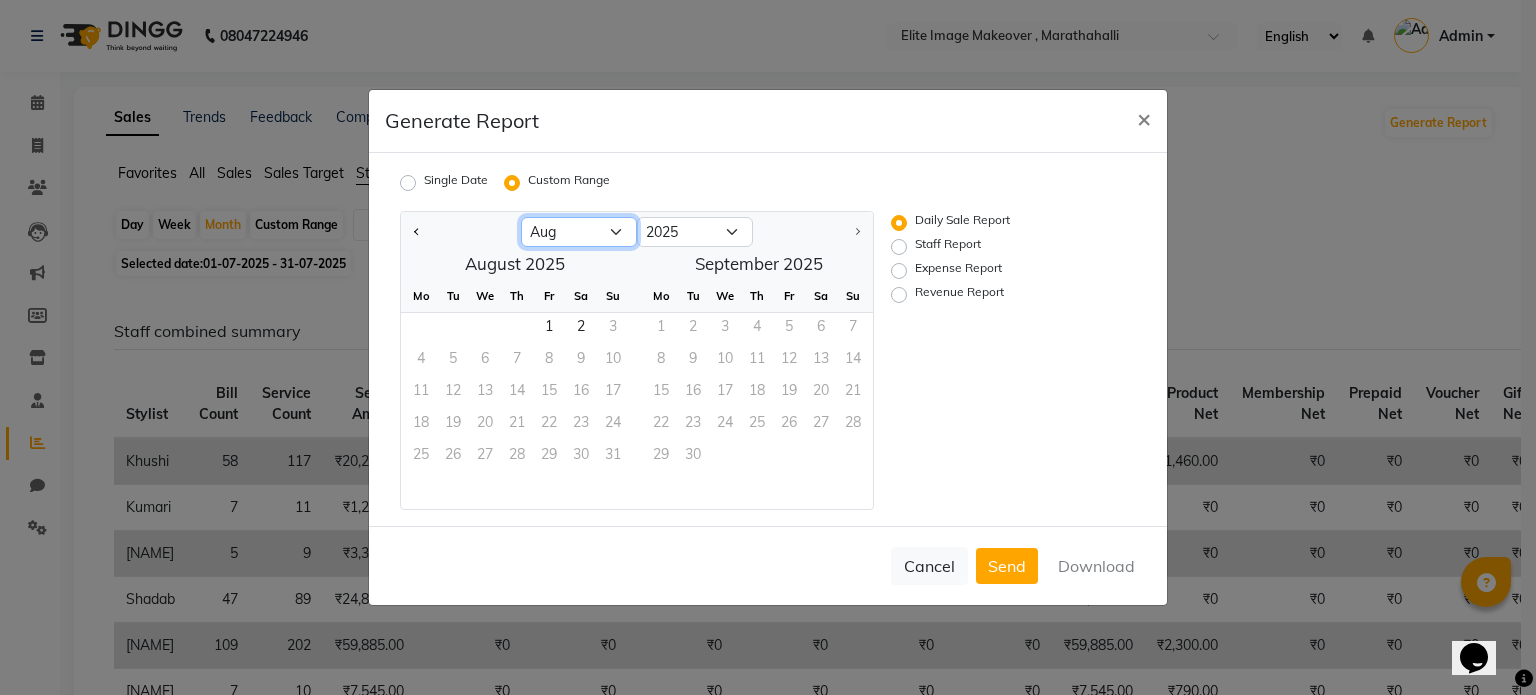 select on "7" 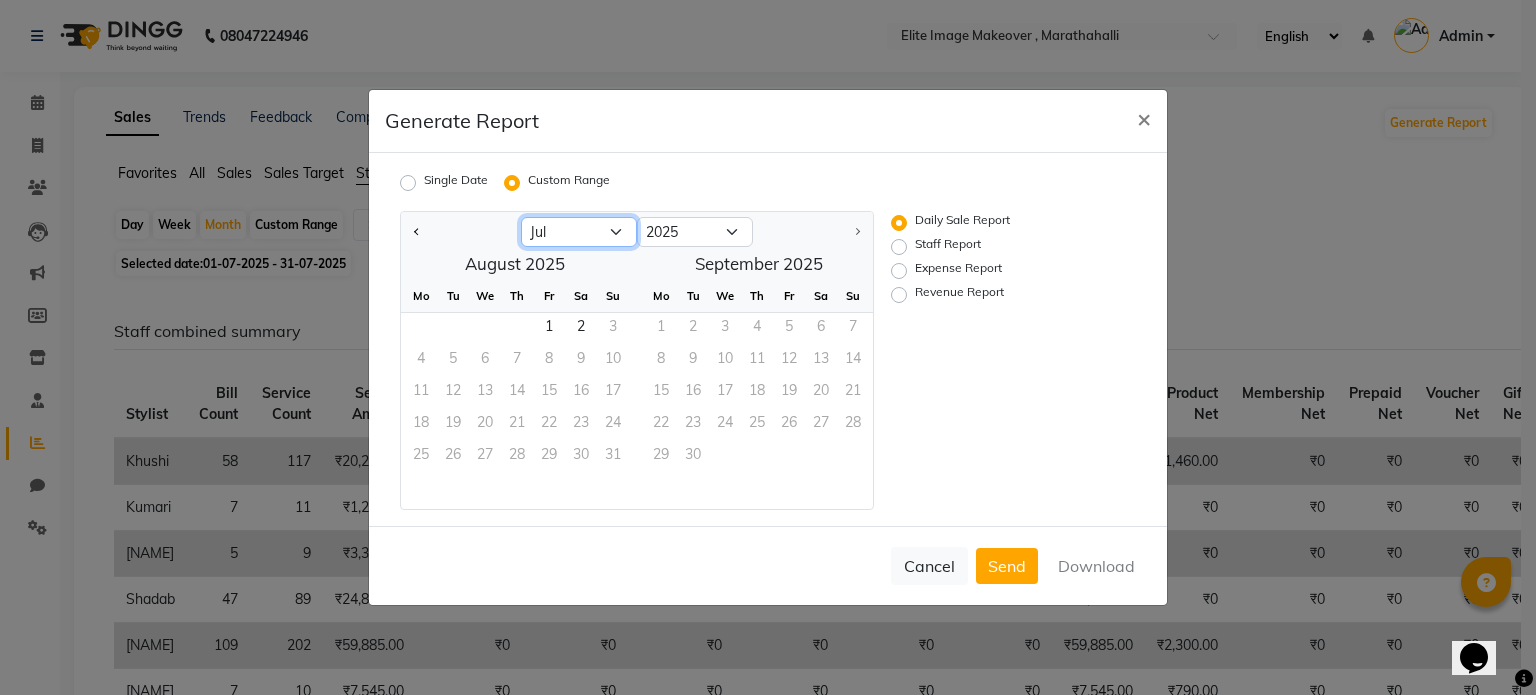 click on "Jan Feb Mar Apr May Jun Jul Aug" 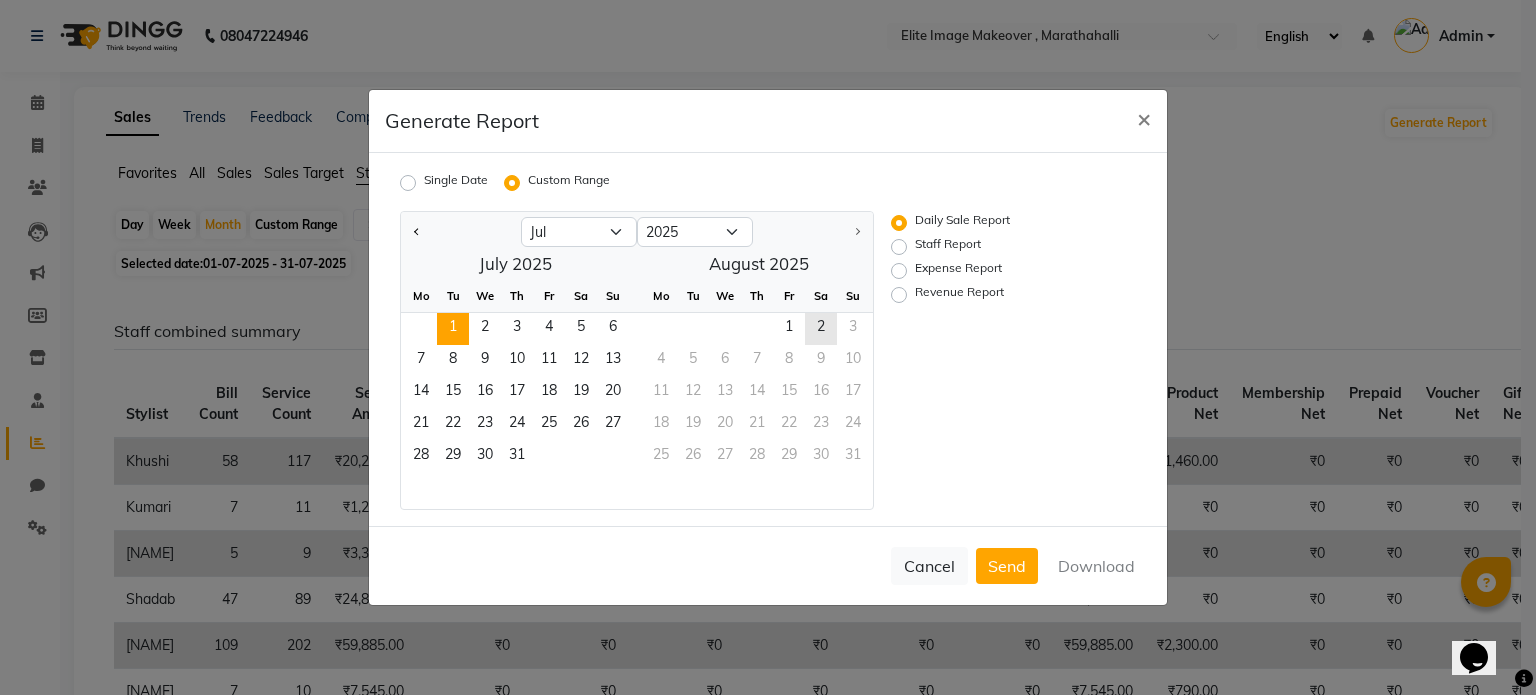 click on "1" 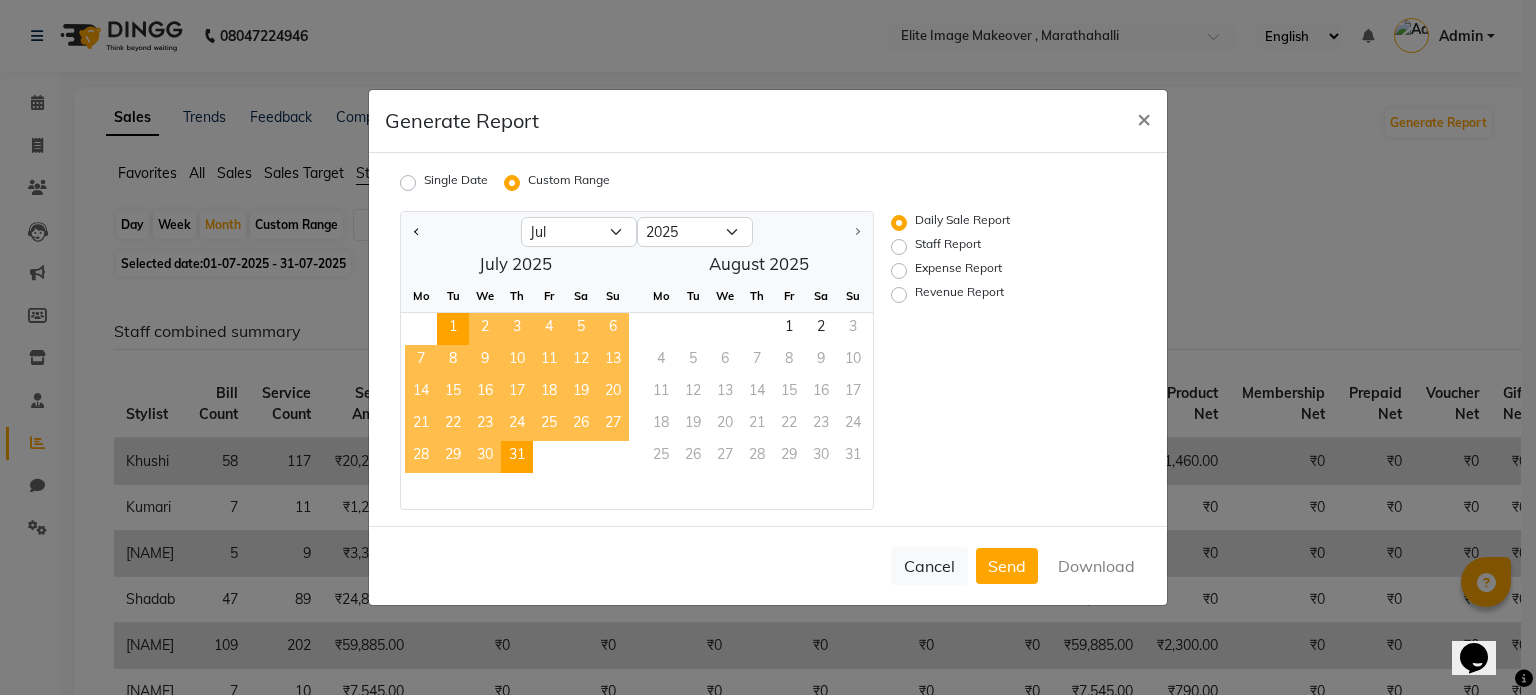 click on "31" 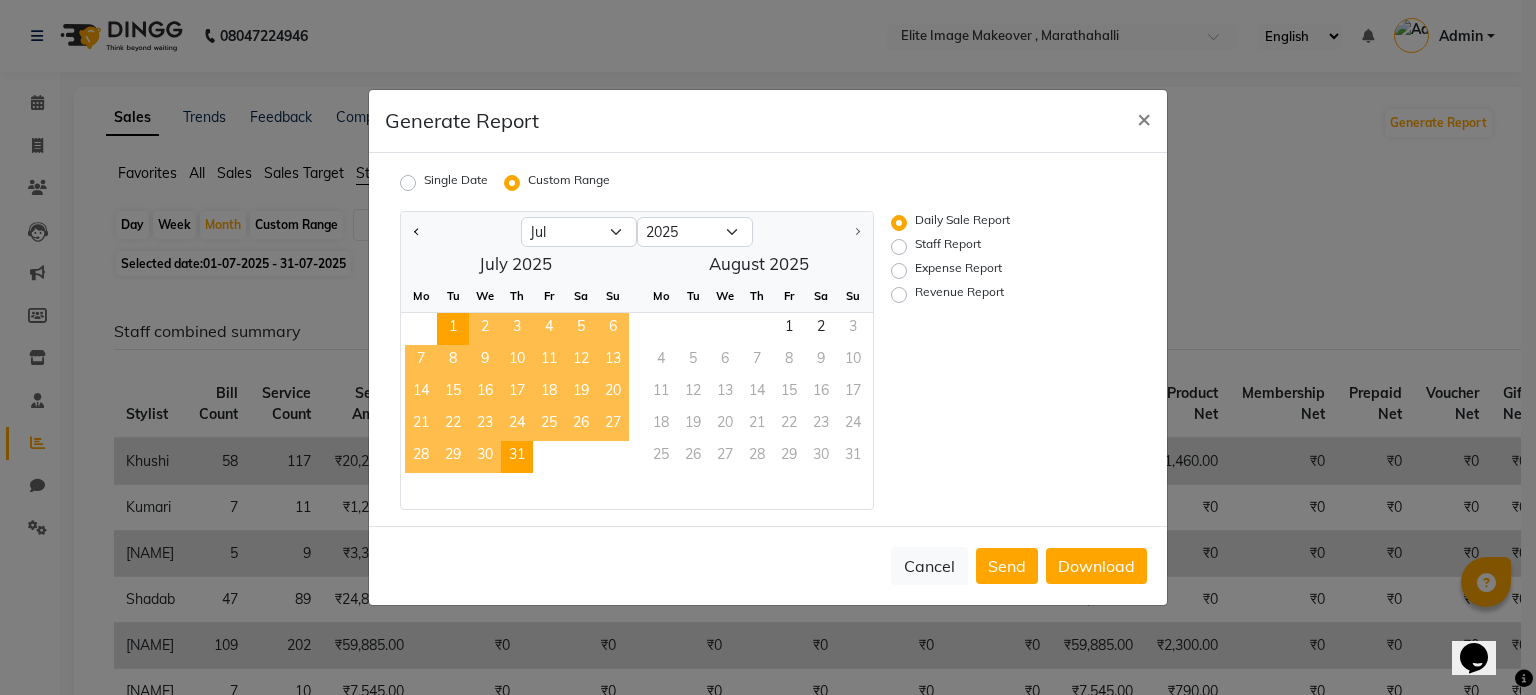 click on "Staff Report" 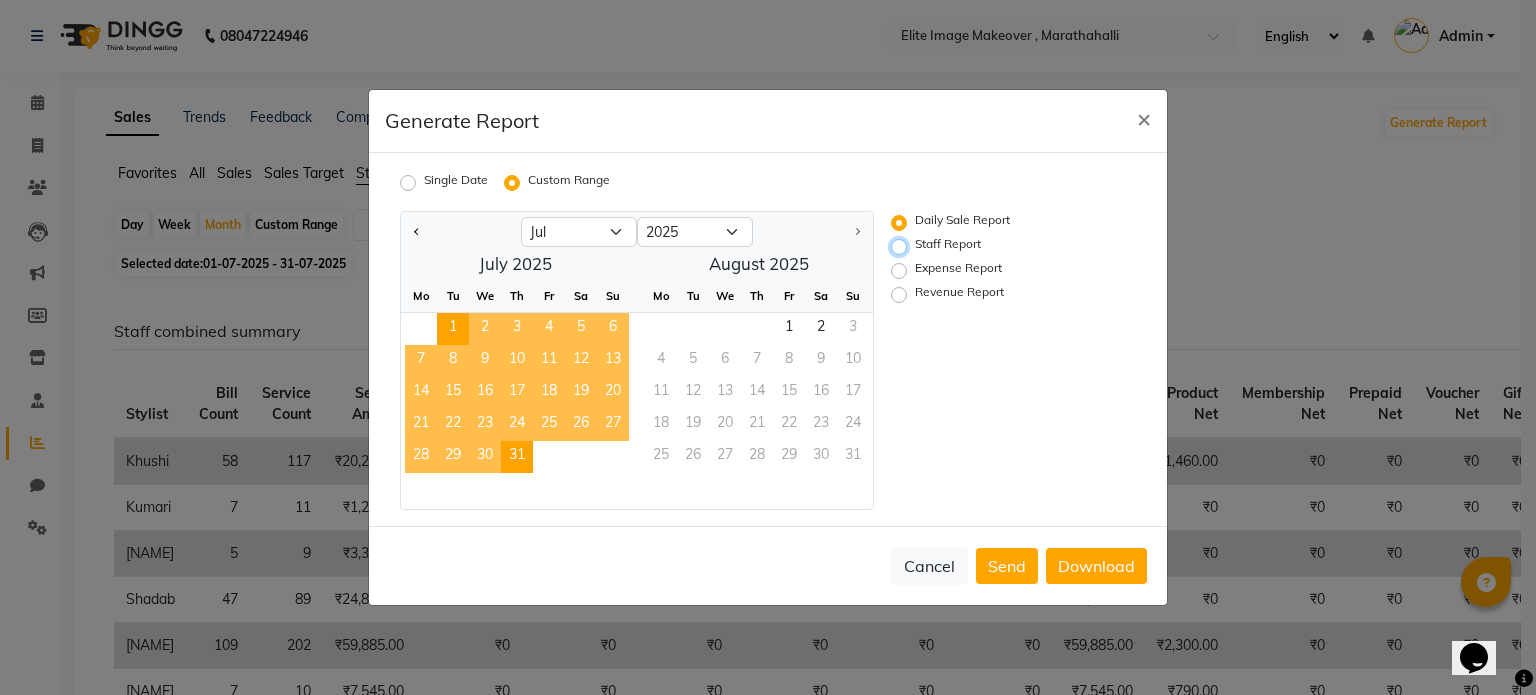click on "Staff Report" at bounding box center (902, 247) 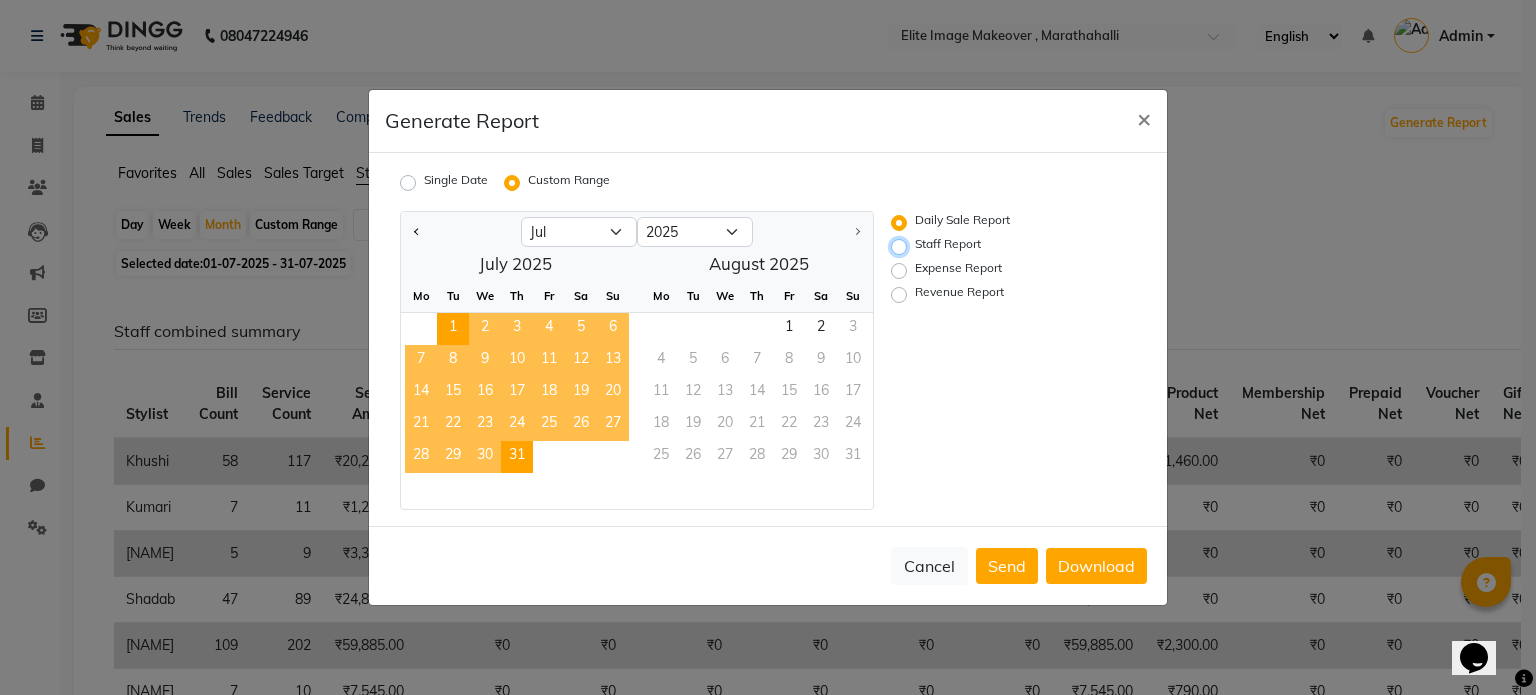 radio on "true" 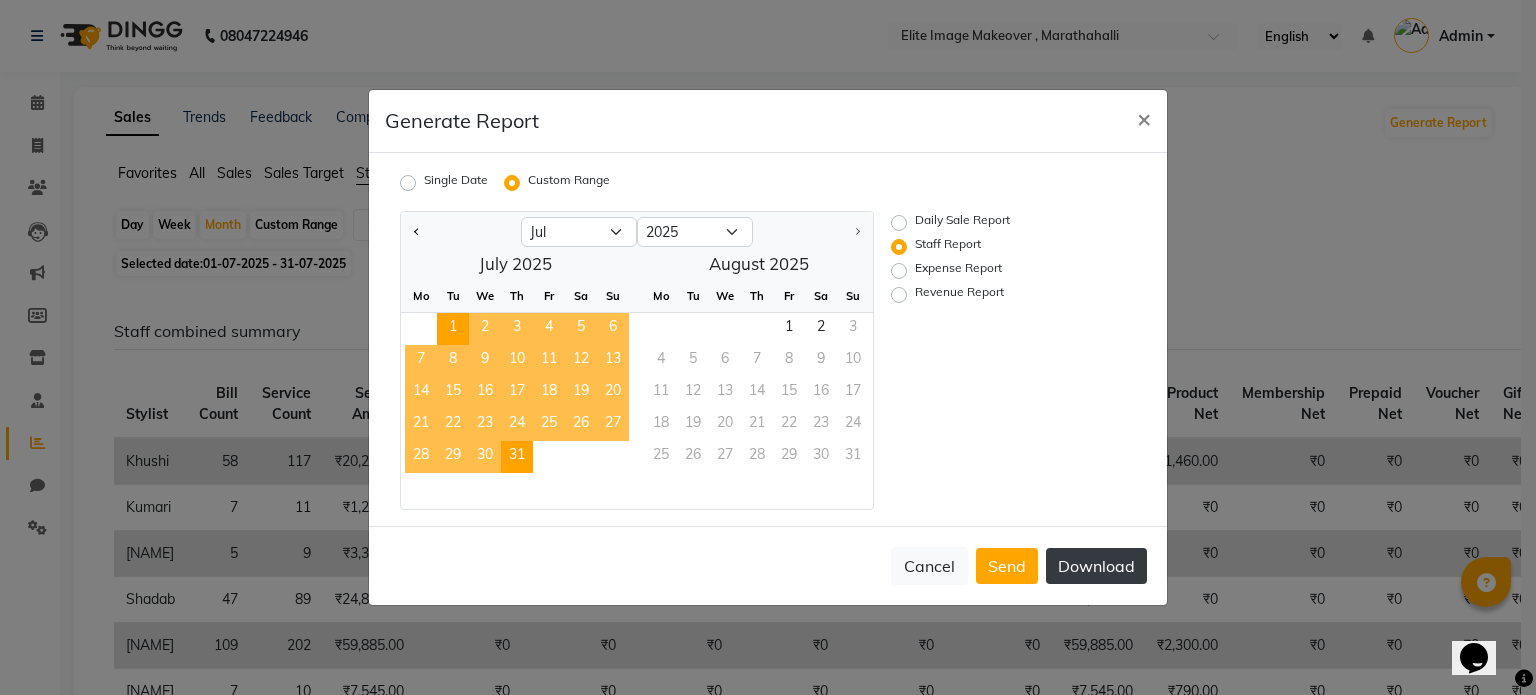 click on "Download" 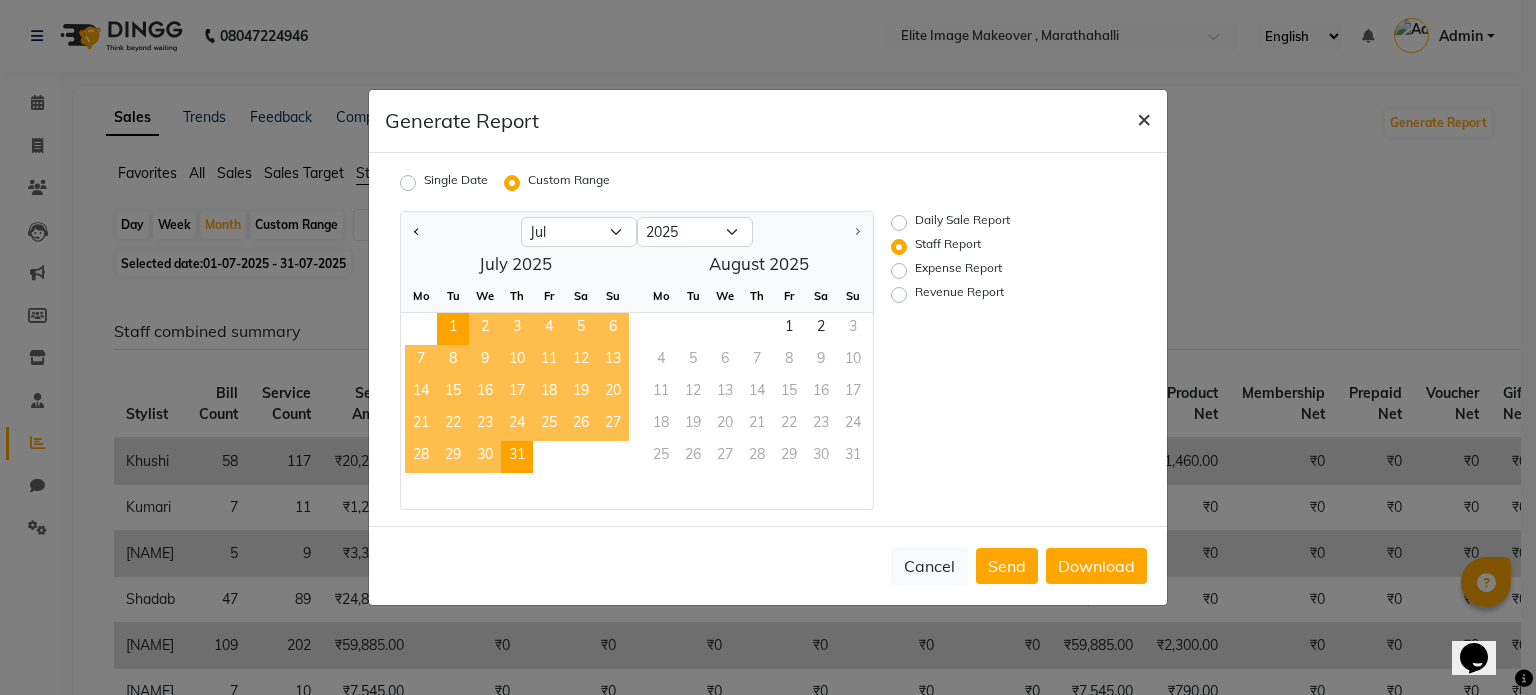 click on "×" 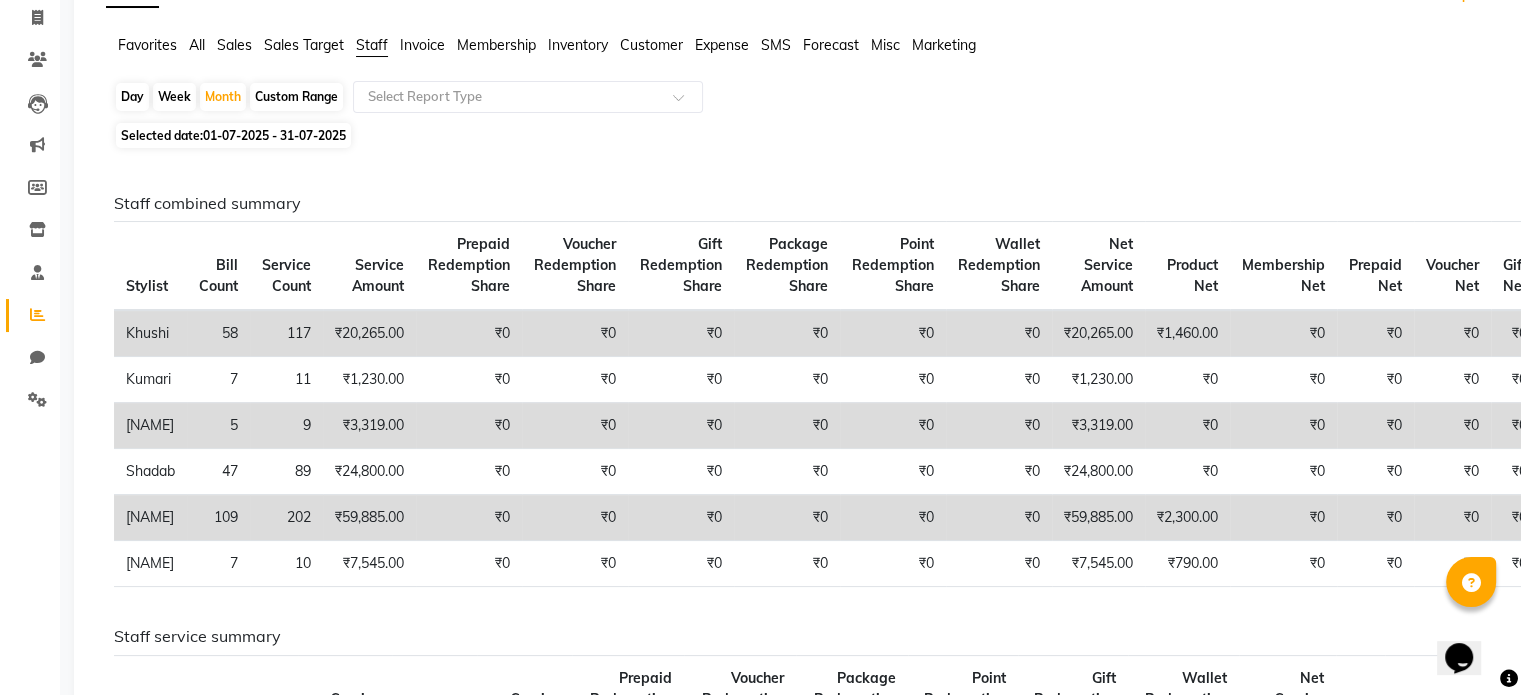 scroll, scrollTop: 0, scrollLeft: 0, axis: both 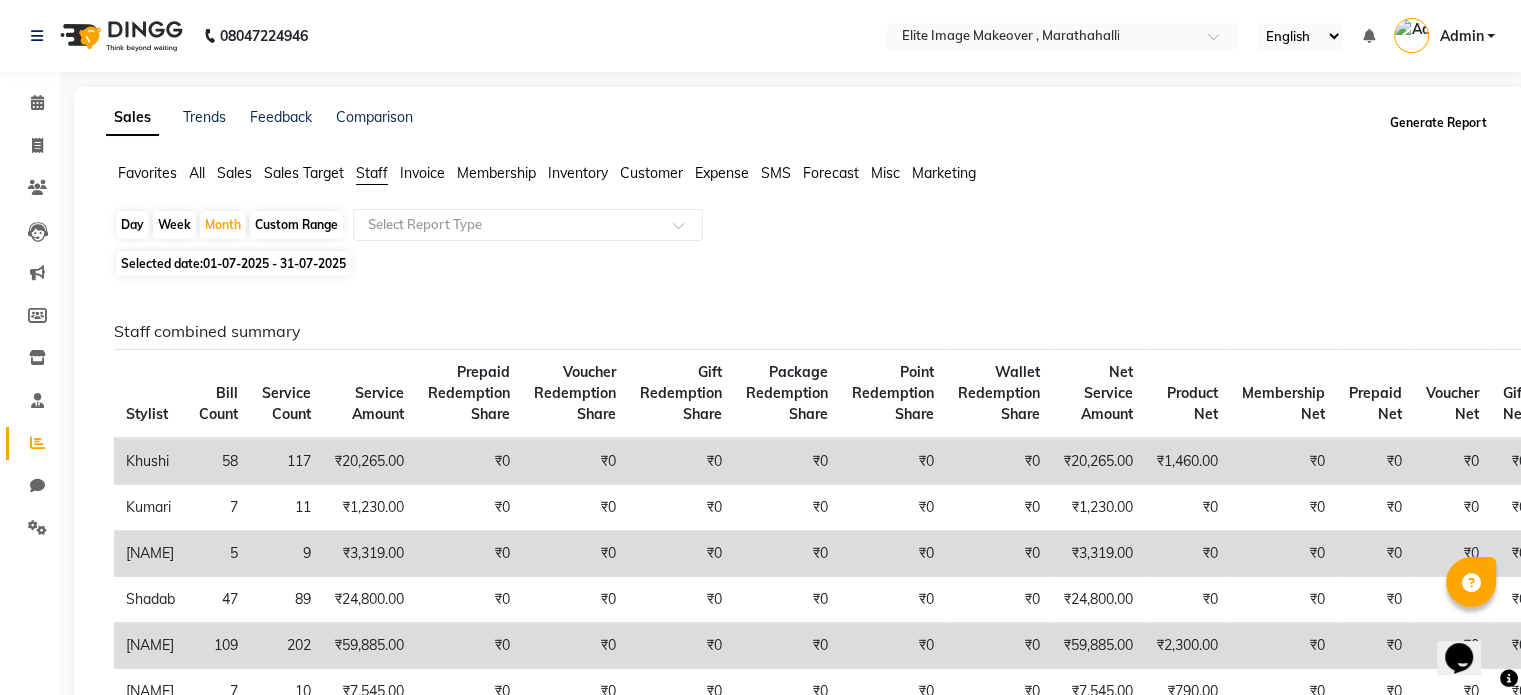 click on "Generate Report" 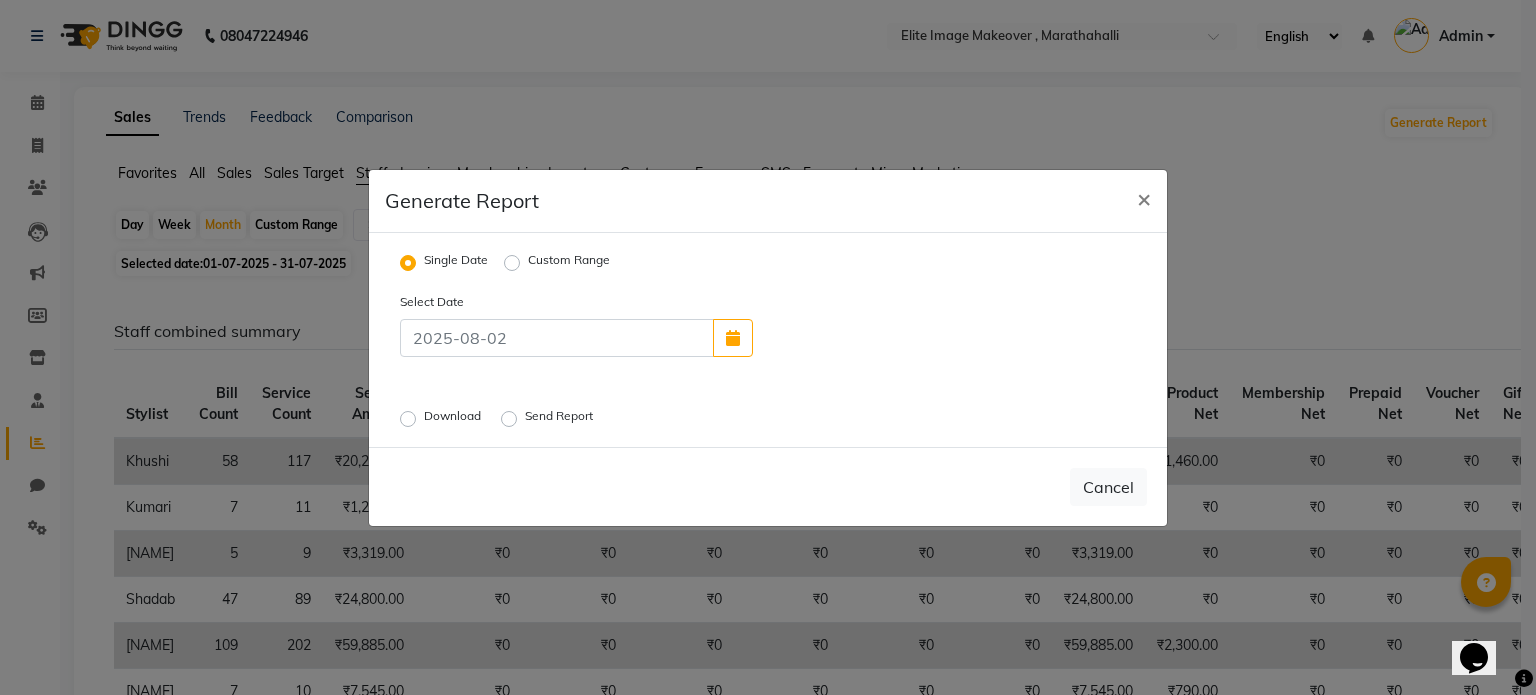click on "Custom Range" 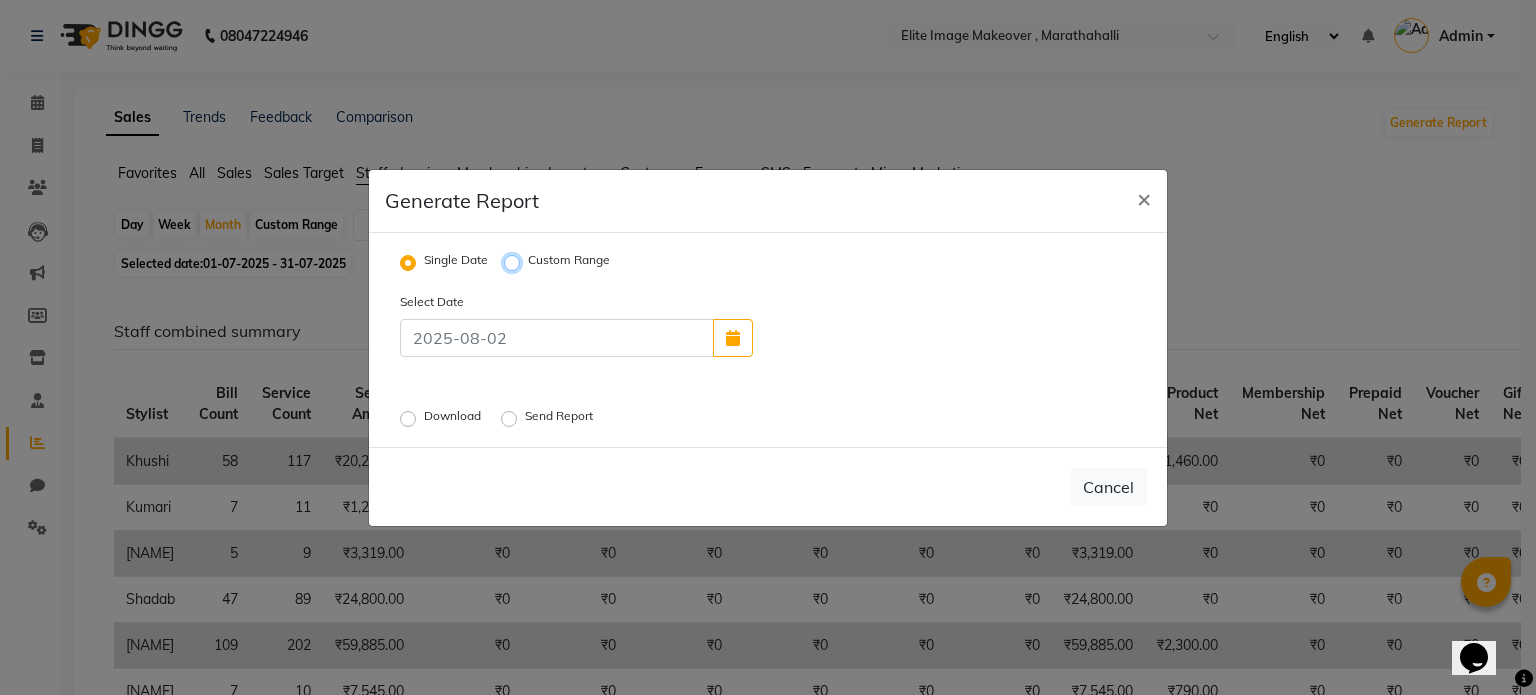 click on "Custom Range" at bounding box center [515, 262] 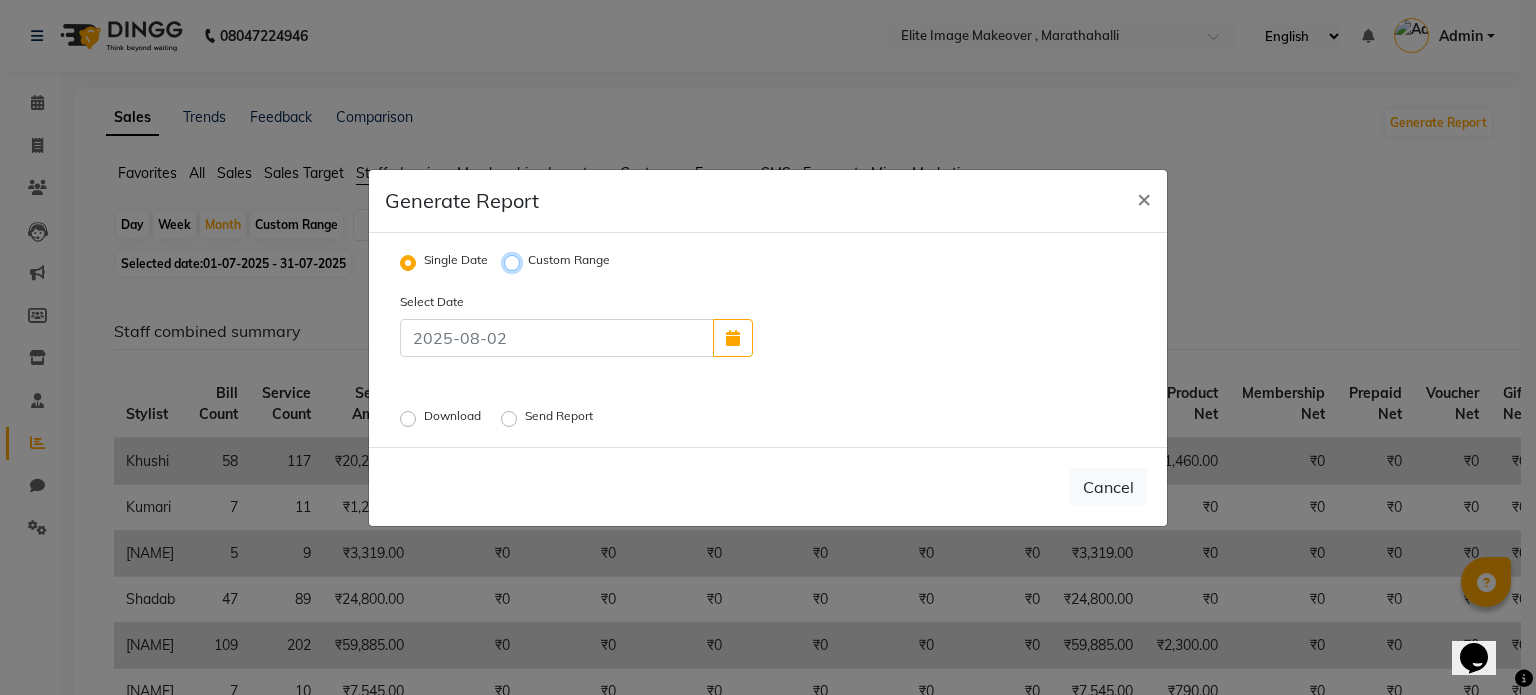 radio on "true" 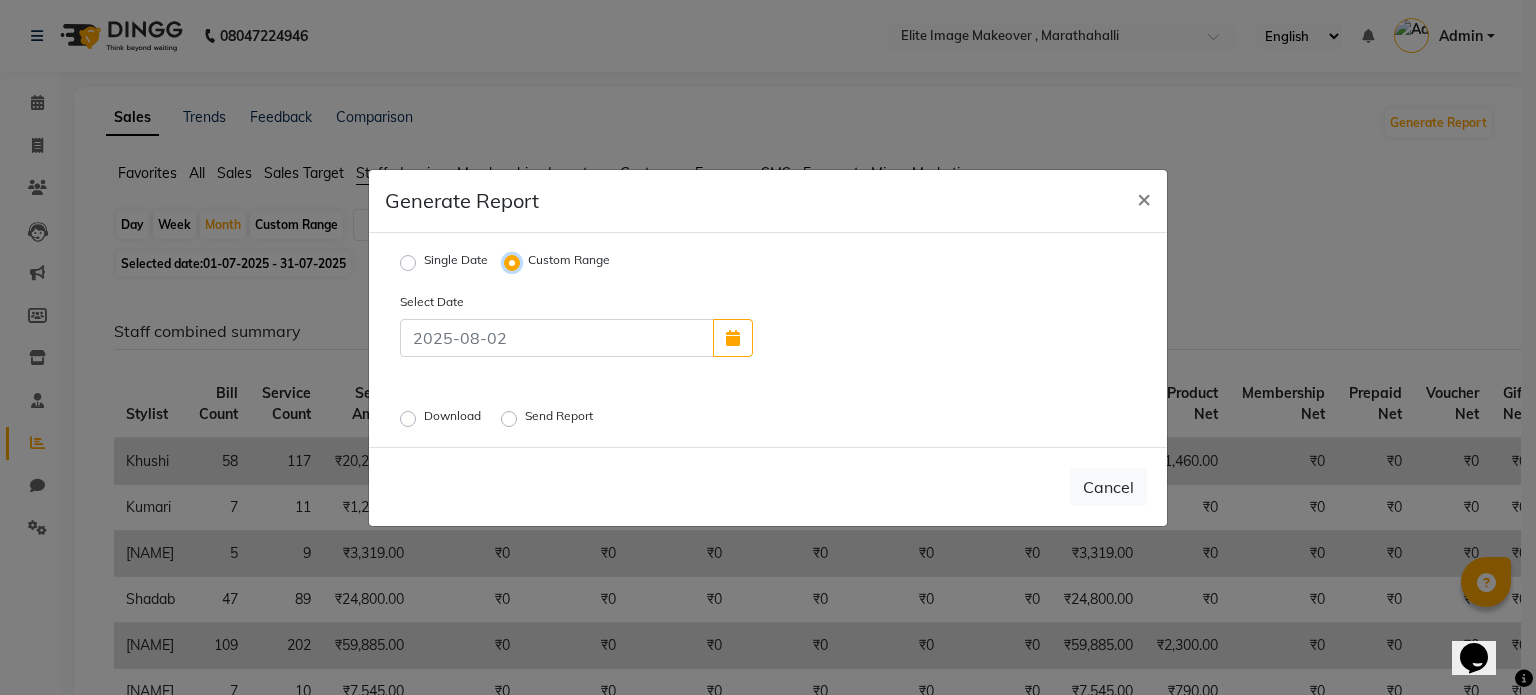 select on "8" 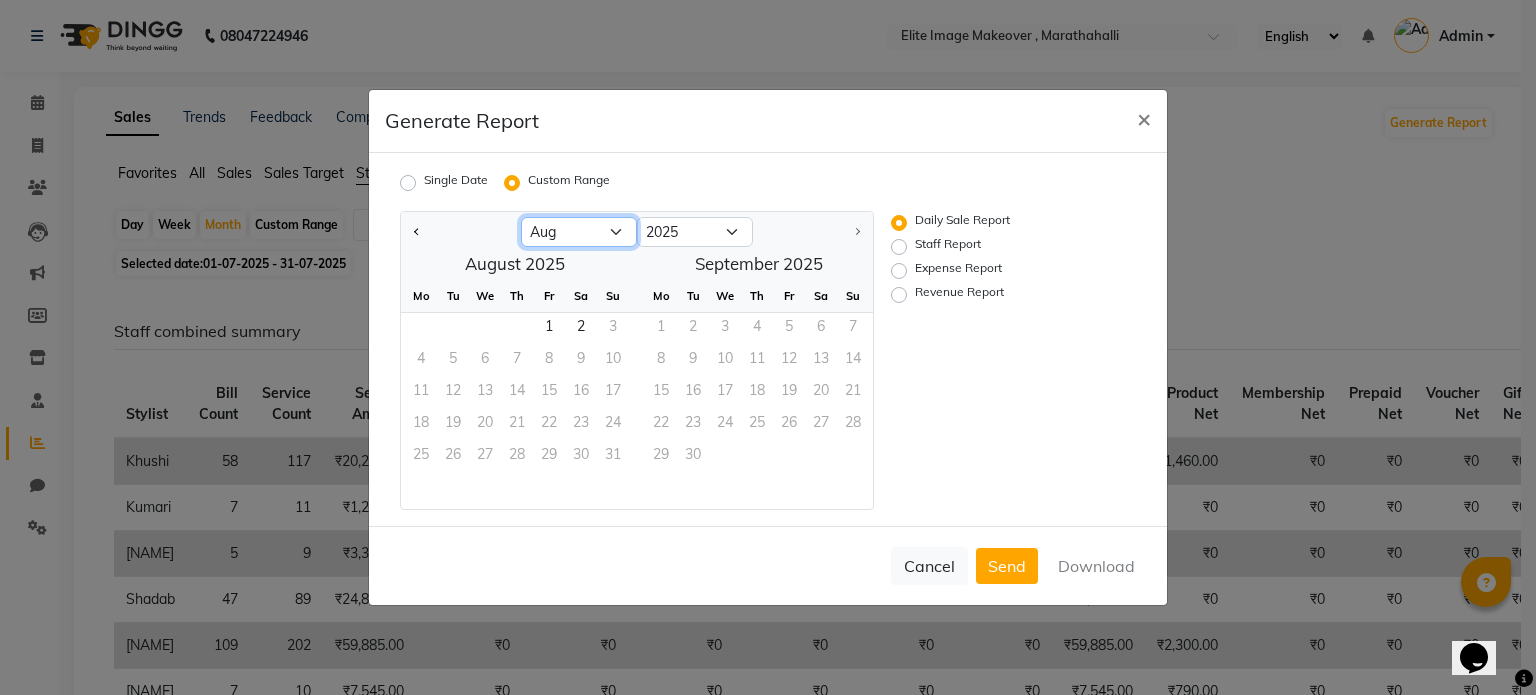click on "Jan Feb Mar Apr May Jun Jul Aug" 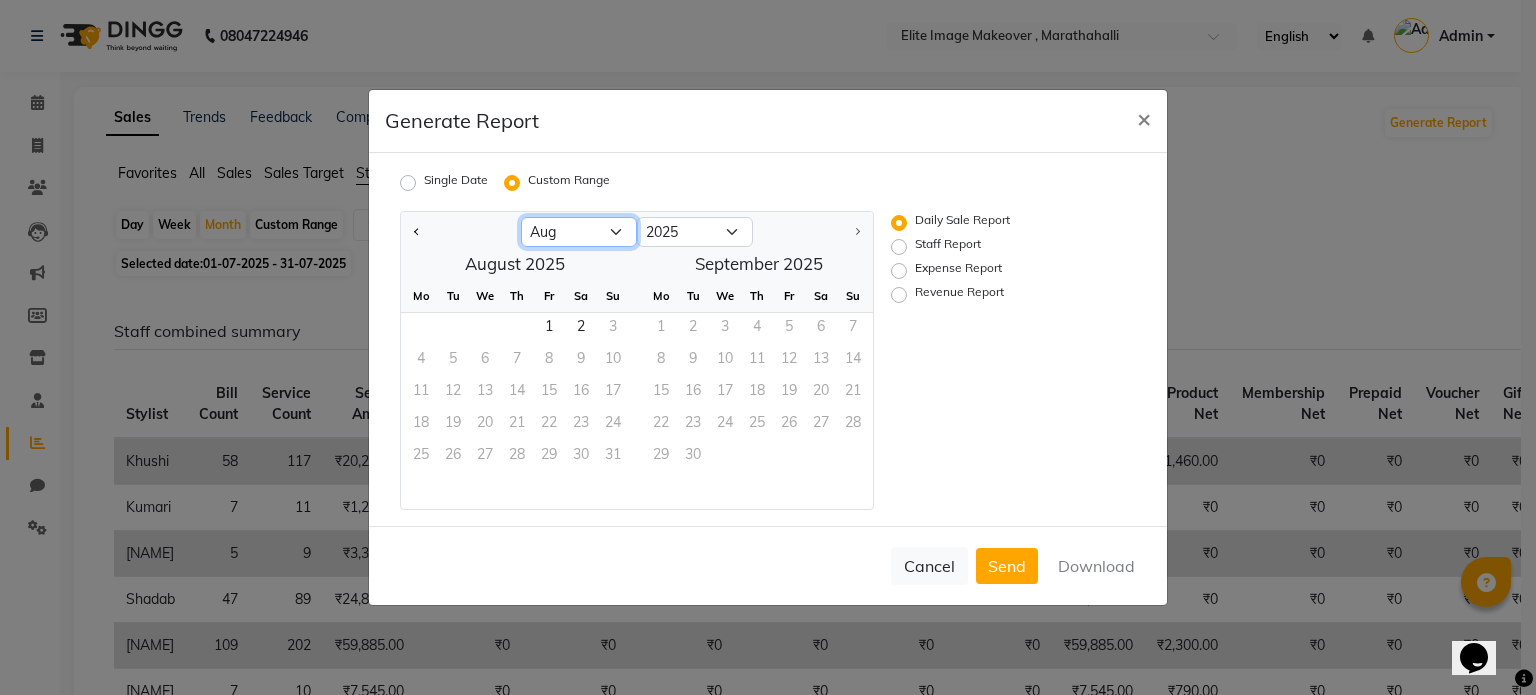 select on "7" 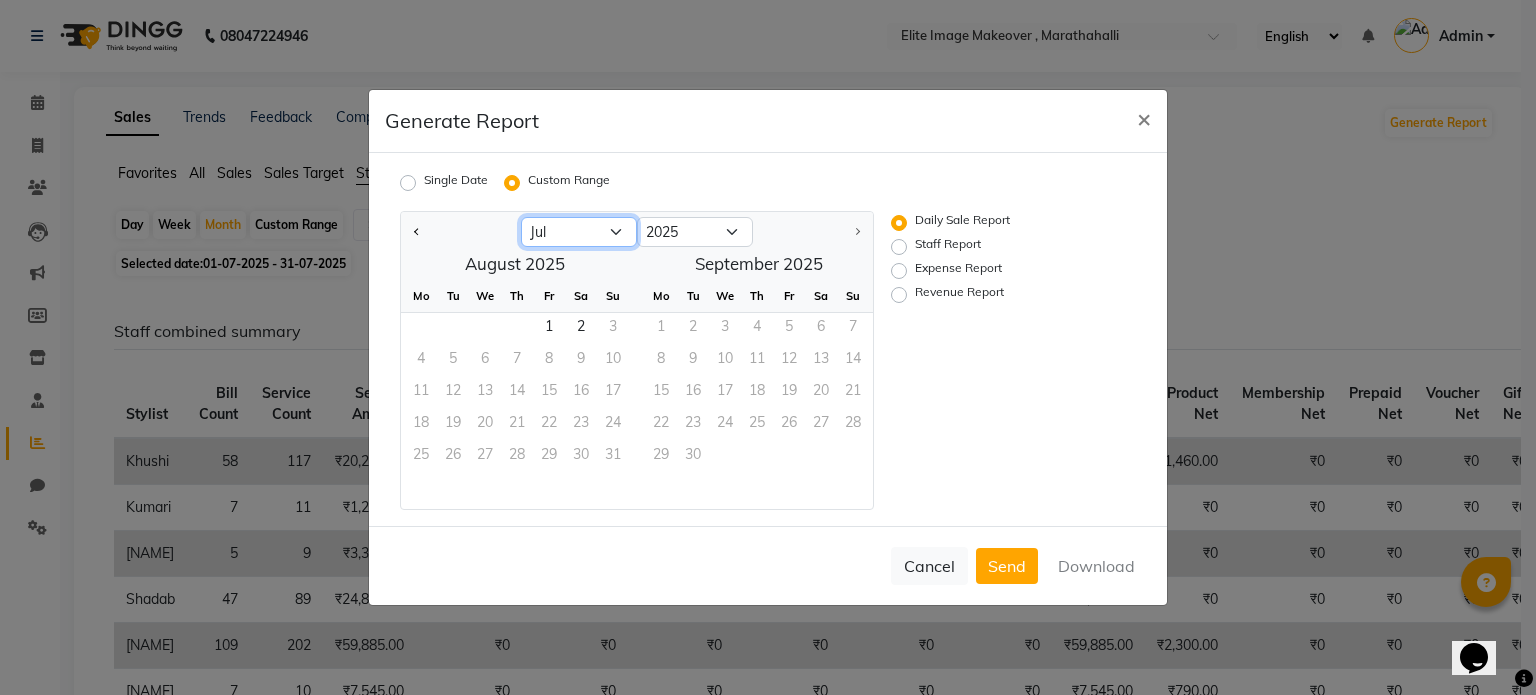click on "Jan Feb Mar Apr May Jun Jul Aug" 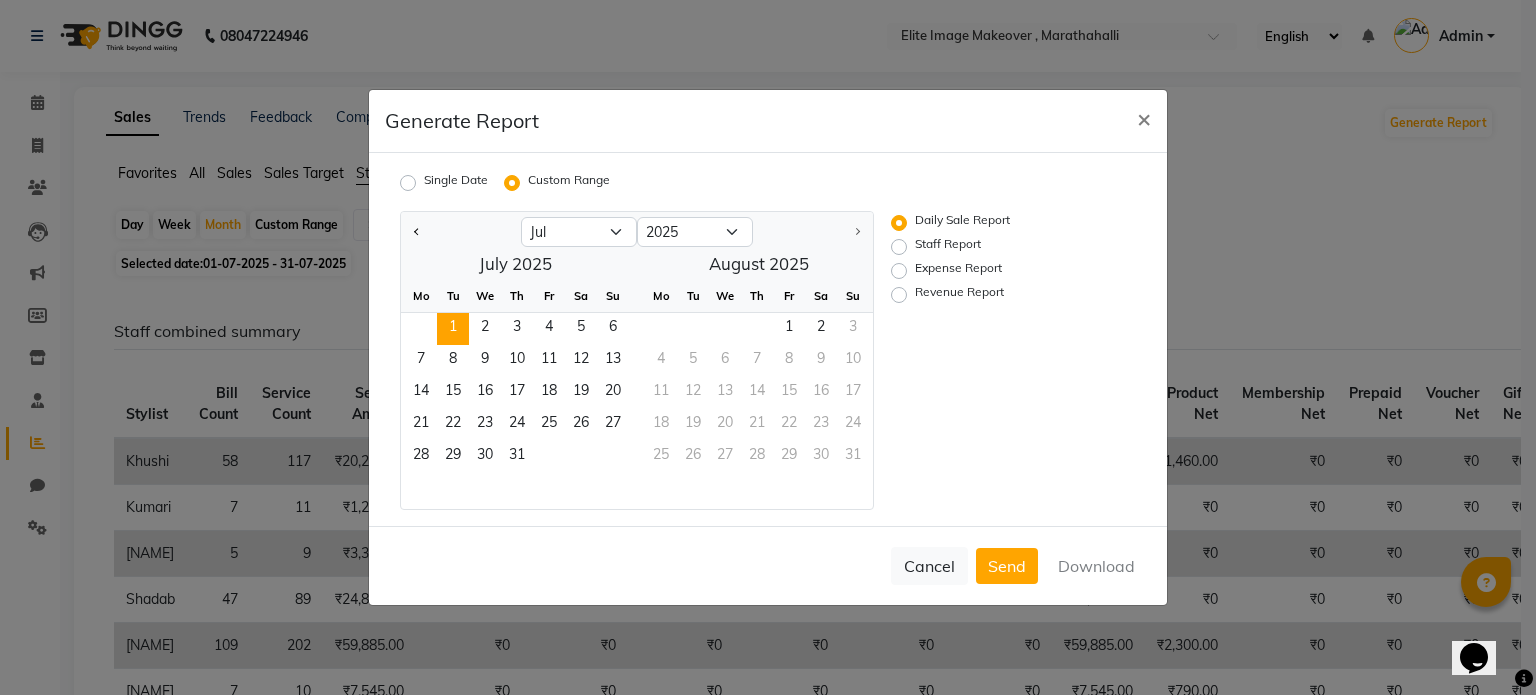 click on "1" 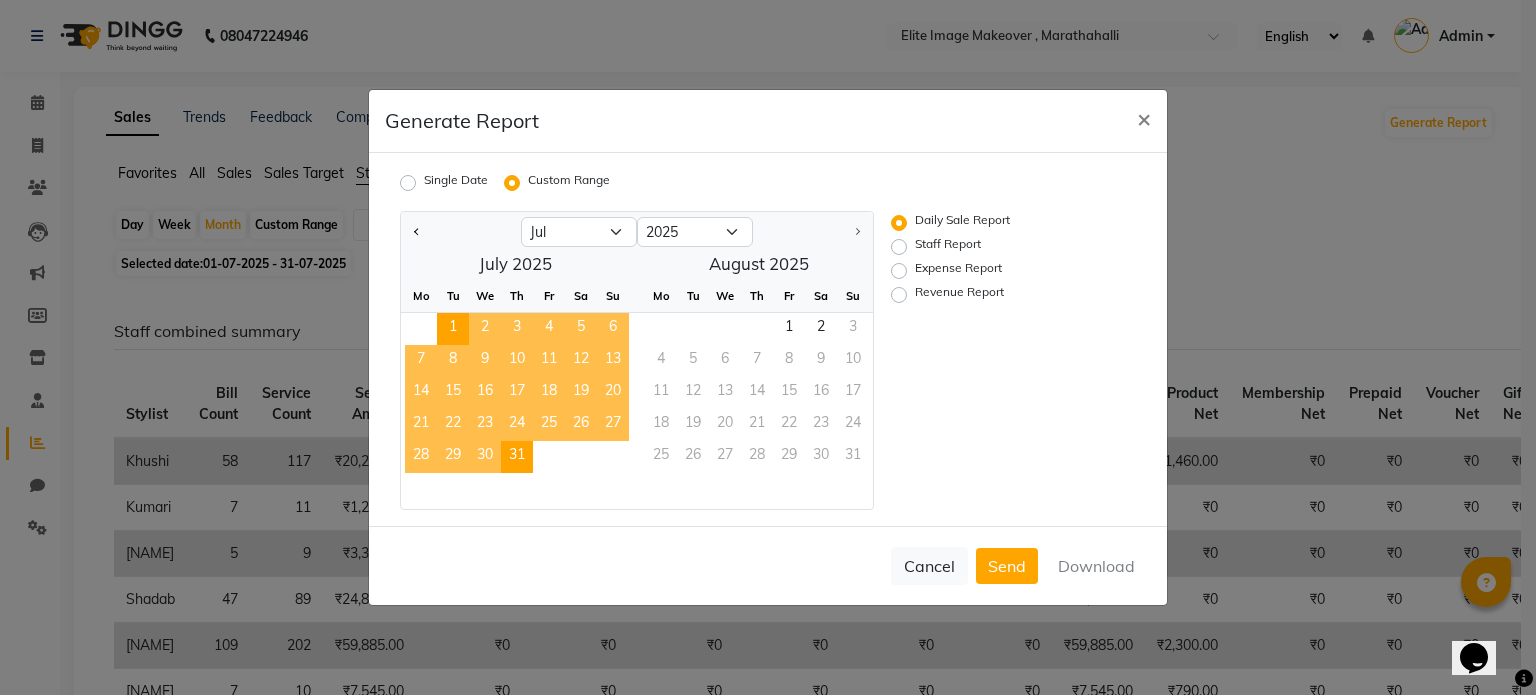 click on "31" 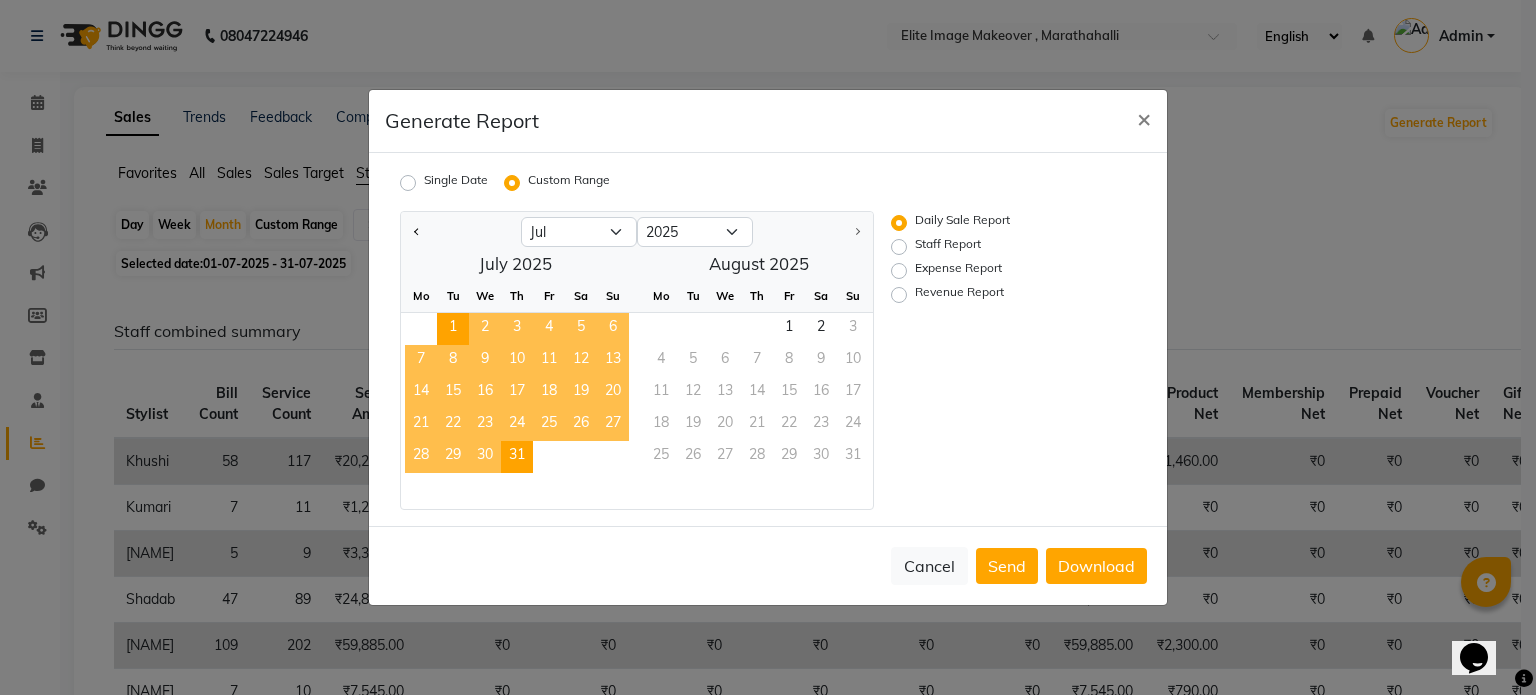 click on "Revenue Report" 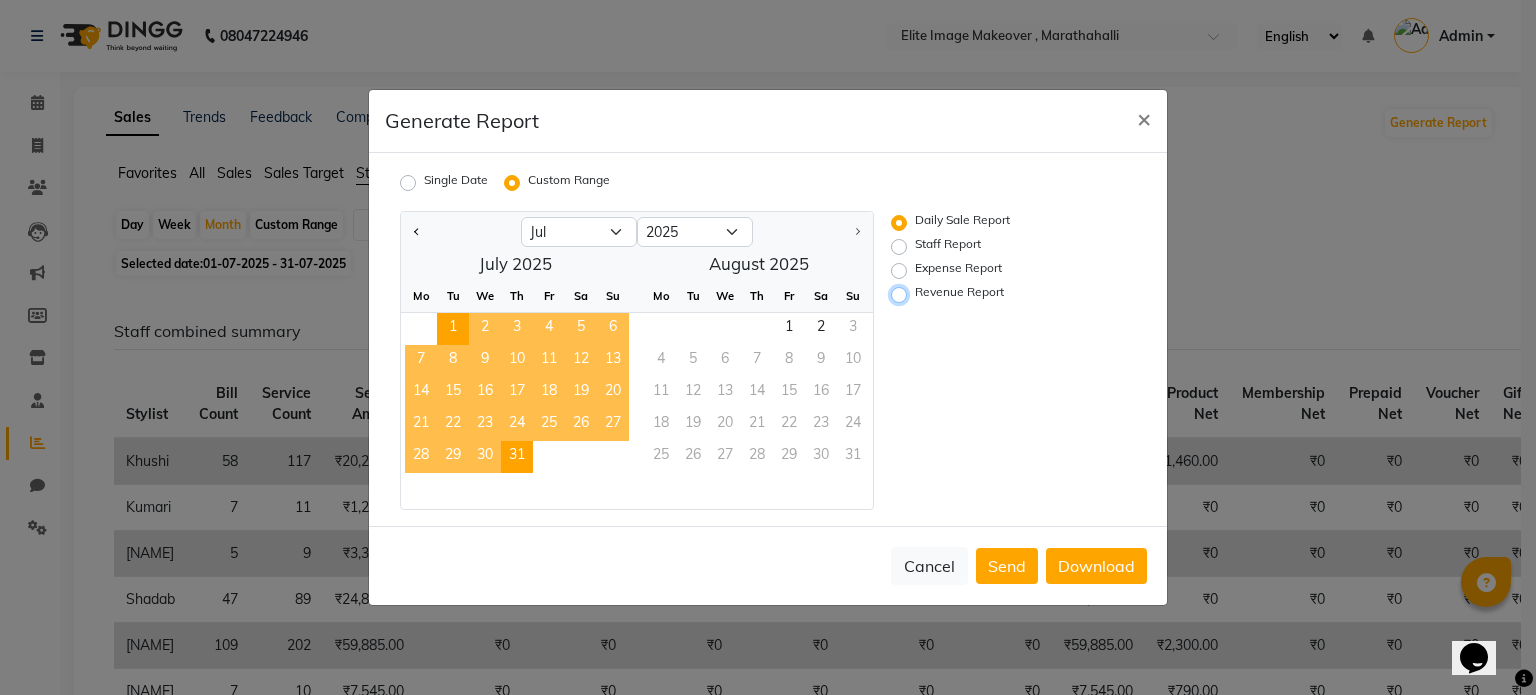 click on "Revenue Report" at bounding box center [902, 295] 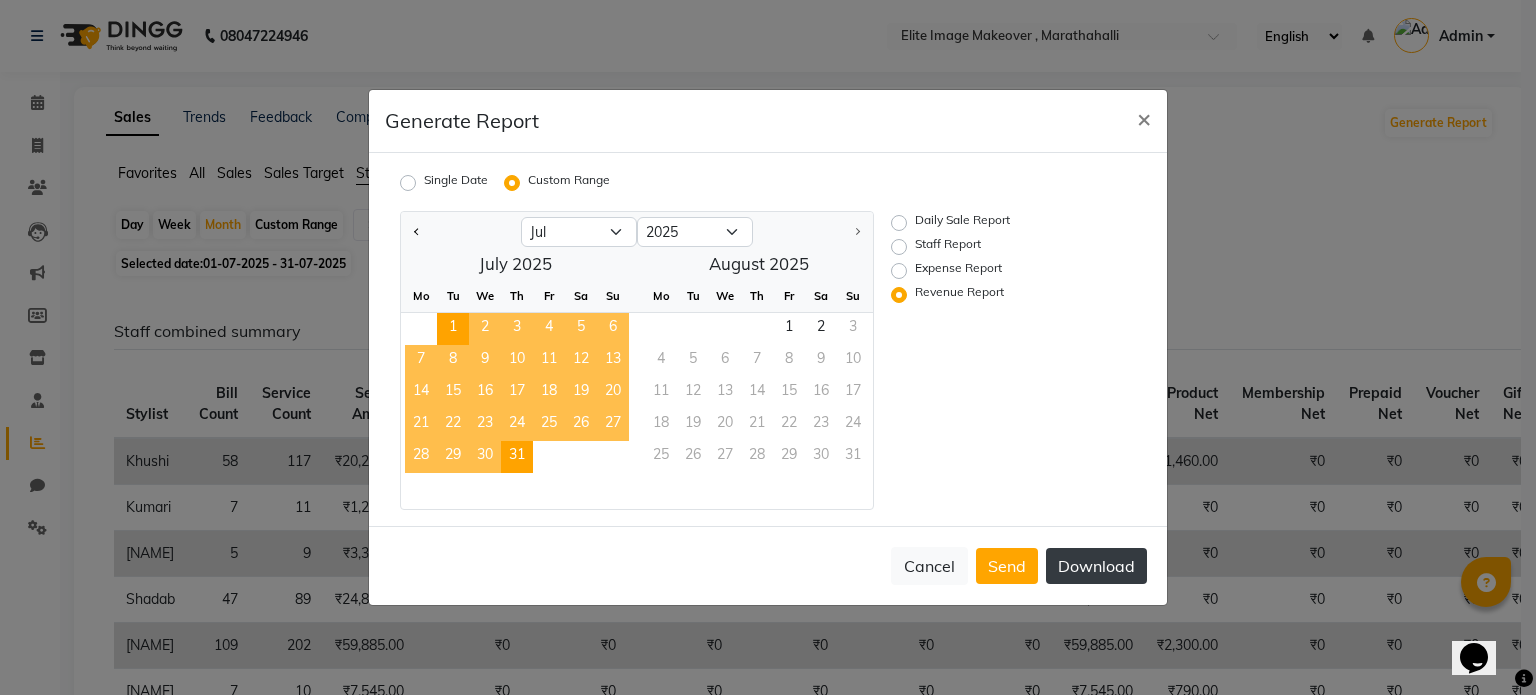 click on "Download" 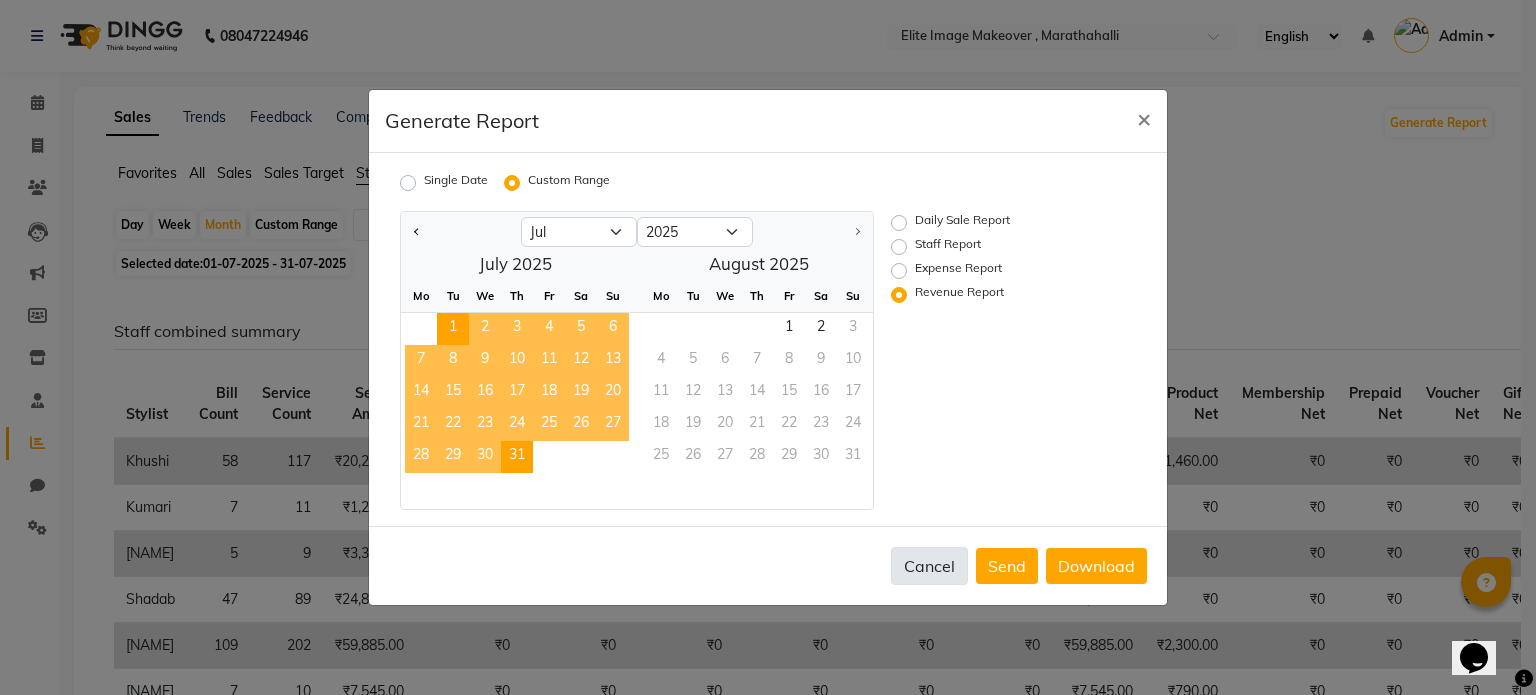 click on "Cancel" 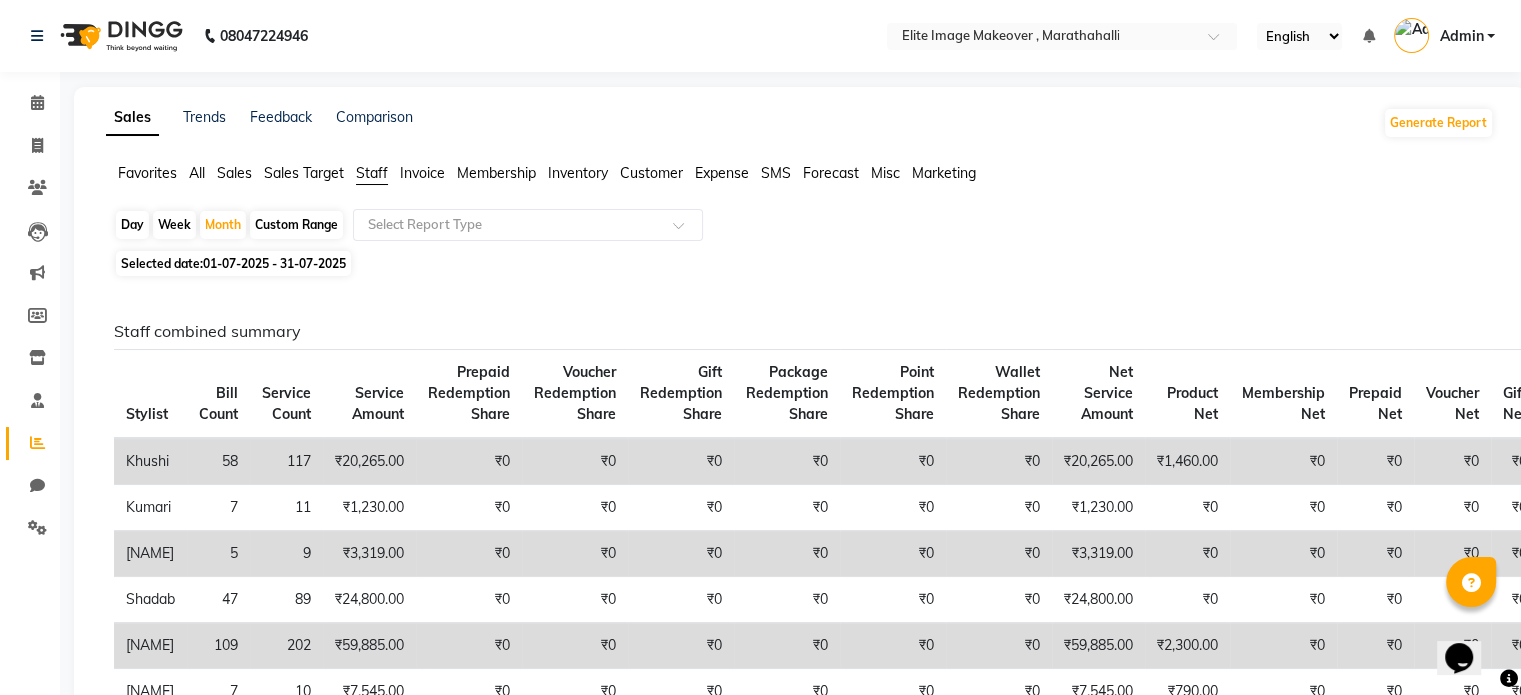 click on "Sales" 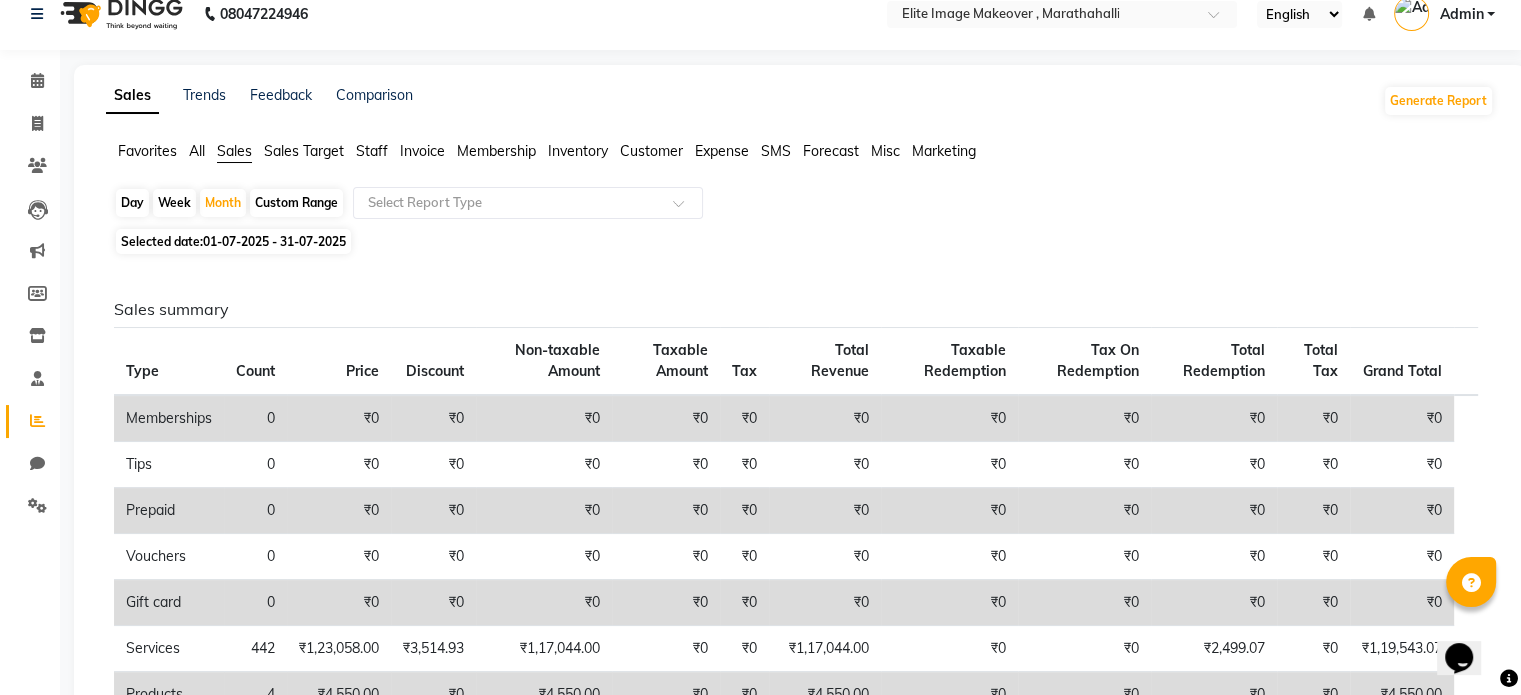 scroll, scrollTop: 0, scrollLeft: 0, axis: both 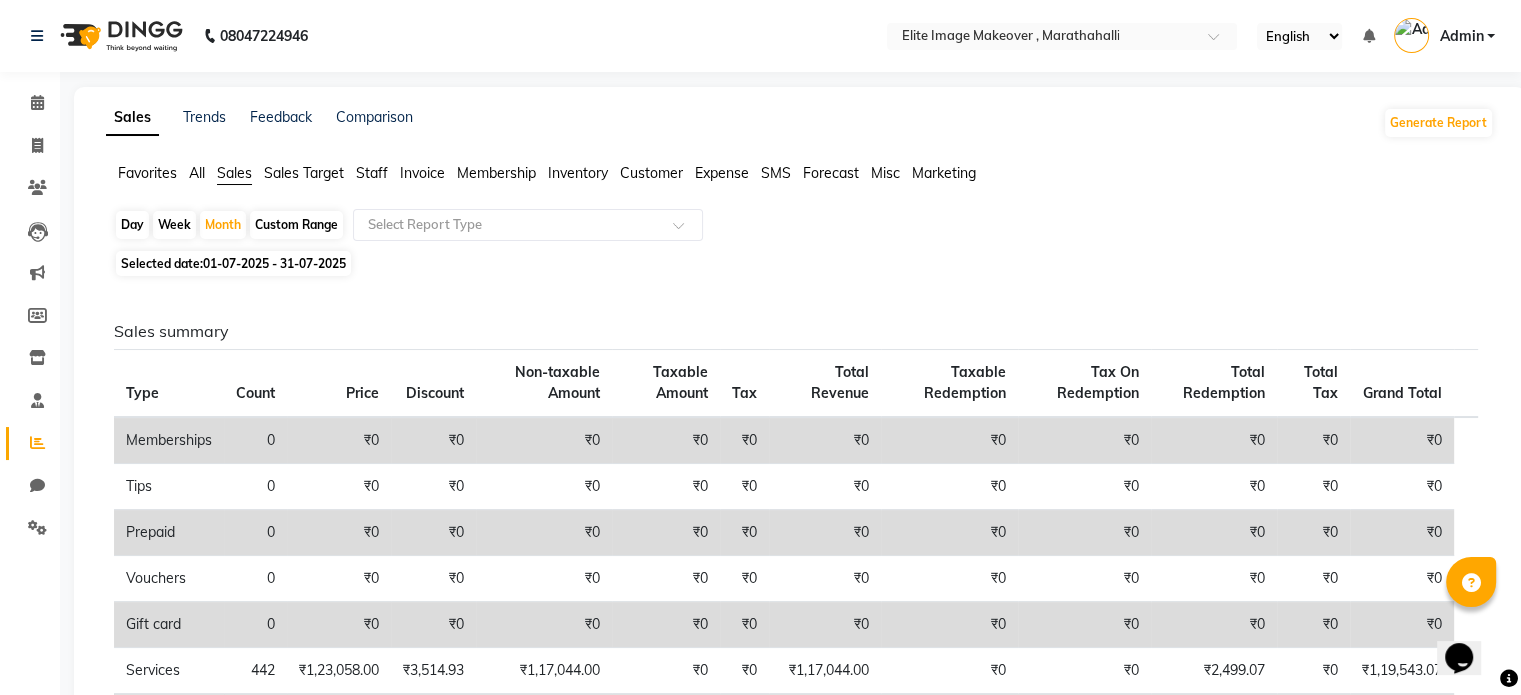 click on "Invoice" 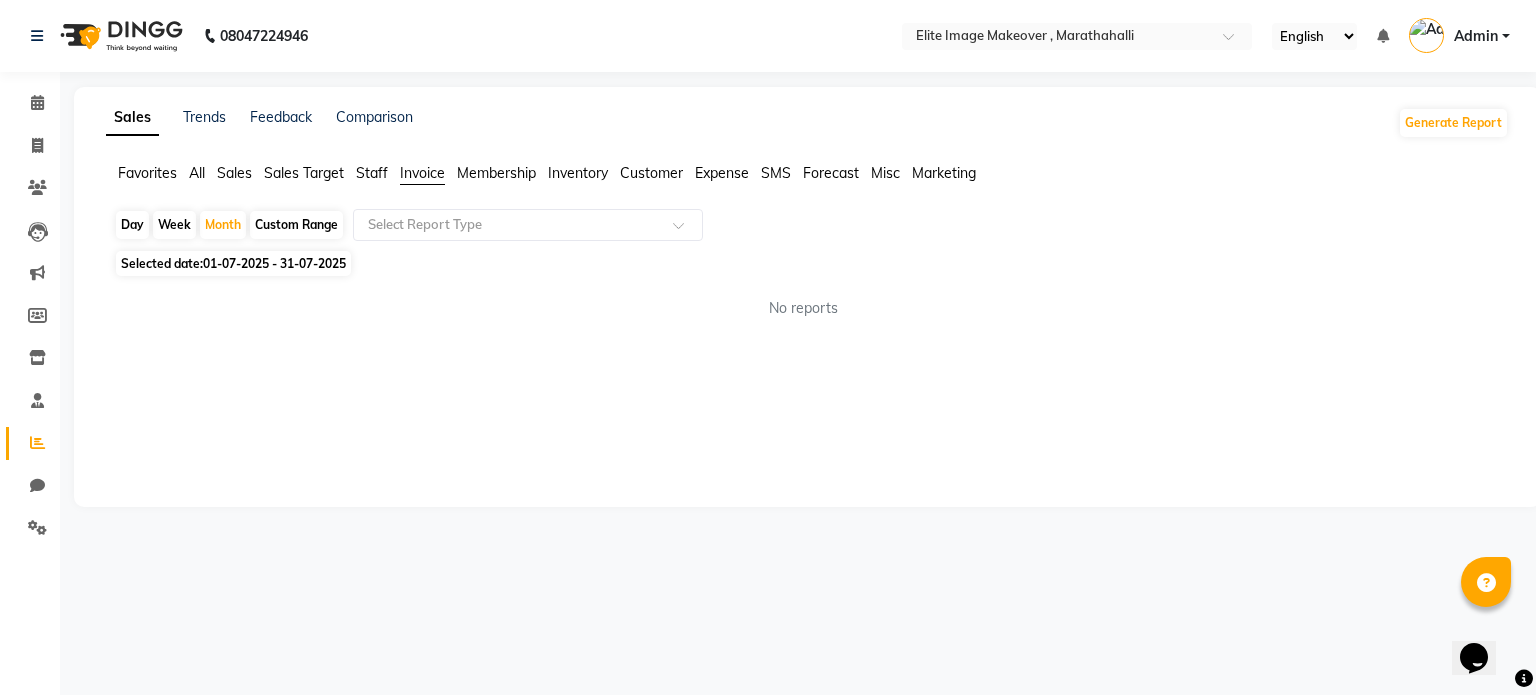 click on "Membership" 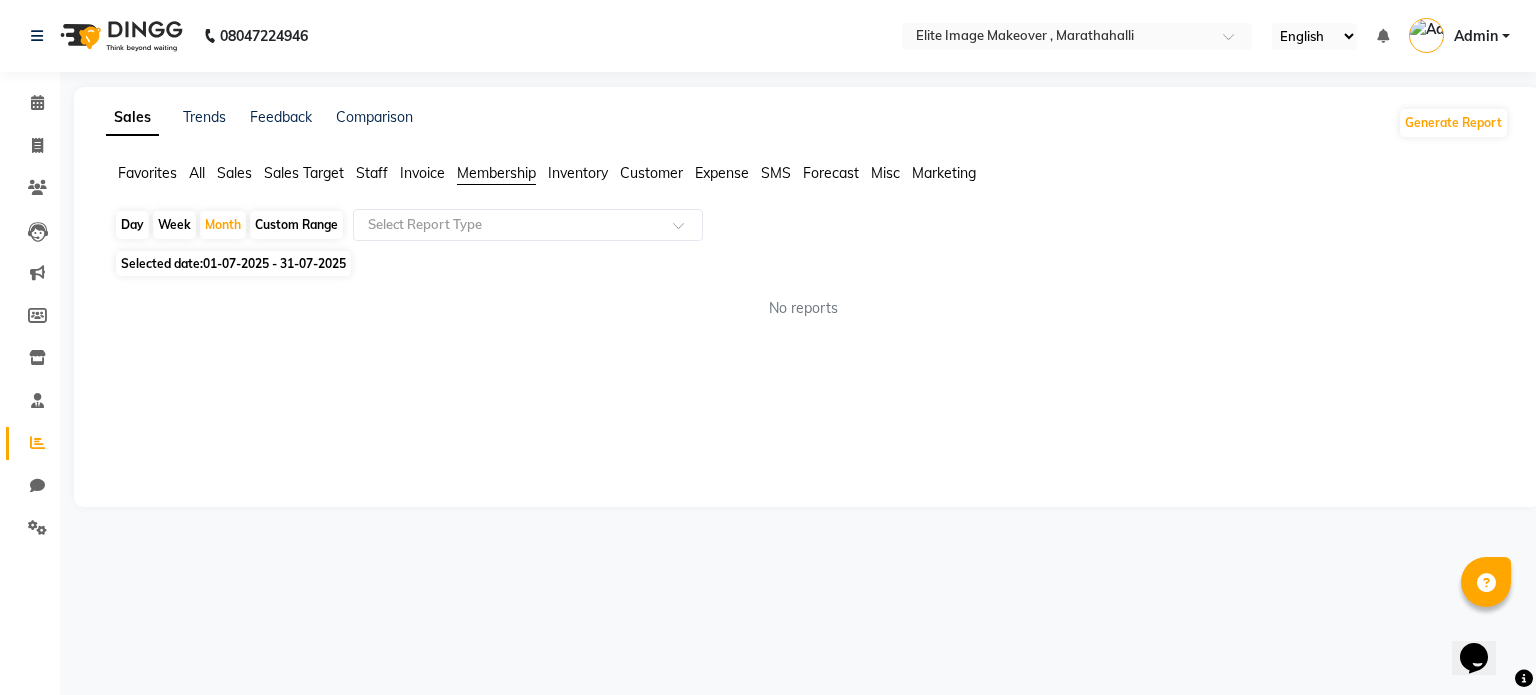 click on "Inventory" 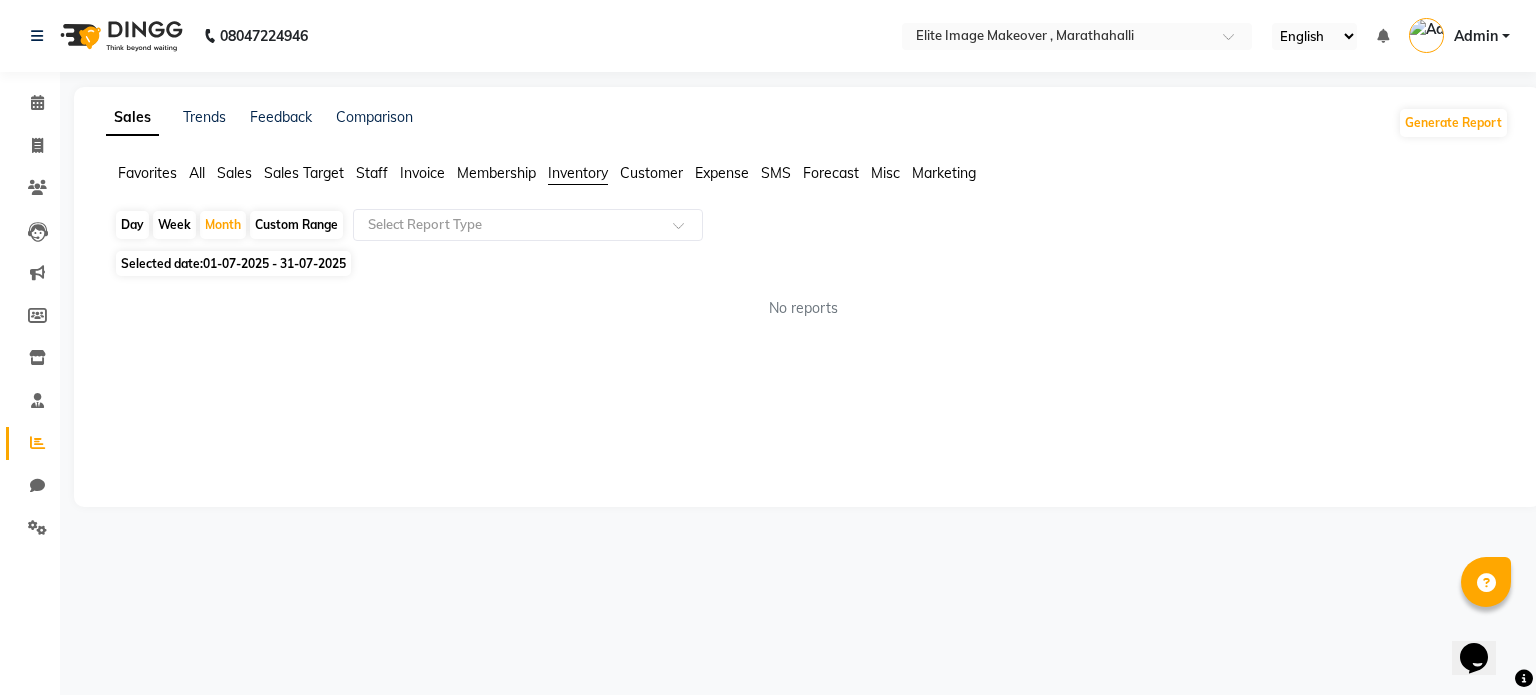 click on "Customer" 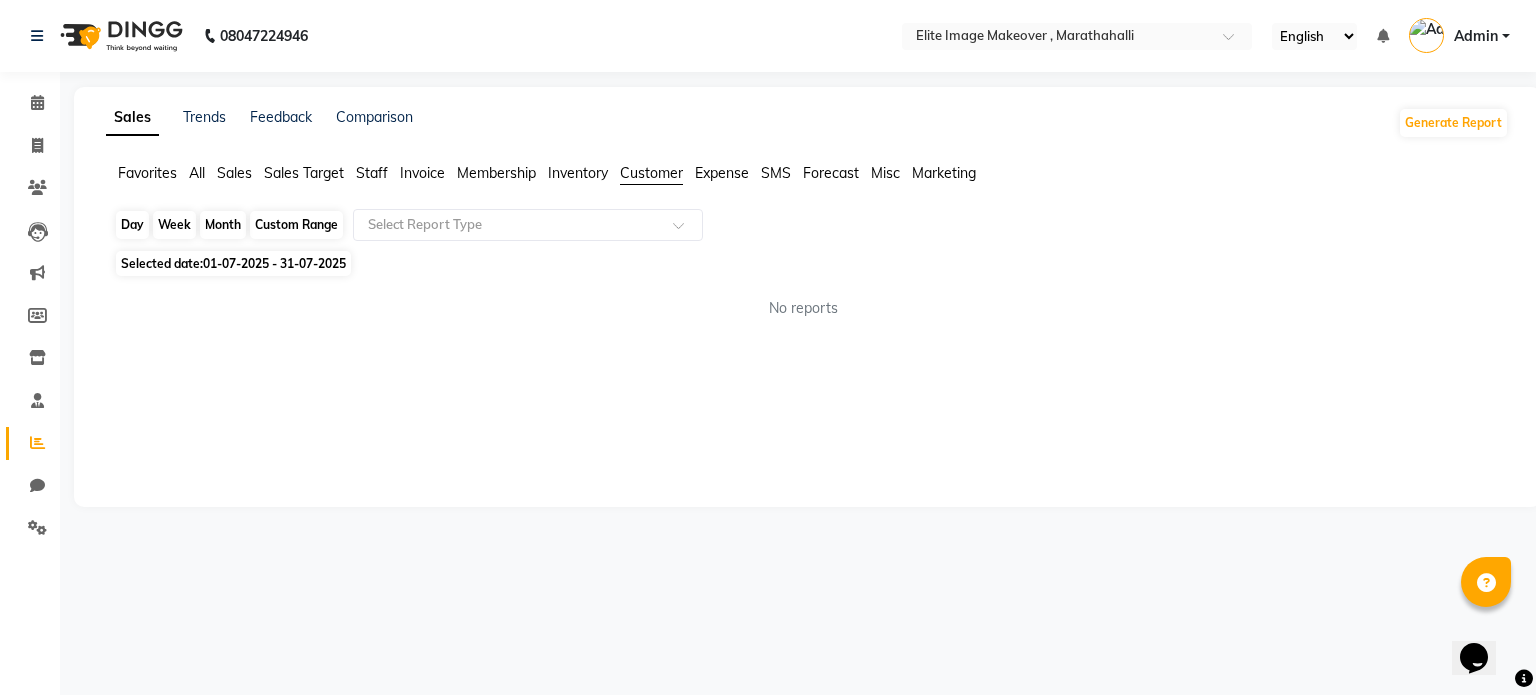 click on "Month" 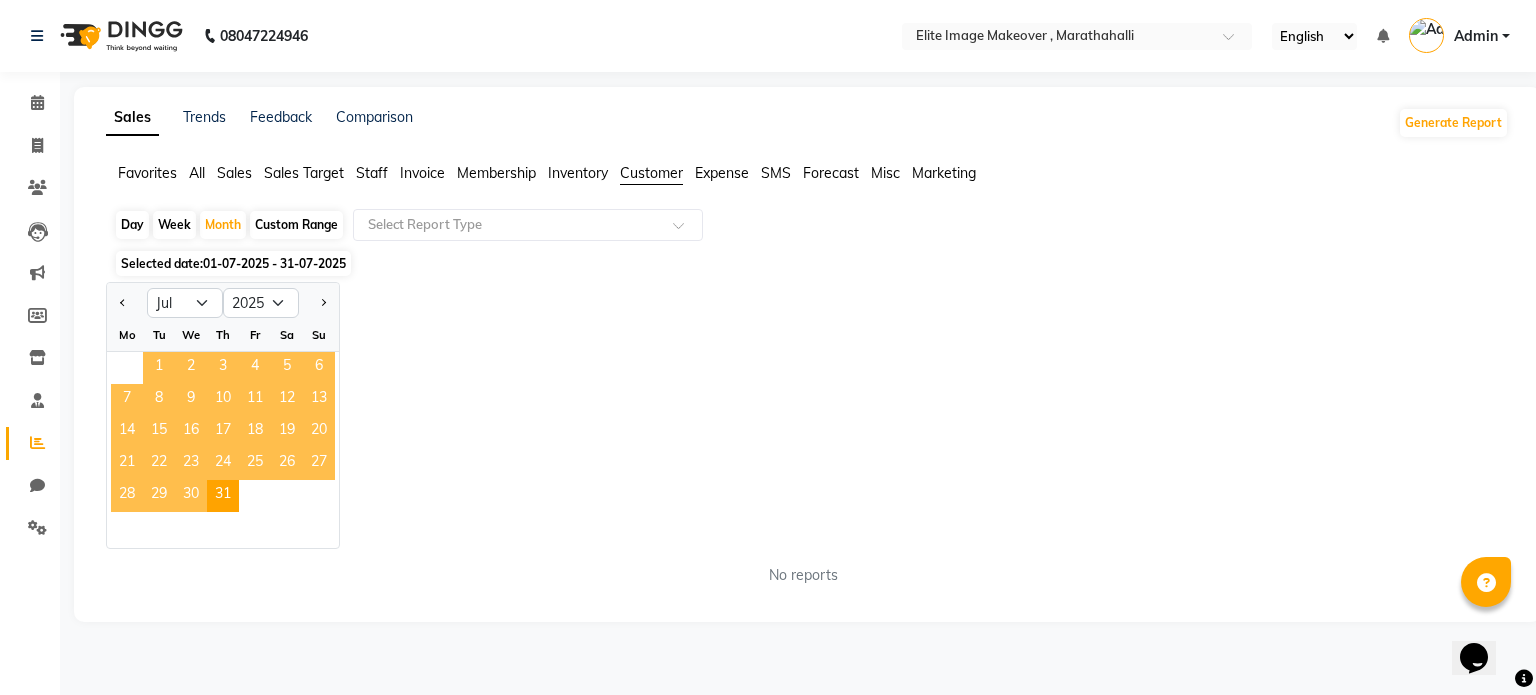 click on "1" 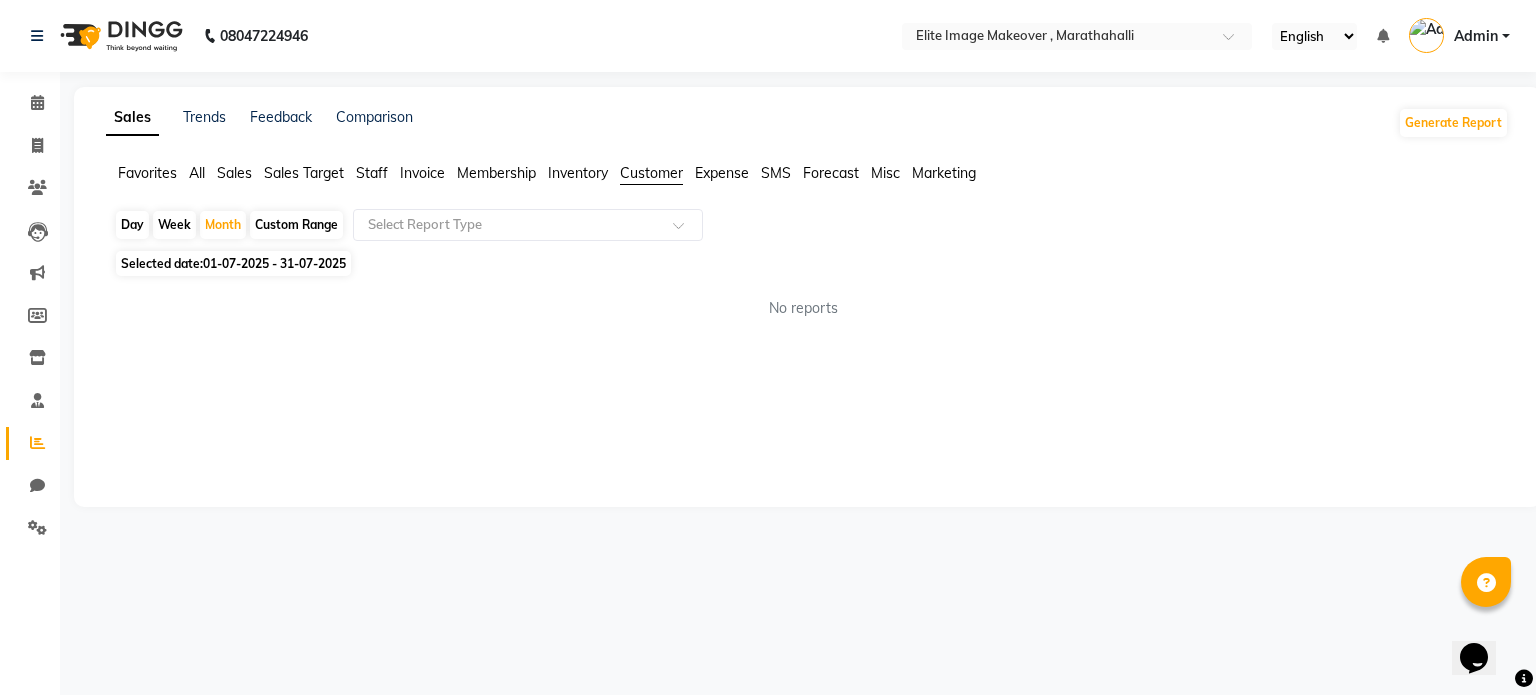 click on "Sales Trends Feedback Comparison Generate Report Favorites All Sales Sales Target Staff Invoice Membership Inventory Customer Expense SMS Forecast Misc Marketing  Day   Week   Month   Custom Range  Select Report Type Selected date:  01-07-2025 - 31-07-2025  No reports ★ Mark as Favorite  Choose how you'd like to save "" report to favorites  Save to Personal Favorites:   Only you can see this report in your favorites tab. Share with Organization:   Everyone in your organization can see this report in their favorites tab.  Save to Favorites" 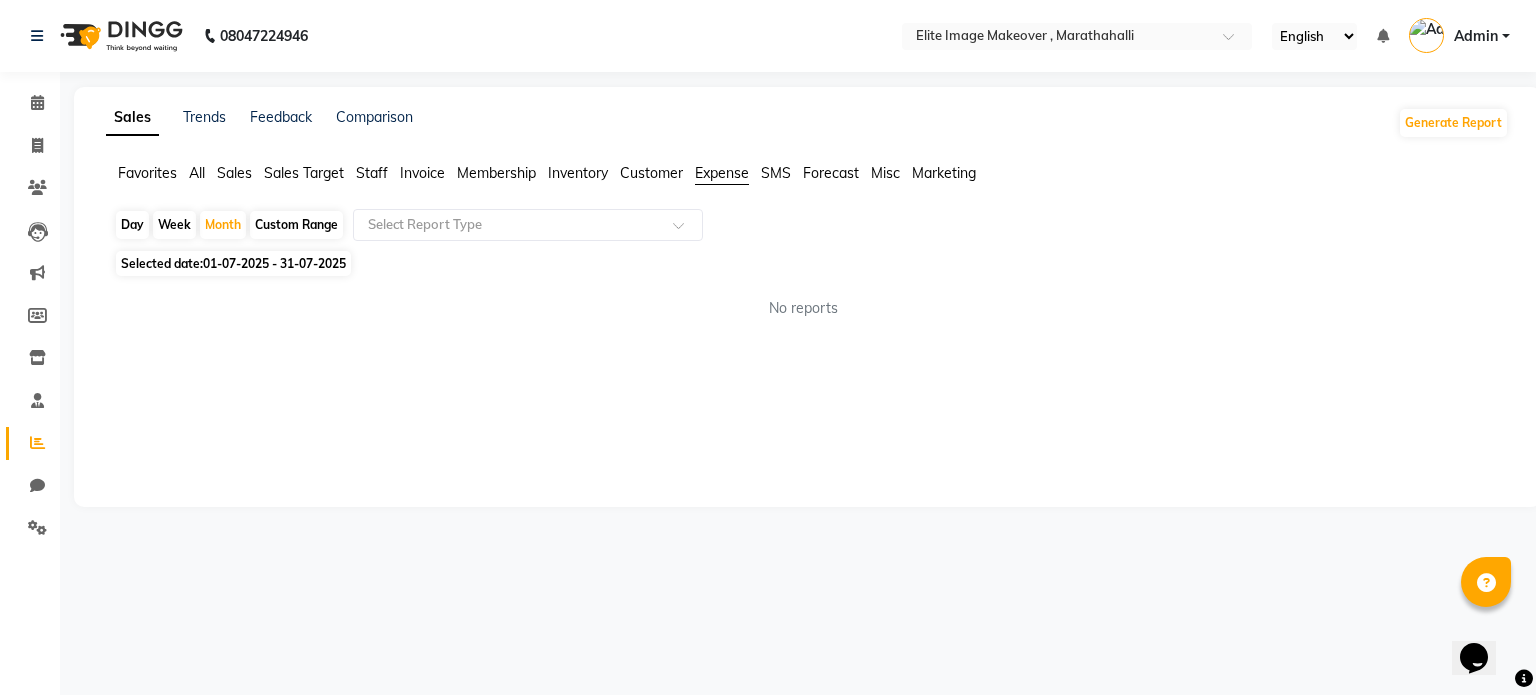 click on "SMS" 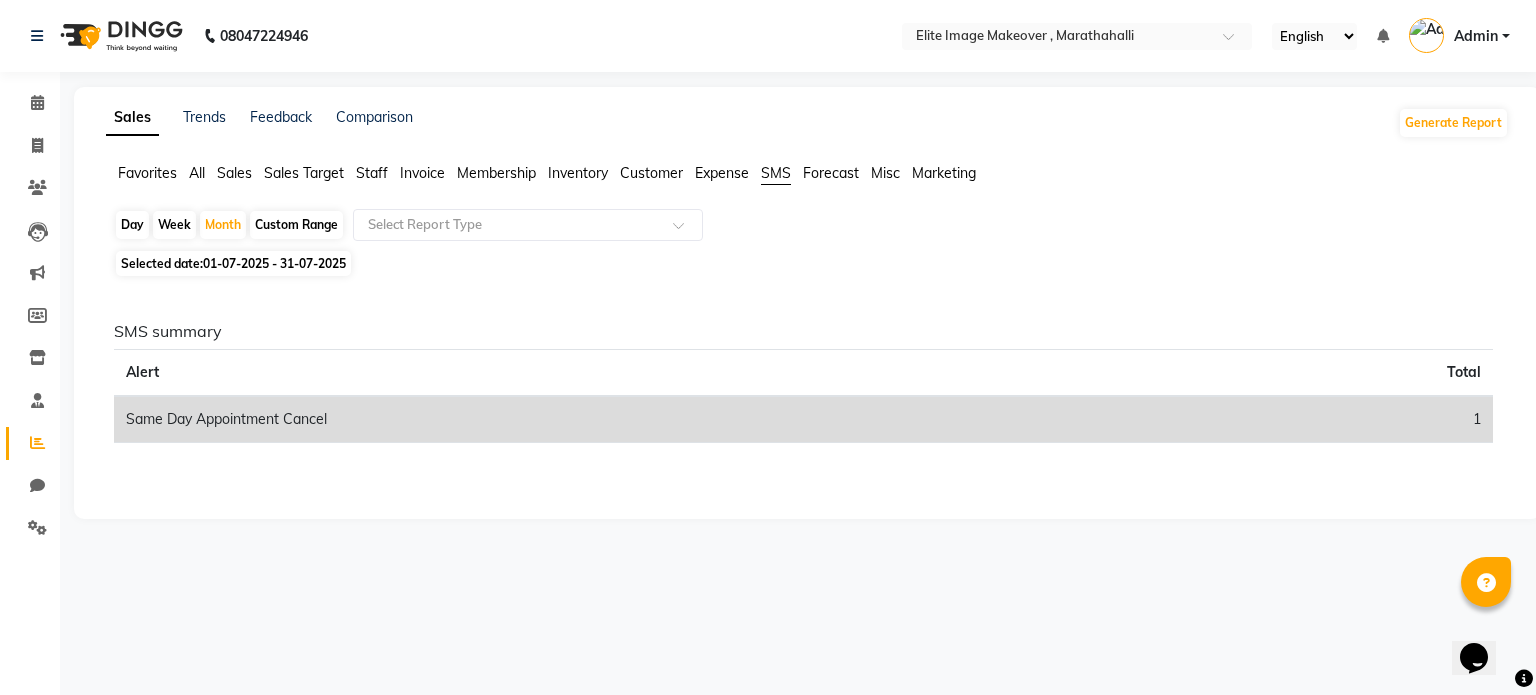 click on "Forecast" 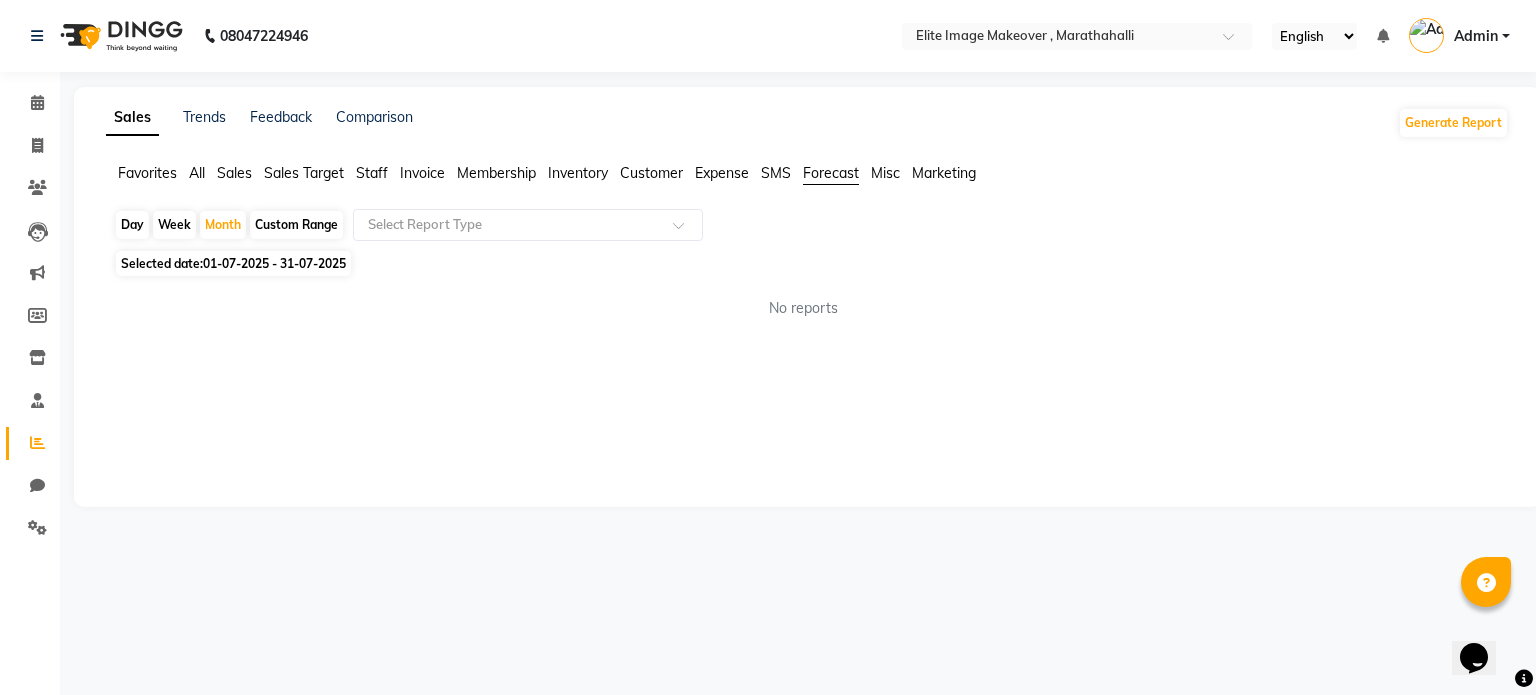 click on "Misc" 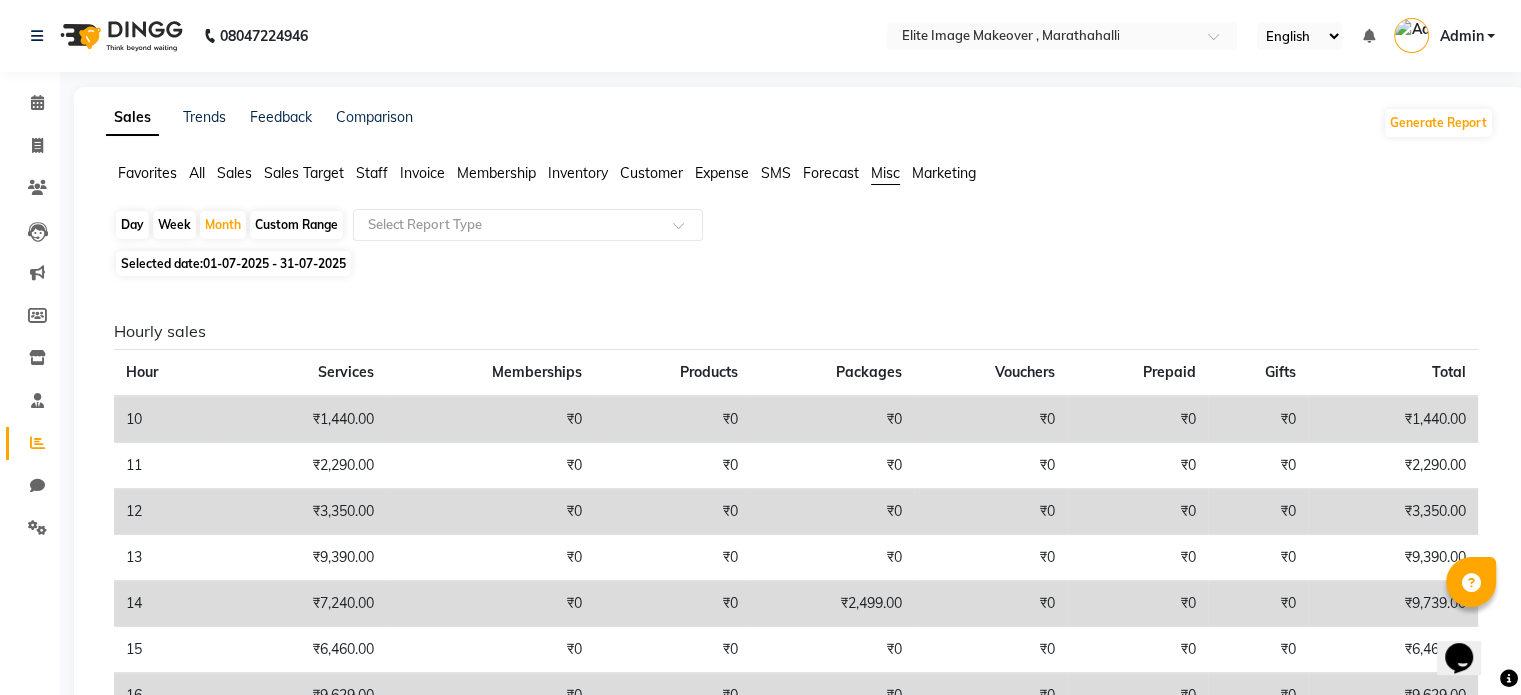 click on "Marketing" 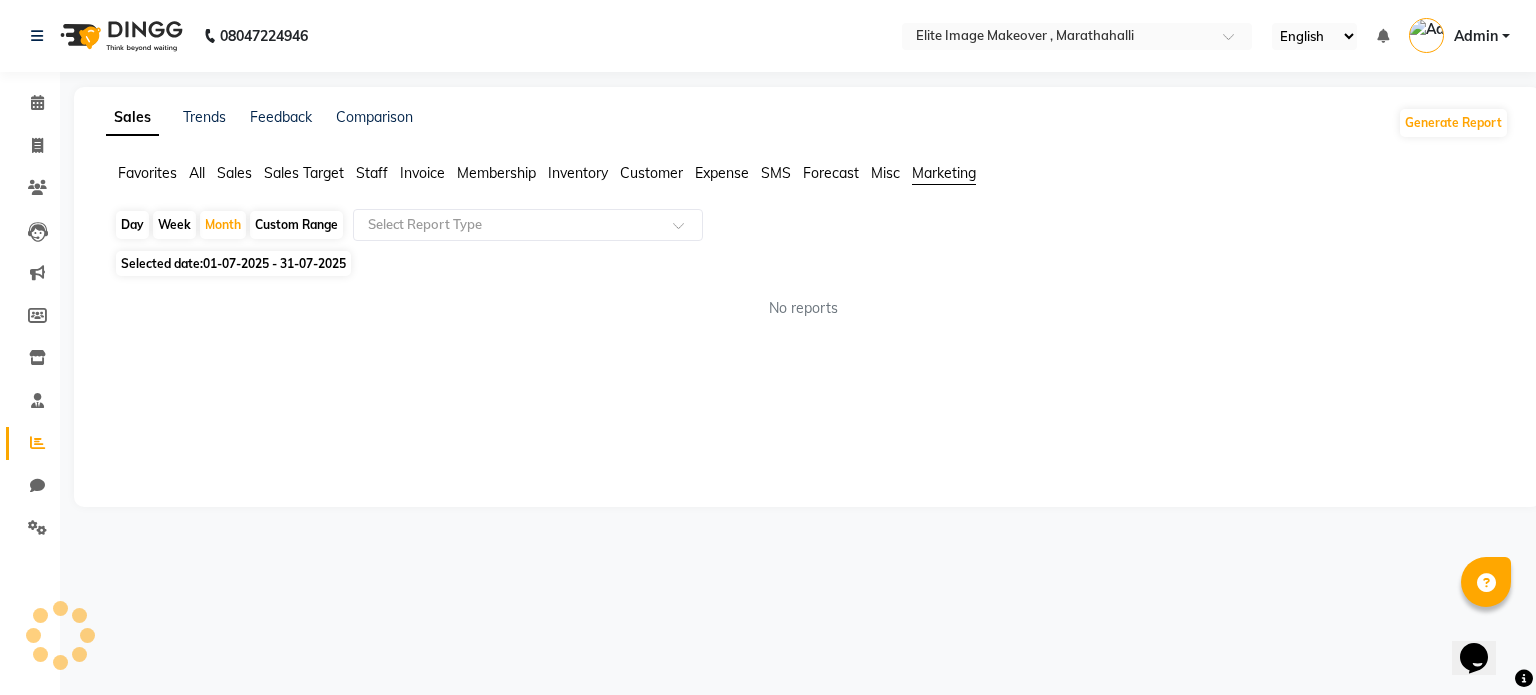 click on "Misc" 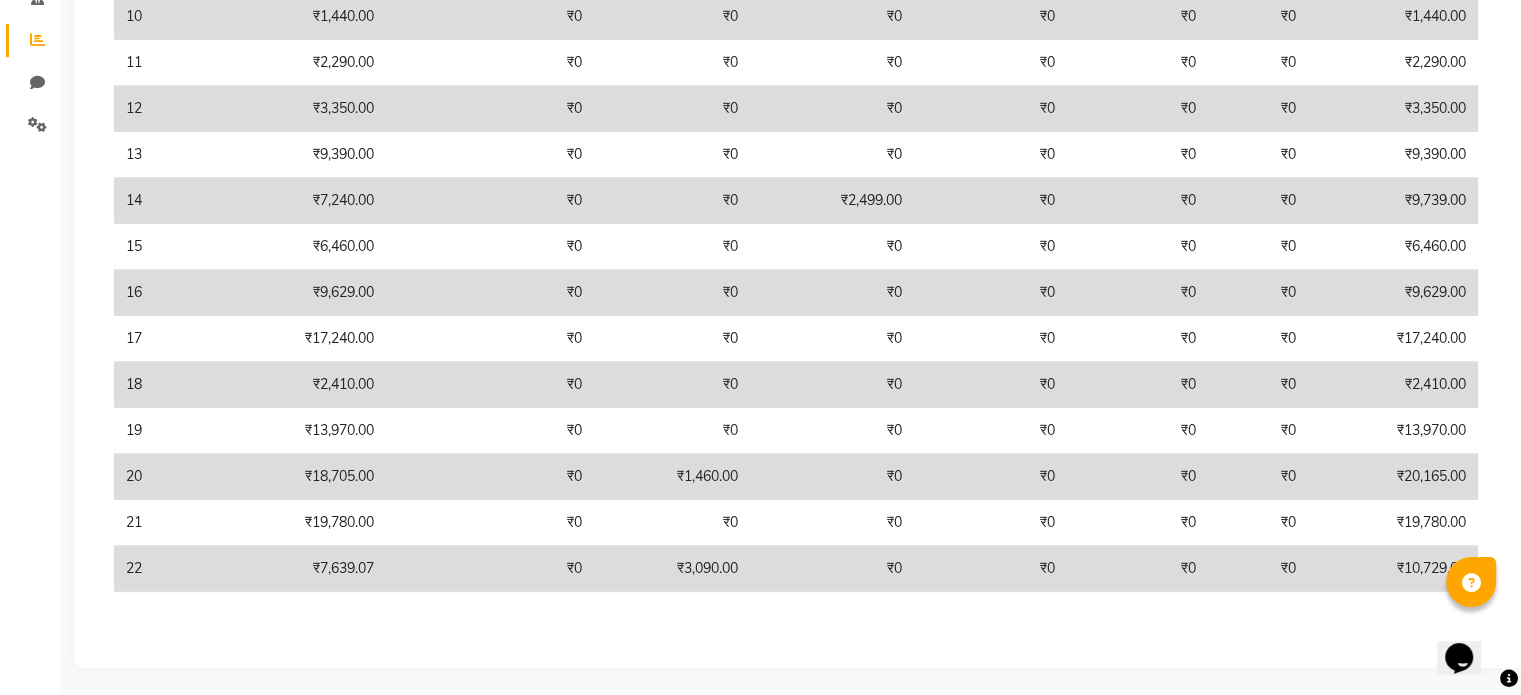 scroll, scrollTop: 0, scrollLeft: 0, axis: both 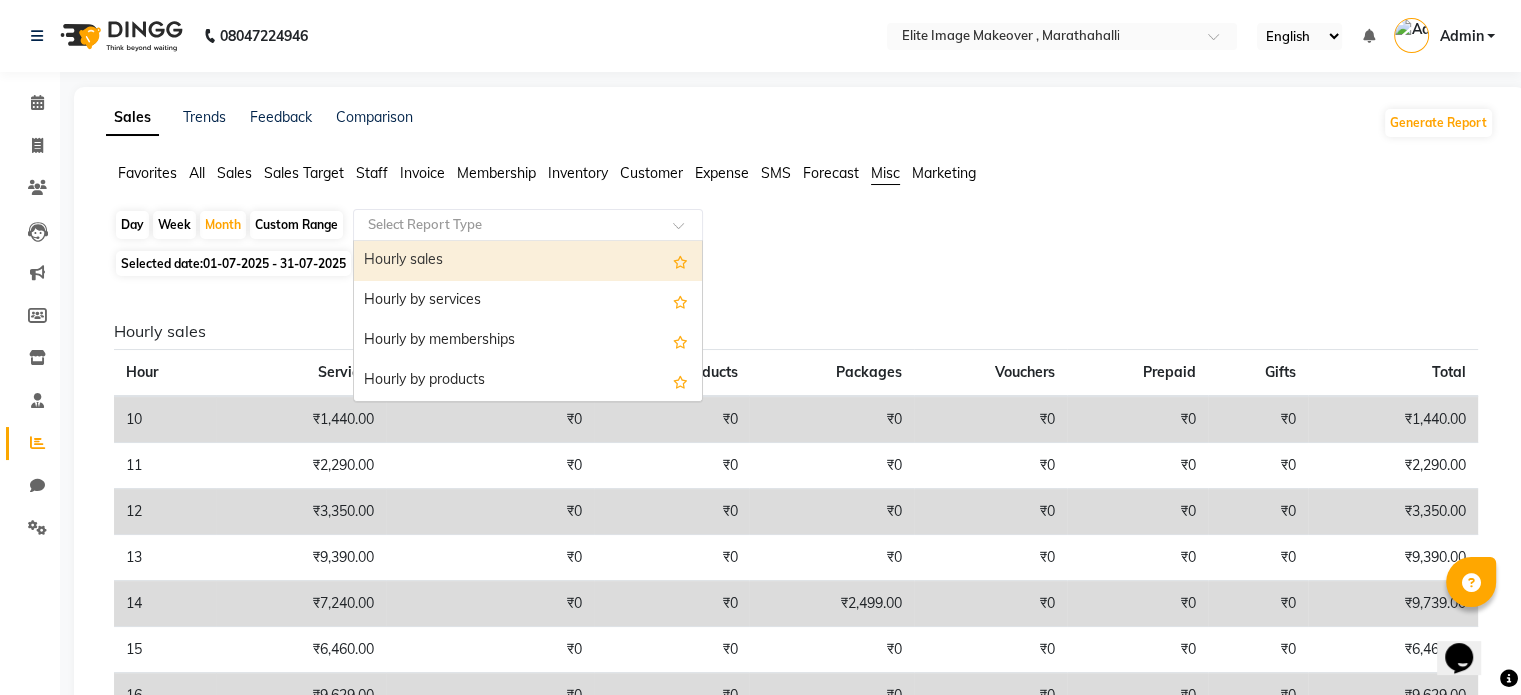 click on "Select Report Type" 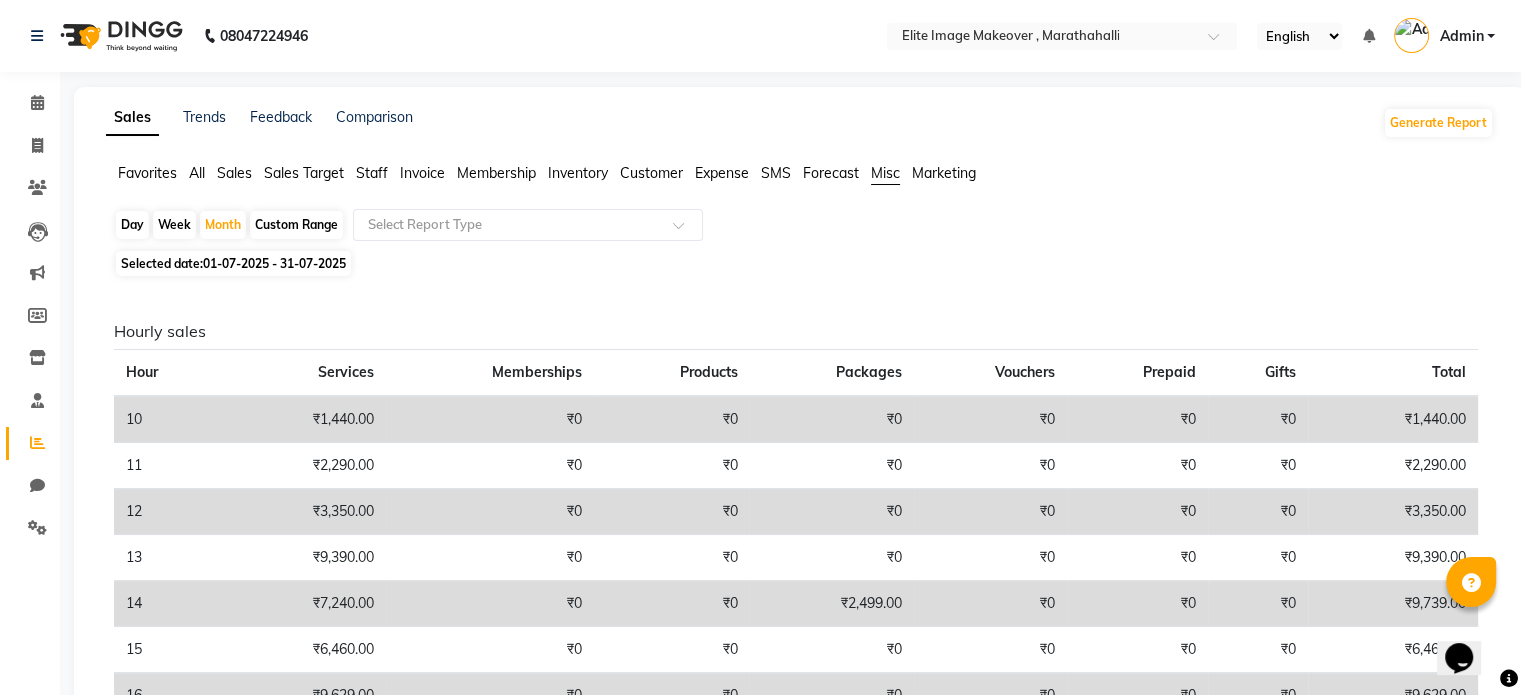 click on "Hourly sales Hour Services Memberships Products Packages Vouchers Prepaid Gifts Total  10 ₹1,440.00 ₹0 ₹0 ₹0 ₹0 ₹0 ₹0 ₹1,440.00  11 ₹2,290.00 ₹0 ₹0 ₹0 ₹0 ₹0 ₹0 ₹2,290.00  12 ₹3,350.00 ₹0 ₹0 ₹0 ₹0 ₹0 ₹0 ₹3,350.00  13 ₹9,390.00 ₹0 ₹0 ₹0 ₹0 ₹0 ₹0 ₹9,390.00  14 ₹7,240.00 ₹0 ₹0 ₹2,499.00 ₹0 ₹0 ₹0 ₹9,739.00  15 ₹6,460.00 ₹0 ₹0 ₹0 ₹0 ₹0 ₹0 ₹6,460.00  16 ₹9,629.00 ₹0 ₹0 ₹0 ₹0 ₹0 ₹0 ₹9,629.00  17 ₹17,240.00 ₹0 ₹0 ₹0 ₹0 ₹0 ₹0 ₹17,240.00  18 ₹2,410.00 ₹0 ₹0 ₹0 ₹0 ₹0 ₹0 ₹2,410.00  19 ₹13,970.00 ₹0 ₹0 ₹0 ₹0 ₹0 ₹0 ₹13,970.00  20 ₹18,705.00 ₹0 ₹1,460.00 ₹0 ₹0 ₹0 ₹0 ₹20,165.00  21 ₹19,780.00 ₹0 ₹0 ₹0 ₹0 ₹0 ₹0 ₹19,780.00  22 ₹7,639.07 ₹0 ₹3,090.00 ₹0 ₹0 ₹0 ₹0 ₹10,729.07" 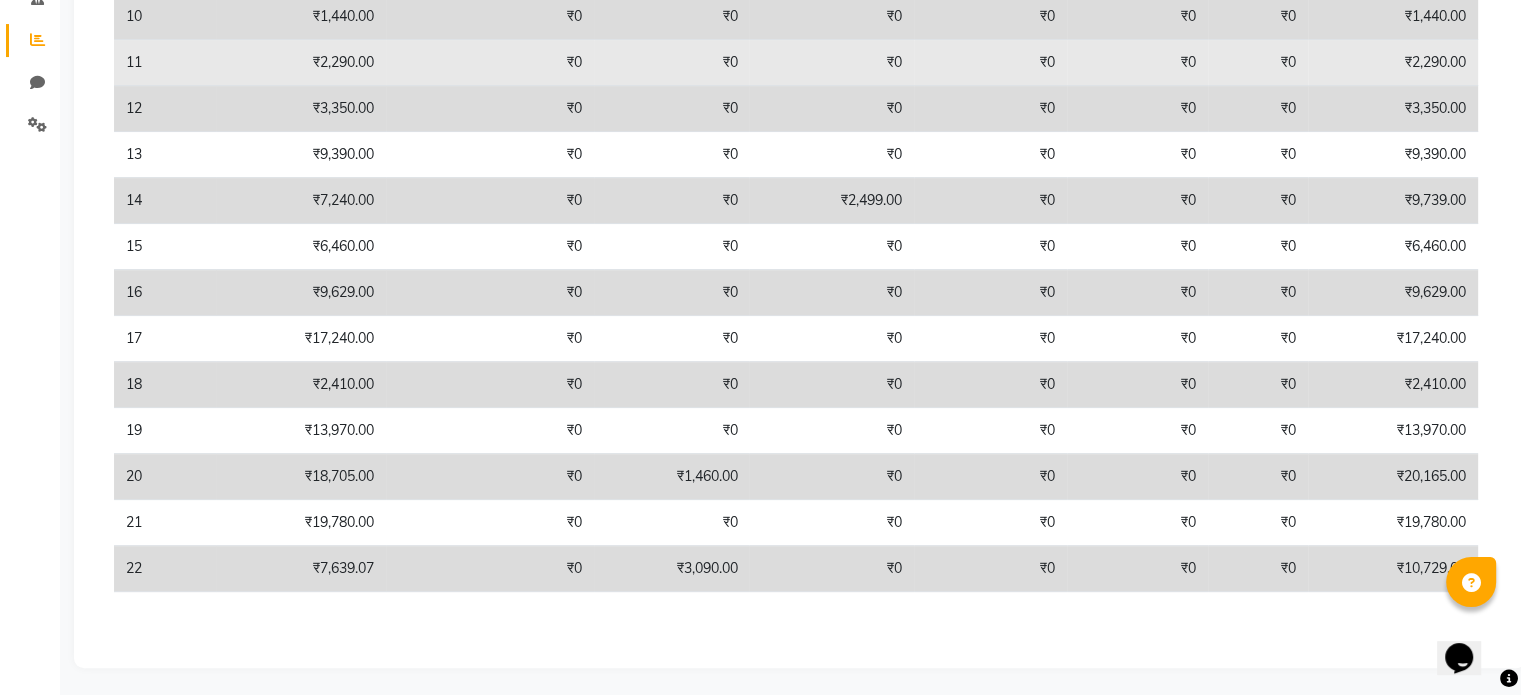 scroll, scrollTop: 0, scrollLeft: 0, axis: both 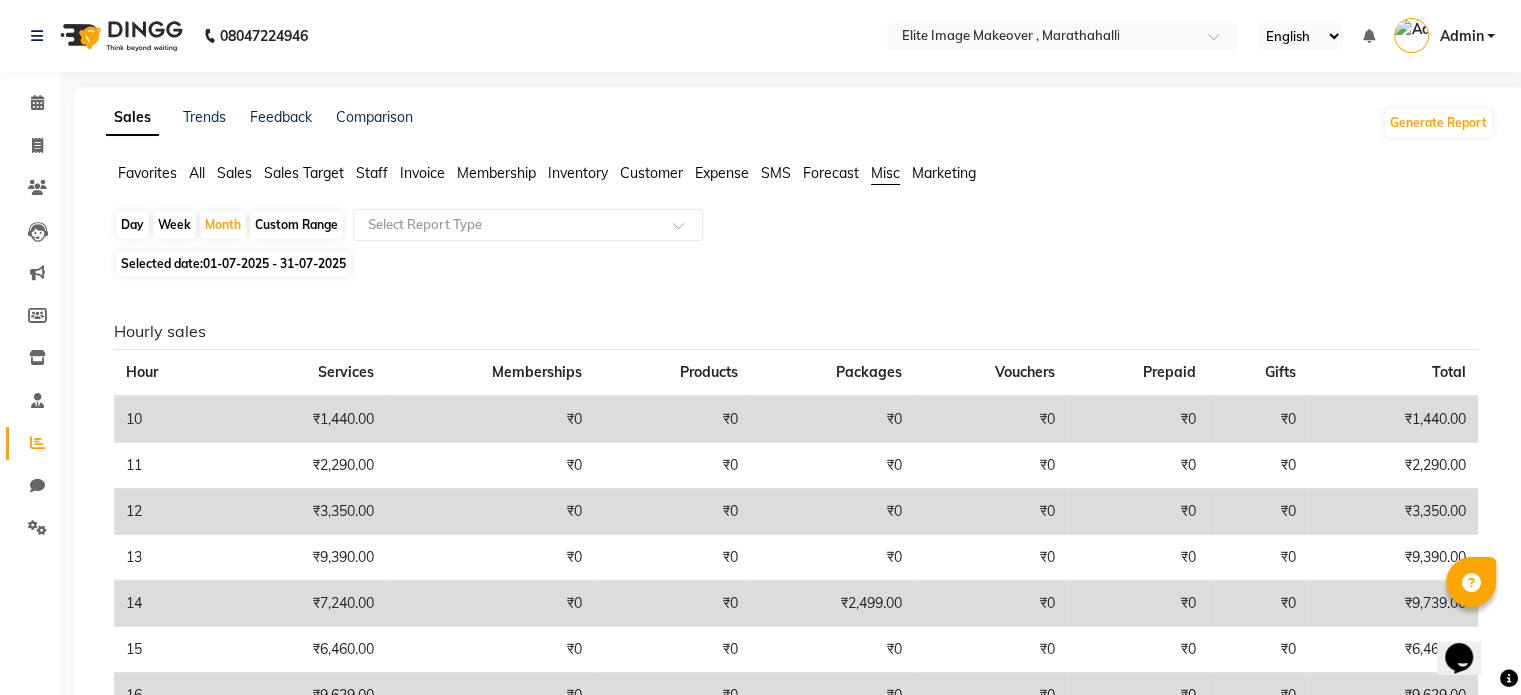 click on "Marketing" 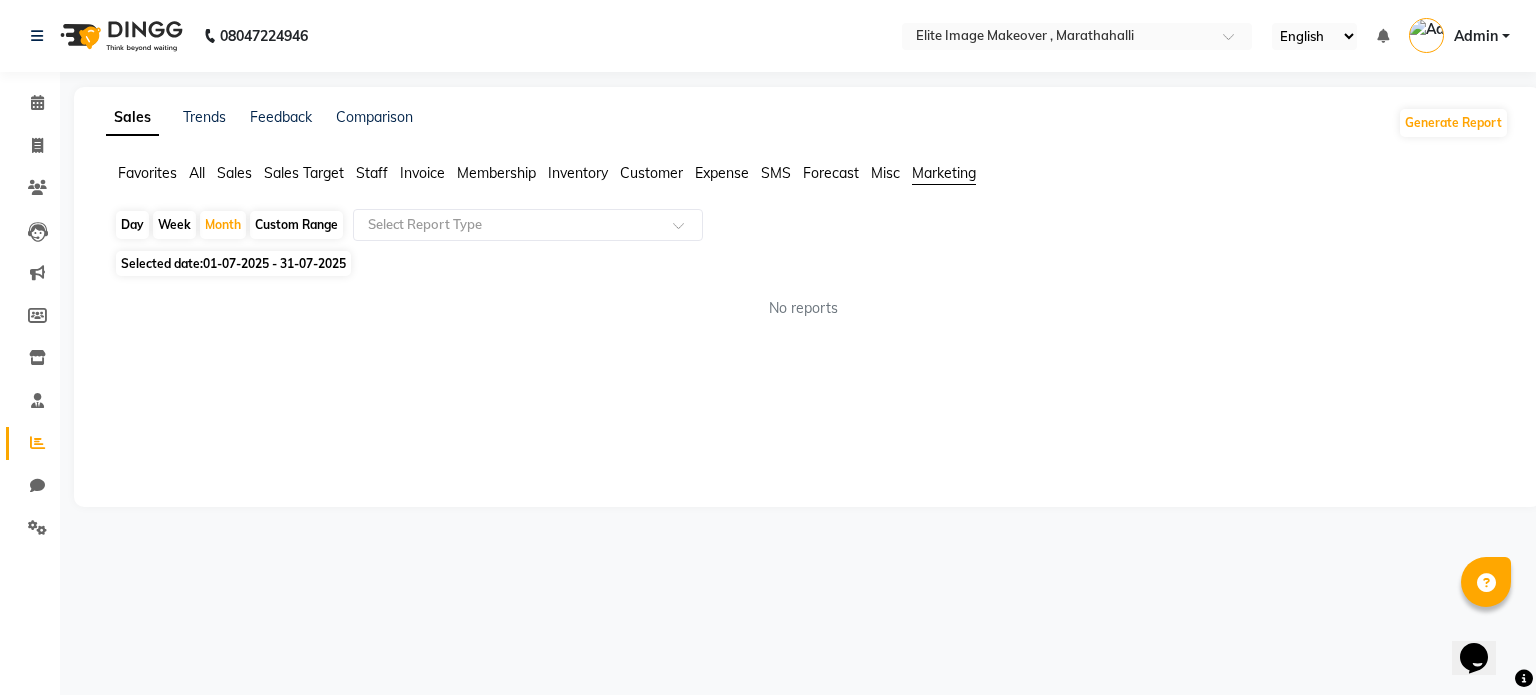 click on "Sales" 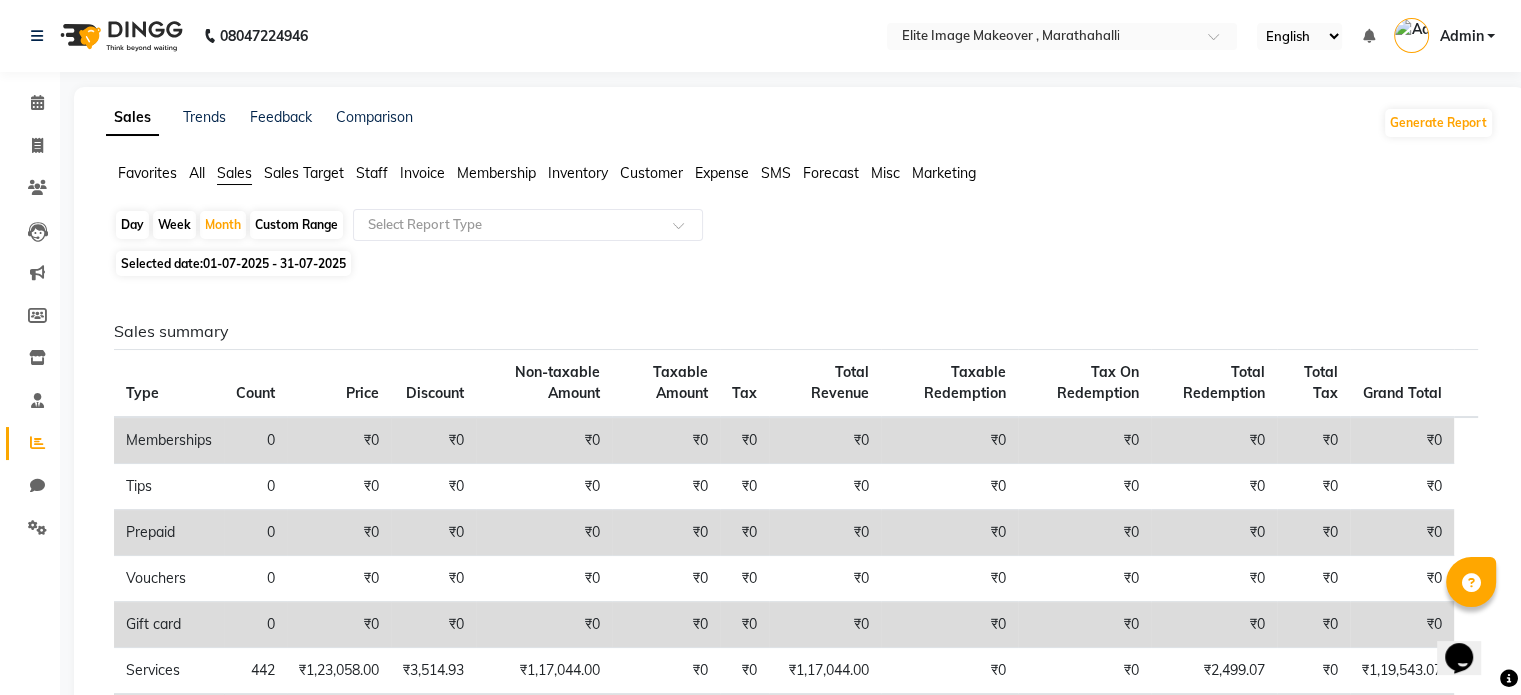 click on "Staff" 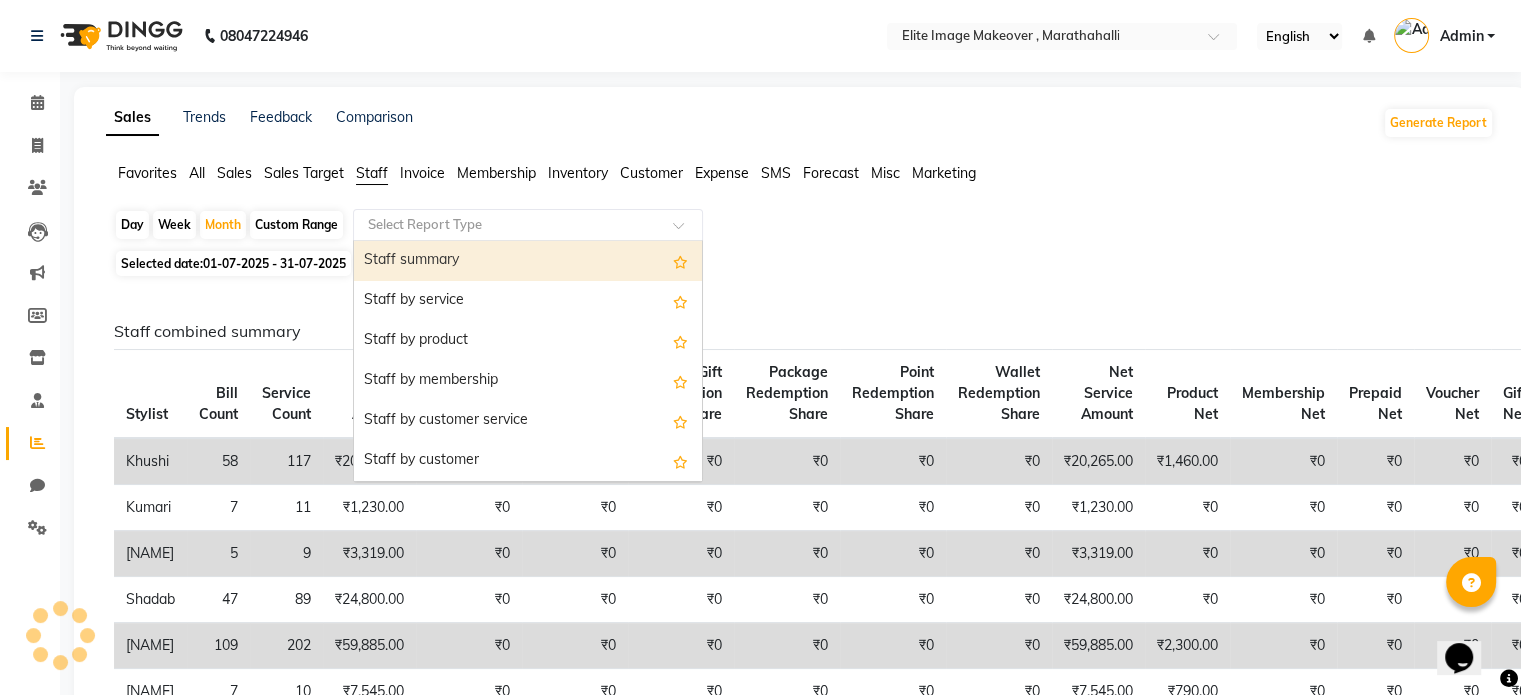 click 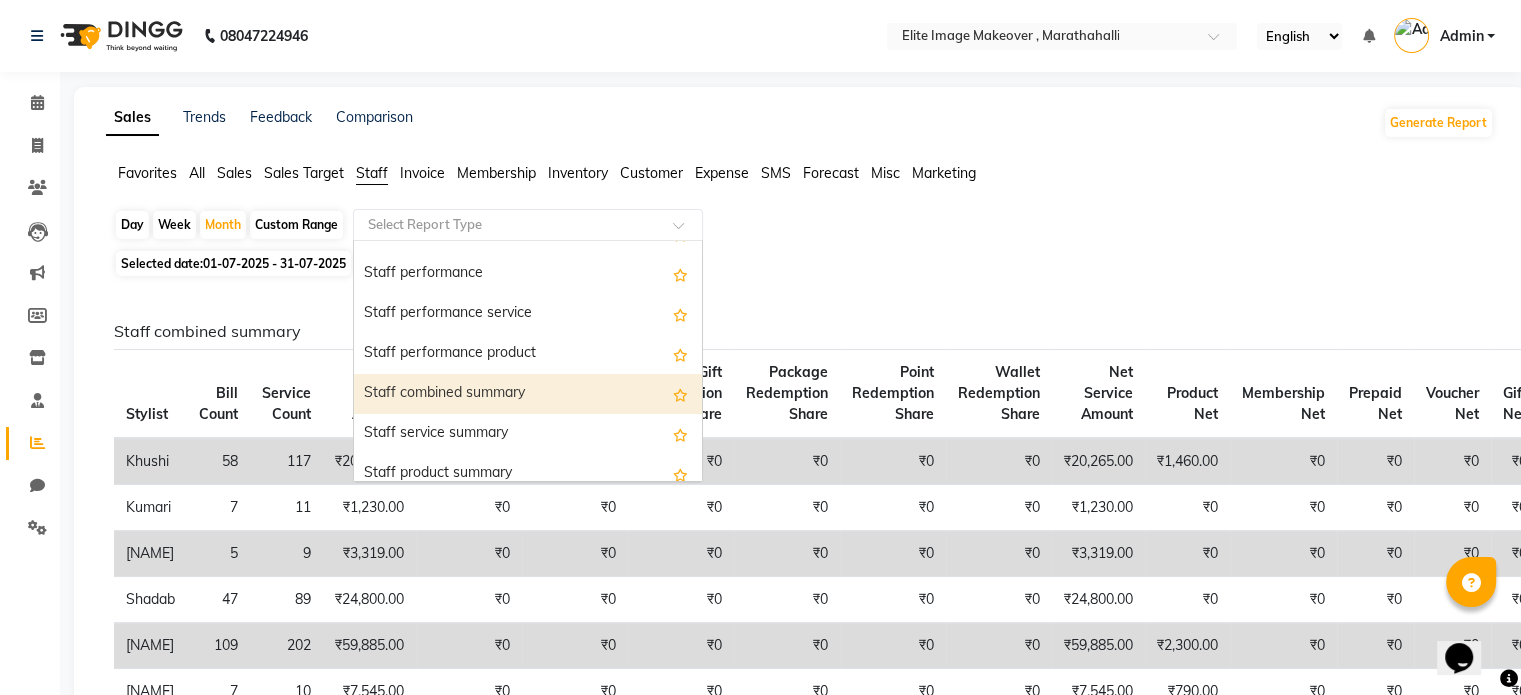 scroll, scrollTop: 306, scrollLeft: 0, axis: vertical 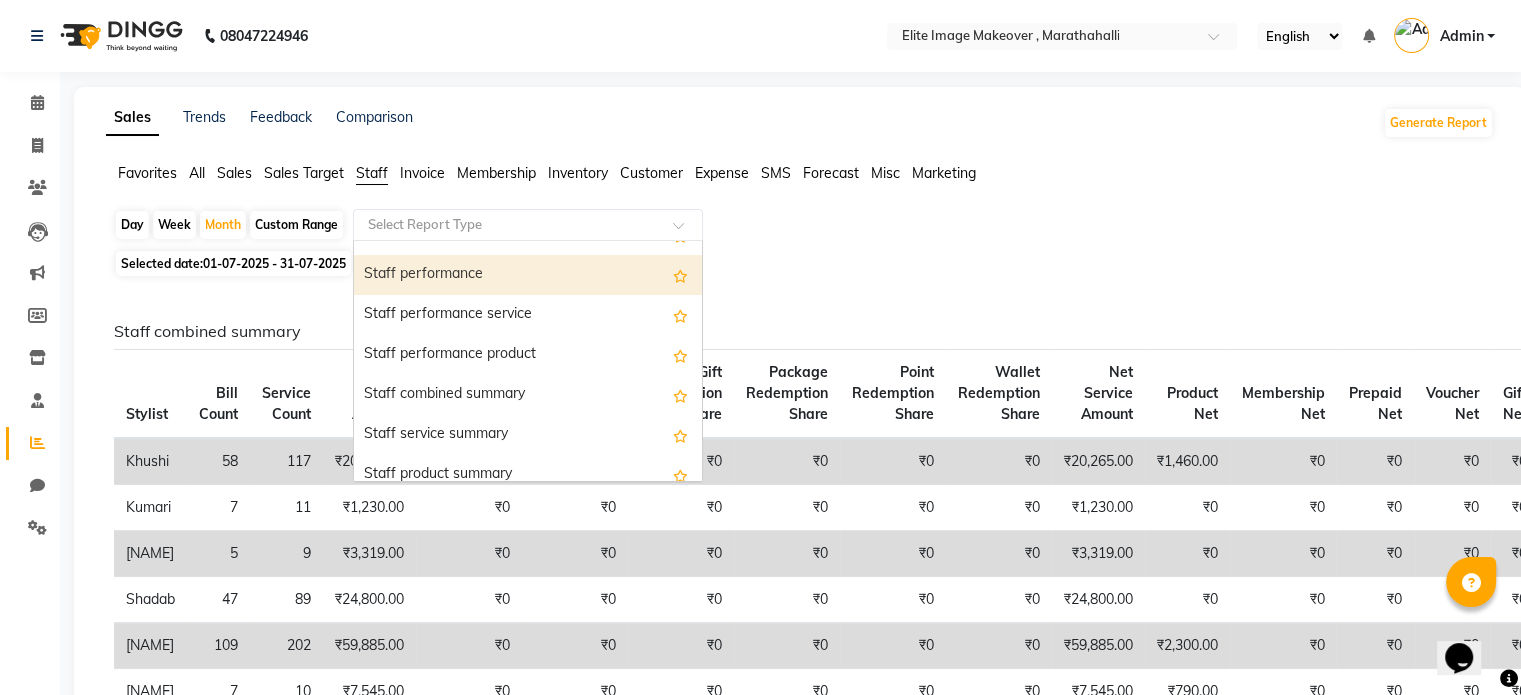 click on "Staff performance" at bounding box center (528, 275) 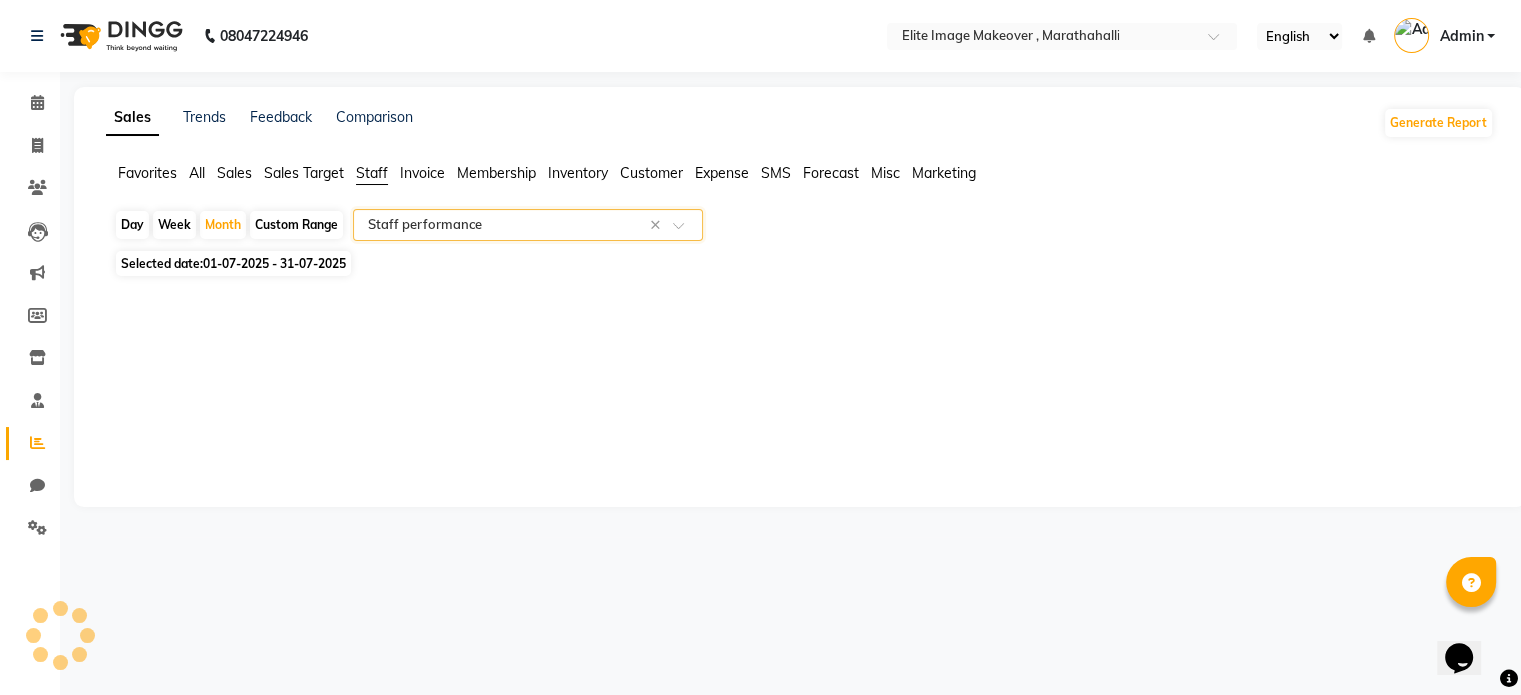 select on "full_report" 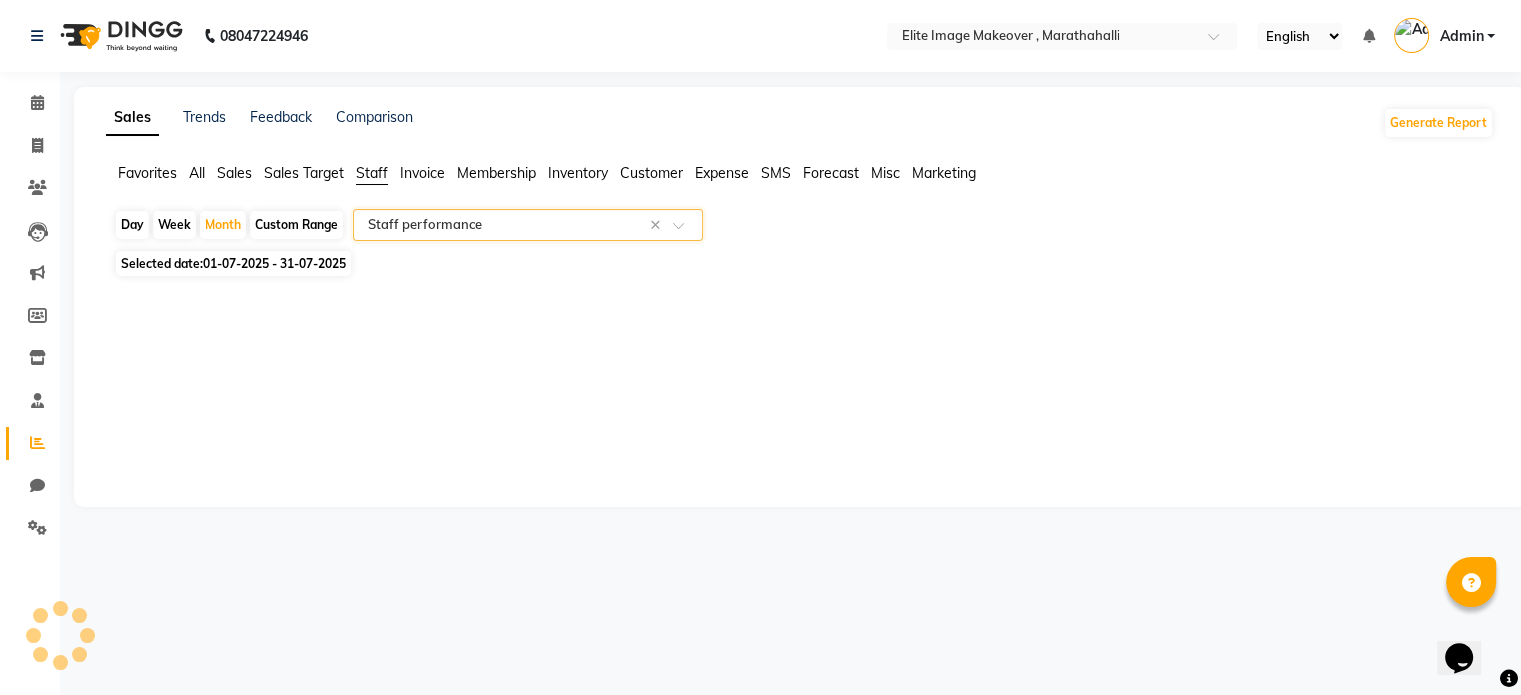 select on "csv" 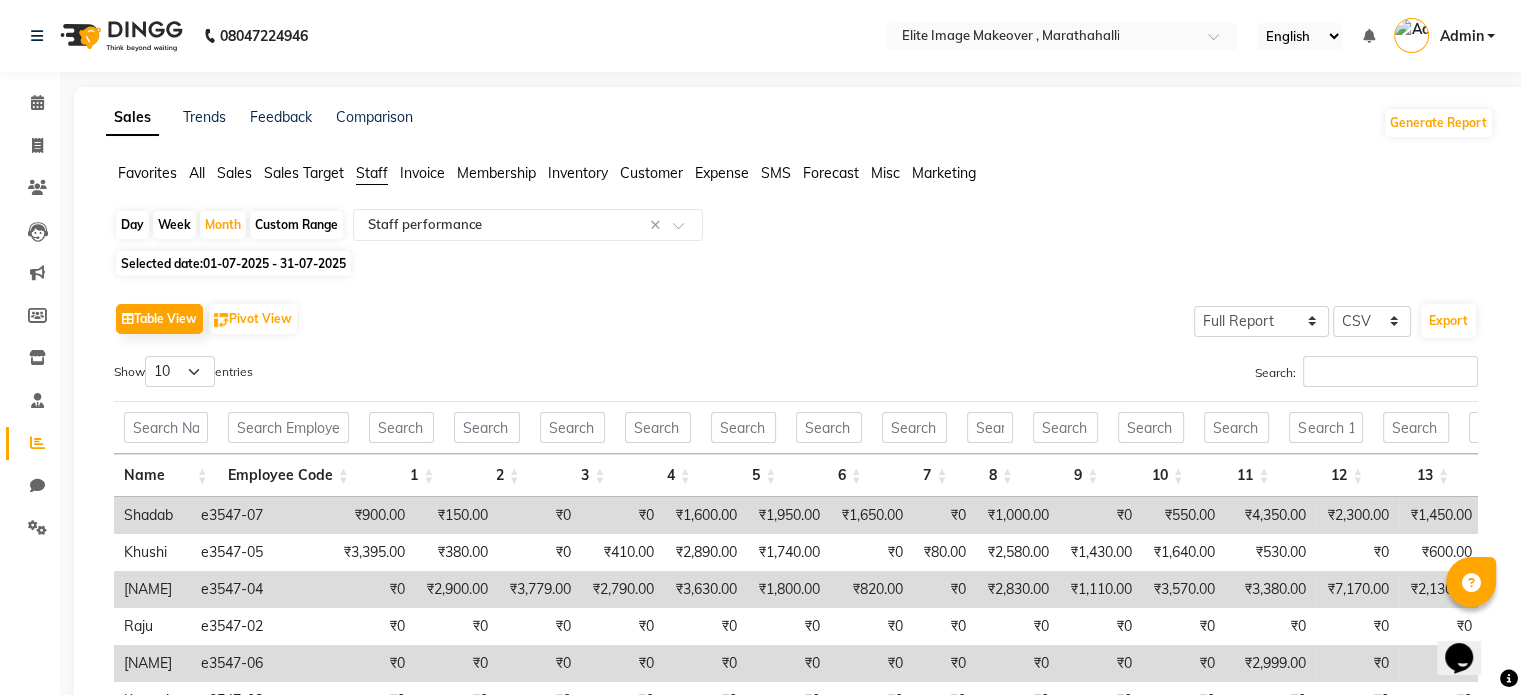 click on "Table View   Pivot View  Select Full Report Filtered Report Select CSV PDF  Export" 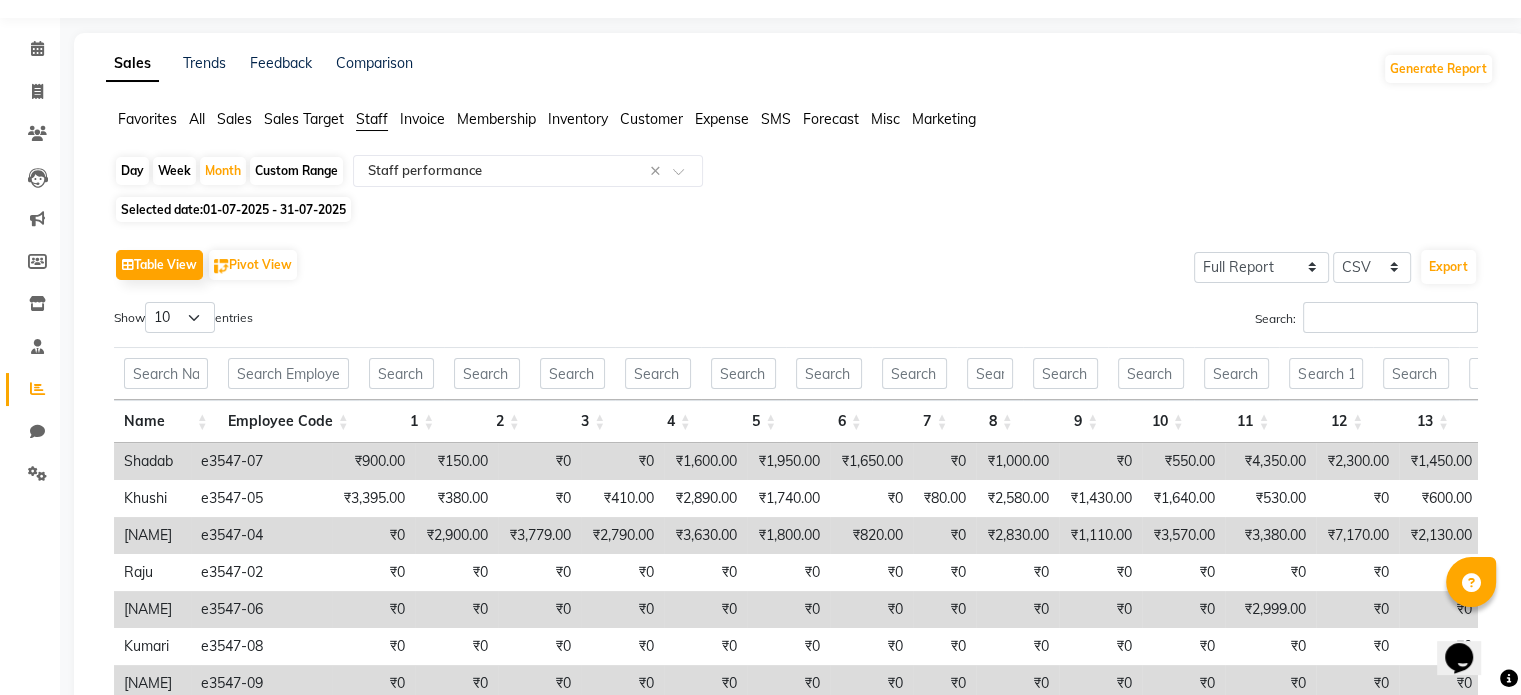 scroll, scrollTop: 179, scrollLeft: 0, axis: vertical 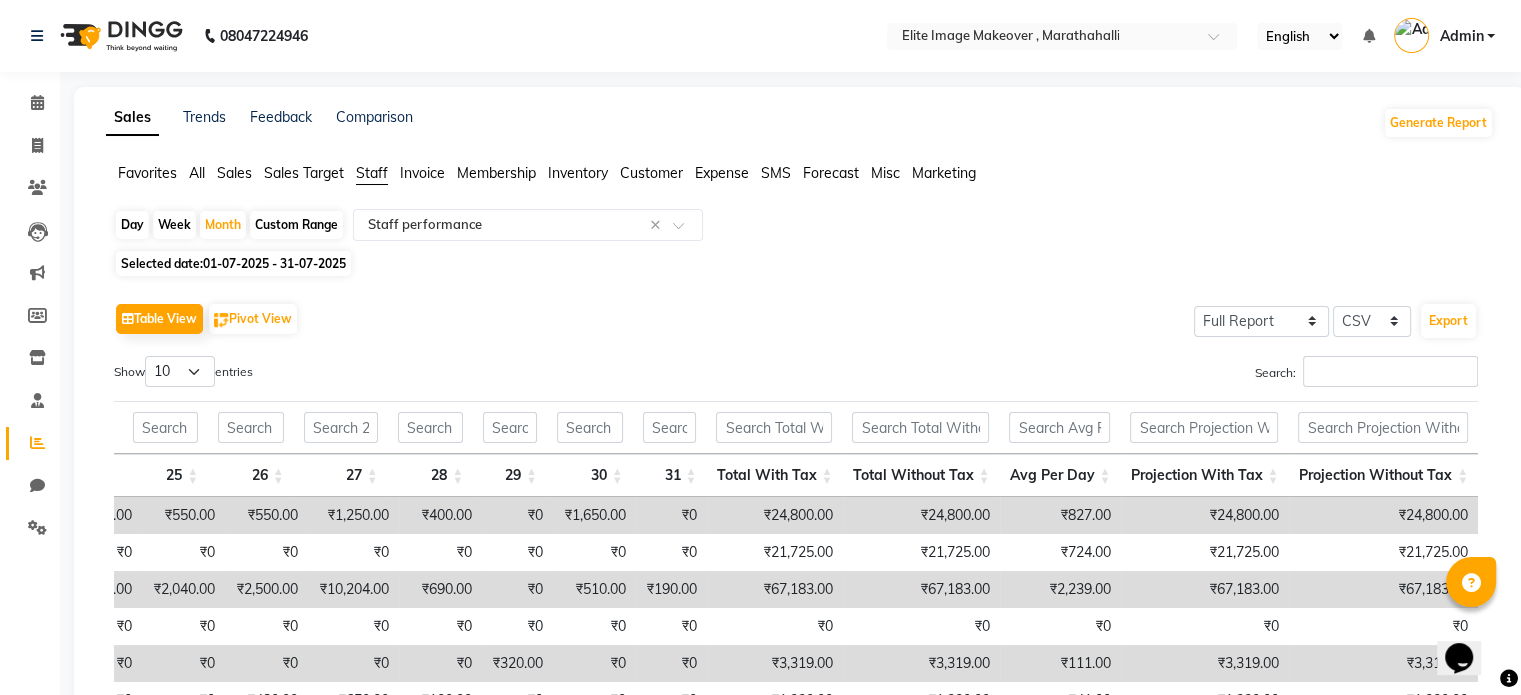 click on "01-07-2025 - 31-07-2025" 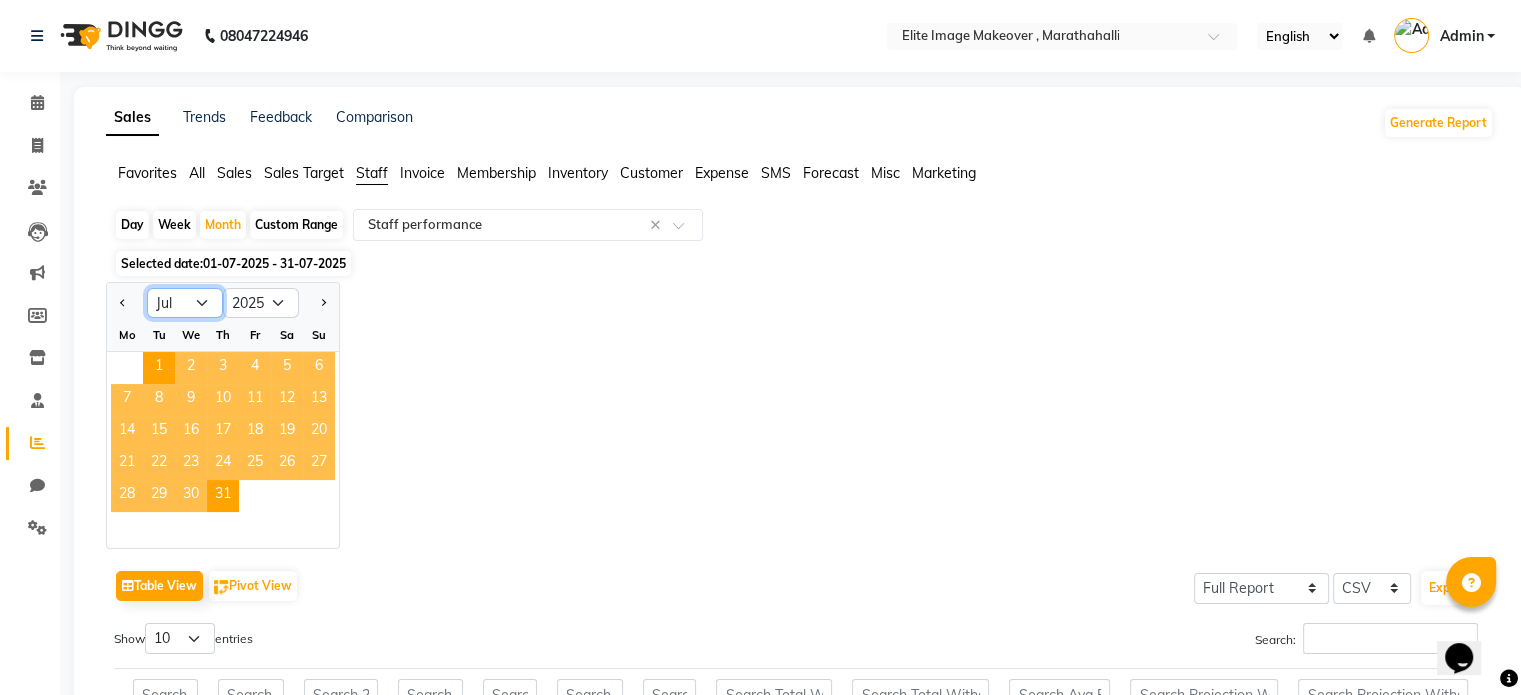 click on "Jan Feb Mar Apr May Jun Jul Aug Sep Oct Nov Dec" 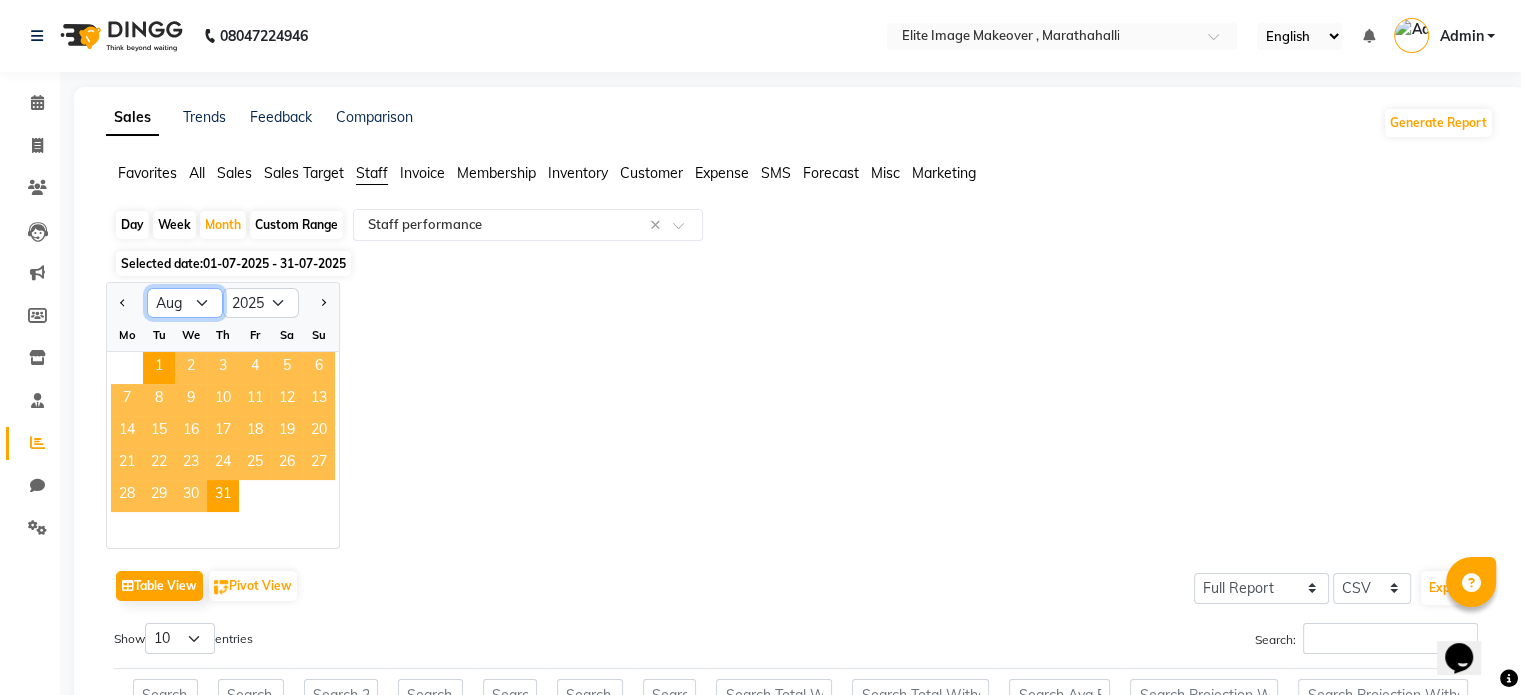 click on "Jan Feb Mar Apr May Jun Jul Aug Sep Oct Nov Dec" 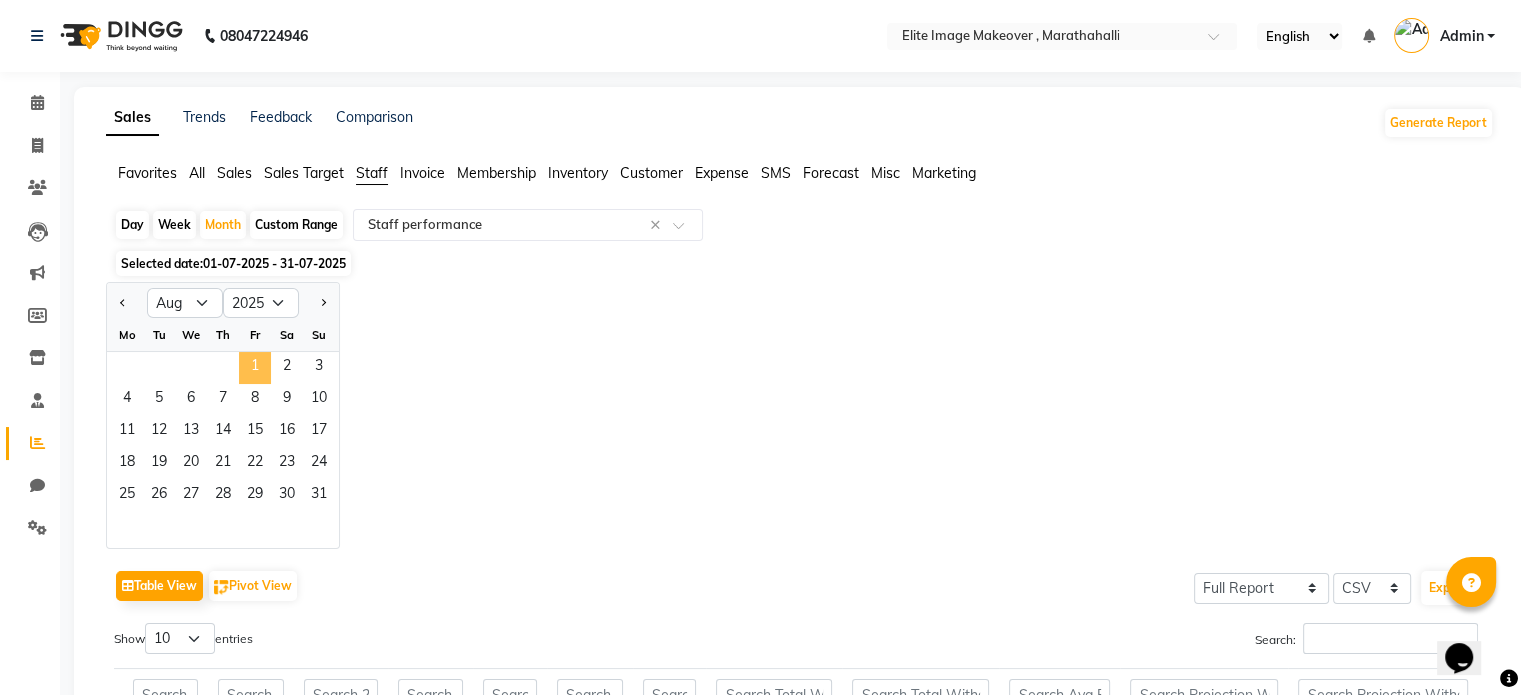 click on "1" 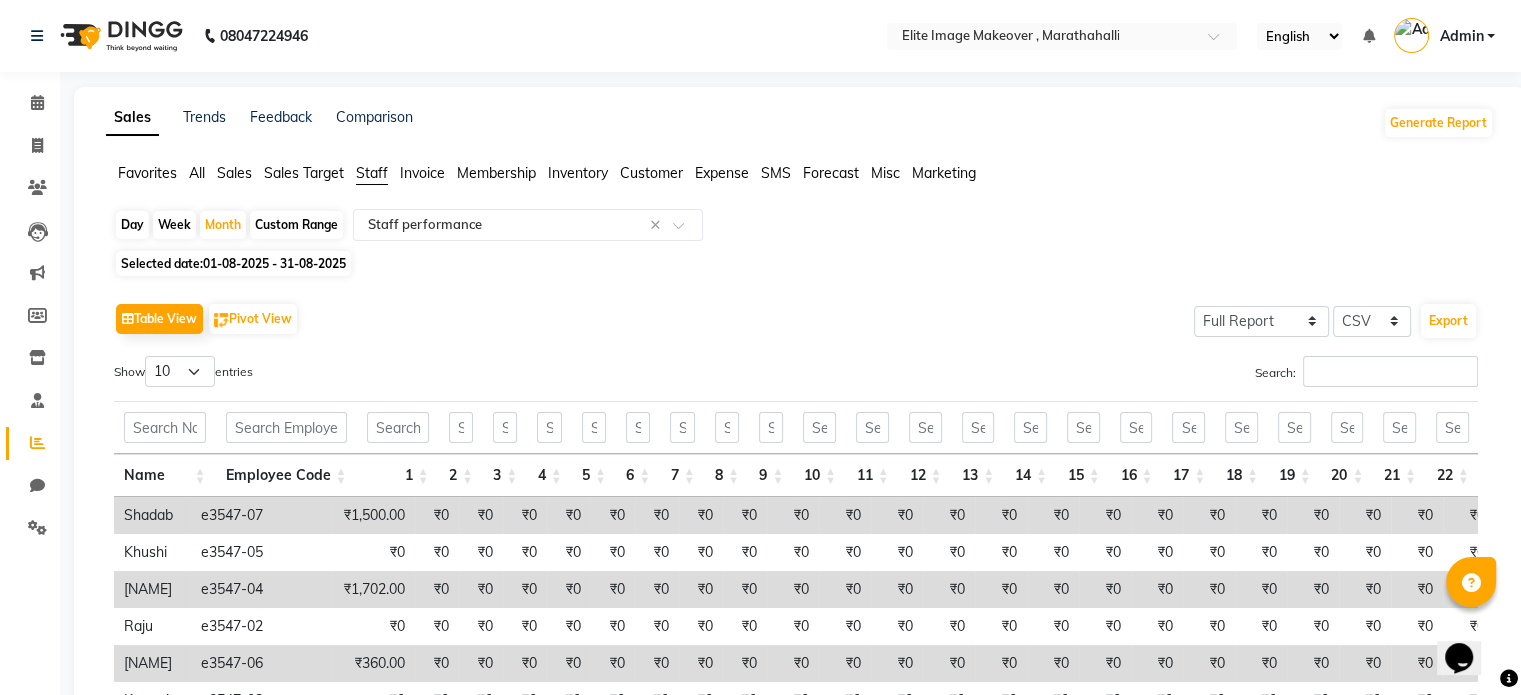 click on "Table View   Pivot View  Select Full Report Filtered Report Select CSV PDF  Export  Show  10 25 50 100  entries Search: Name Employee Code 1 2 3 4 5 6 7 8 9 10 11 12 13 14 15 16 17 18 19 20 21 22 23 24 25 26 27 28 29 30 31 Total With Tax Total Without Tax Avg Per Day Projection With Tax Projection Without Tax Name Employee Code 1 2 3 4 5 6 7 8 9 10 11 12 13 14 15 16 17 18 19 20 21 22 23 24 25 26 27 28 29 30 31 Total With Tax Total Without Tax Avg Per Day Projection With Tax Projection Without Tax Total ₹9,122.00 ₹0 ₹0 ₹0 ₹0 ₹0 ₹0 ₹0 ₹0 ₹0 ₹0 ₹0 ₹0 ₹0 ₹0 ₹0 ₹0 ₹0 ₹0 ₹0 ₹0 ₹0 ₹0 ₹0 ₹0 ₹0 ₹0 ₹0 ₹0 ₹0 ₹0 ₹9,122.00 ₹9,122.00 ₹4,561.00 ₹1,41,391.00 ₹1,41,391.00 [NAME] e3547-07 ₹1,500.00 ₹0 ₹0 ₹0 ₹0 ₹0 ₹0 ₹0 ₹0 ₹0 ₹0 ₹0 ₹0 ₹0 ₹0 ₹0 ₹0 ₹0 ₹0 ₹0 ₹0 ₹0 ₹0 ₹0 ₹0 ₹0 ₹0 ₹0 ₹0 ₹0 ₹0 ₹1,500.00 ₹1,500.00 ₹750.00 ₹23,250.00 ₹23,250.00 [NAME] e3547-05 ₹0 ₹0 ₹0 ₹0 ₹0 ₹0" 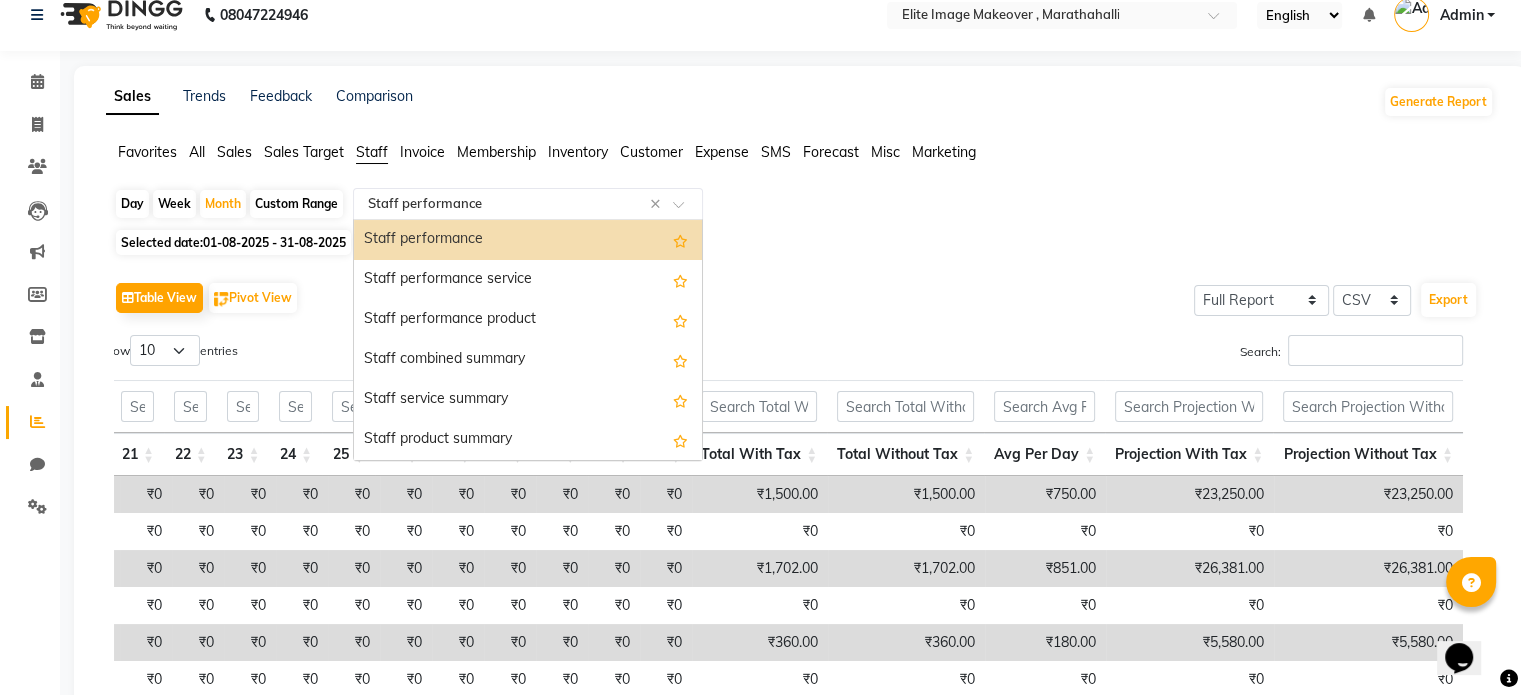 click on "Select Report Type × Staff performance" 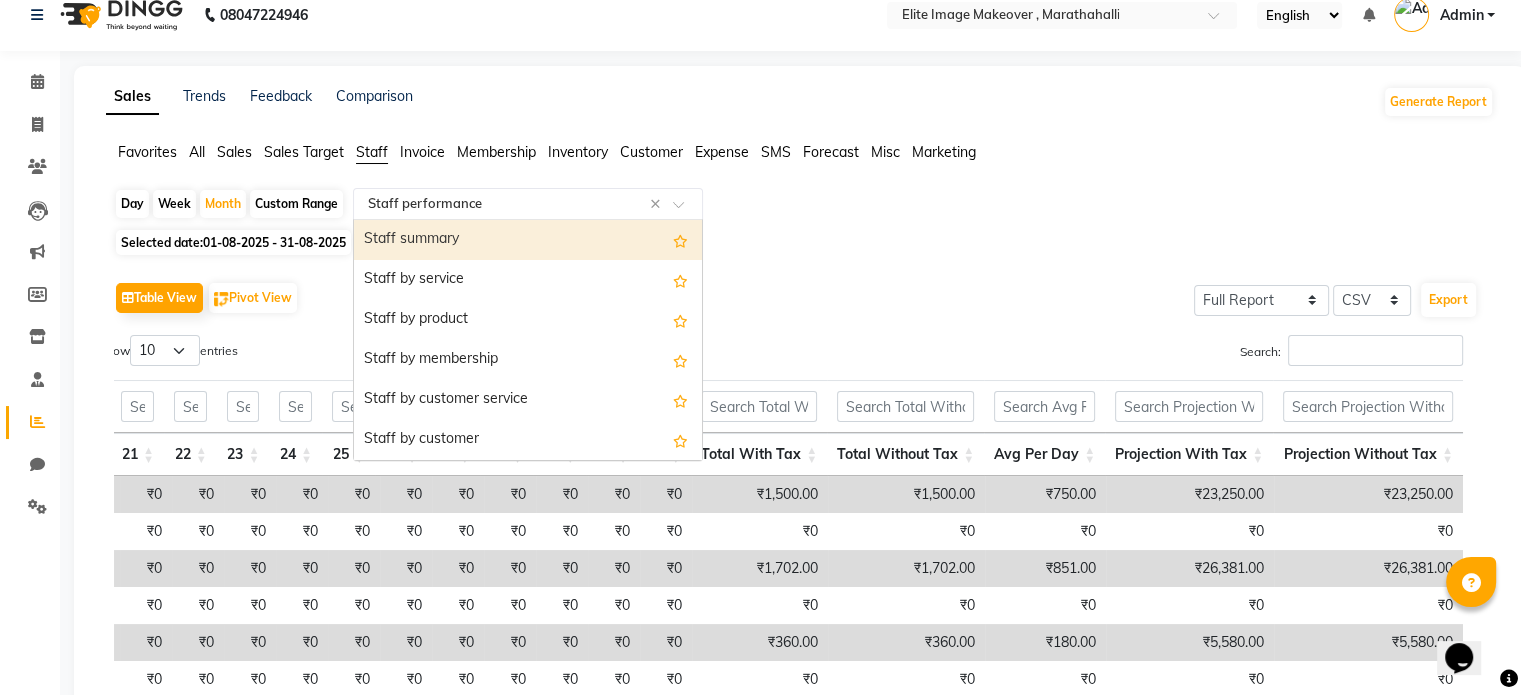 click on "Staff summary" at bounding box center (528, 240) 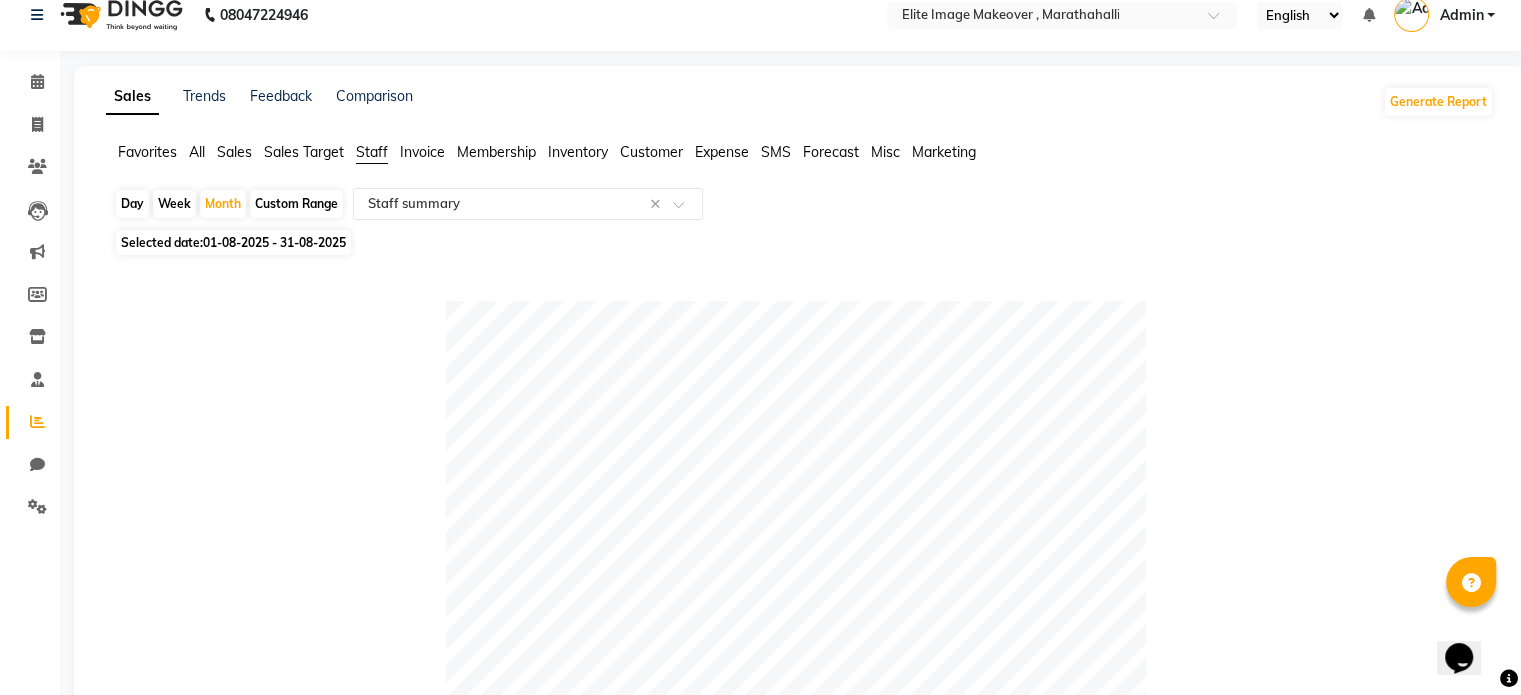 click on "Table View   Pivot View  Pie Chart Bar Chart Select Full Report Filtered Report Select CSV PDF  Export  Show  10 25 50 100  entries Search: Location Stylist Customer Invoices Services Services W/o Tax Memberships Products Packages Vouchers Prepaid Gifts Average Total Total W/o Tax Payment Redemption Redemption Share Emp Code Location Stylist Customer Invoices Services Services W/o Tax Memberships Products Packages Vouchers Prepaid Gifts Average Total Total W/o Tax Payment Redemption Redemption Share Emp Code Total 14 14 ₹9,122.00 ₹9,122.00 ₹0 ₹0 ₹0 ₹0 ₹0 ₹0 ₹4,253.14 ₹9,122.00 ₹9,122.00 ₹9,122.00 ₹0 ₹0 Elite Image Makeover , [CITY] [NAME] 2 2 ₹4,960.00 ₹4,960.00 ₹0 ₹0 ₹0 ₹0 ₹0 ₹0 ₹2,480.00 ₹4,960.00 ₹4,960.00 ₹4,960.00 ₹0 ₹0 e3547-09 Elite Image Makeover , [CITY] [NAME] 7 7 ₹1,702.00 ₹1,702.00 ₹0 ₹0 ₹0 ₹0 ₹0 ₹0 ₹243.14 ₹1,702.00 ₹1,702.00 ₹1,702.00 ₹0 ₹0 e3547-04 Elite Image Makeover , [CITY] [NAME] 2 2" 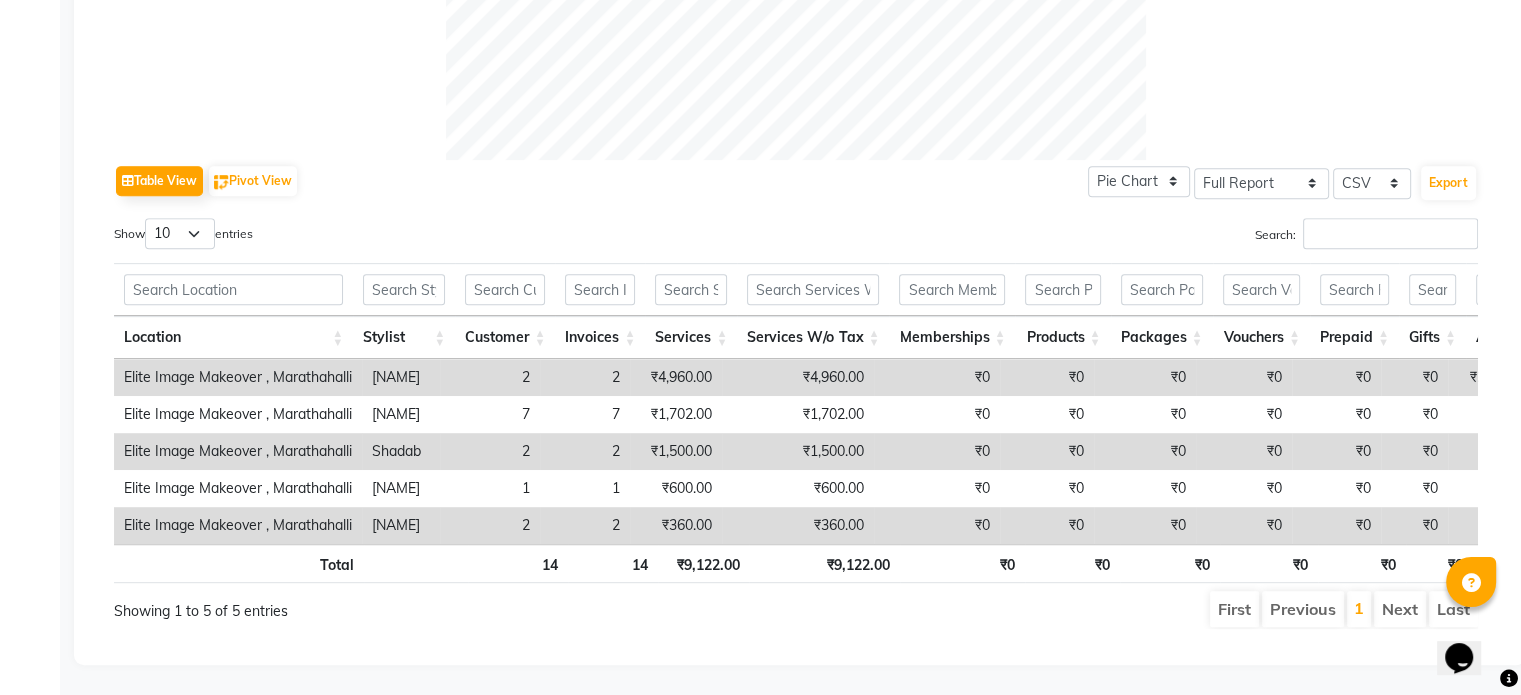 click on "Show  10 25 50 100  entries" at bounding box center (447, 237) 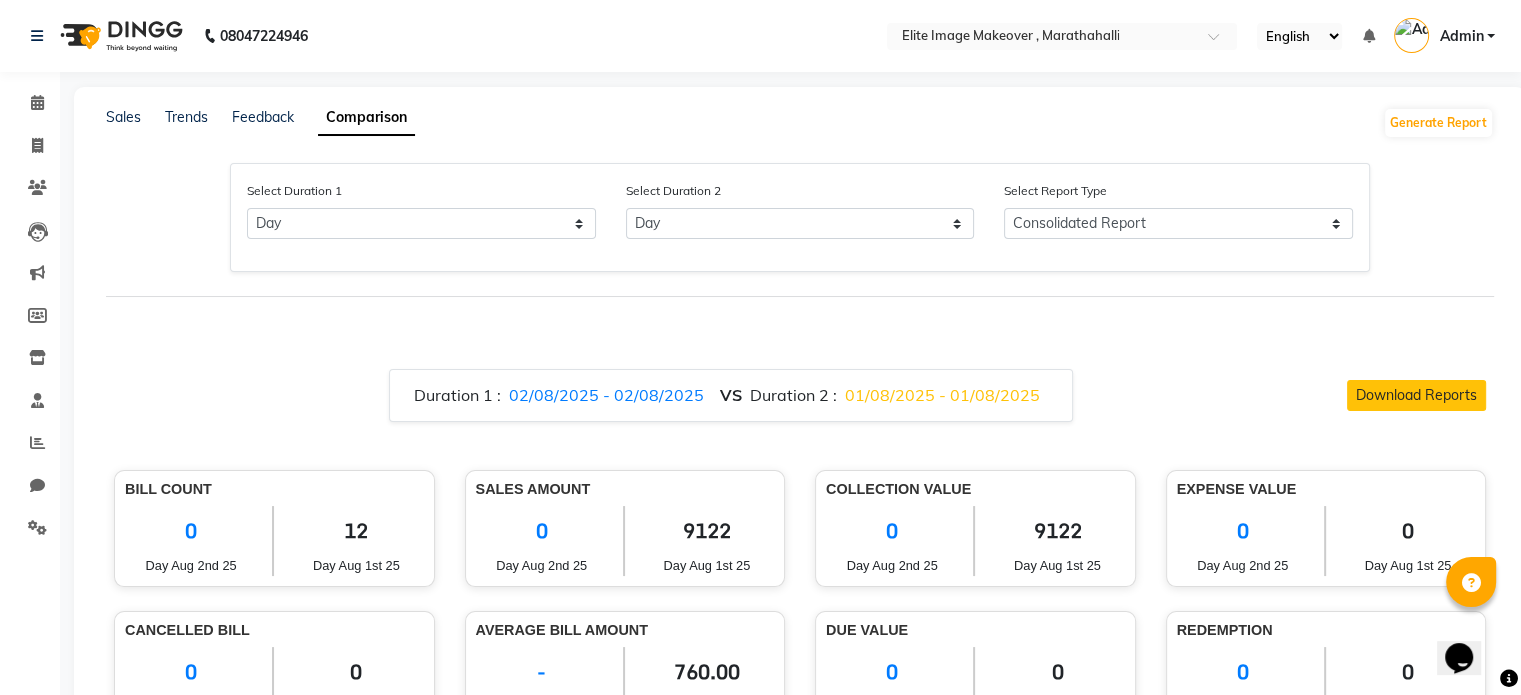 click on "Duration 1 :   02/08/2025 - 02/08/2025  VS  Duration 2 :   01/08/2025 - 01/08/2025  Download Reports Bill Count 0 Day Aug 2nd 25 12 Day Aug 1st 25 Sales Amount 0 Day Aug 2nd 25 9122 Day Aug 1st 25 Collection Value 0 Day Aug 2nd 25 9122 Day Aug 1st 25 Expense Value 0 Day Aug 2nd 25 0 Day Aug 1st 25 Cancelled Bill 0 Day Aug 2nd 25 0 Day Aug 1st 25 Average Bill Amount - Day Aug 2nd 25 760.00 Day Aug 1st 25 Due Value 0 Day Aug 2nd 25 0 Day Aug 1st 25 Redemption 0 Day Aug 2nd 25 0 Day Aug 1st 25 Bill Items Items Day Aug 2nd 25 Day Aug 1st 25 Services 0 9122 Products 0 0 Packages 0 0 Prepaid 0 0 Membership 0 0 Collection Items Day Aug 2nd 25 Day Aug 1st 25 Online 0 9122 Card 0 0 Cash 0 0 Packages 0 0 Prepaids 0 0 Vouchers 0 0 Redemption Day Aug 2nd 25  0 Voucher Prepaid Package 0 0 0 Day Aug 1st 25  0 Voucher Prepaid Package 0 0 0  CUSTOMER SEGMENTATION  Segment Day Aug 2nd 25 COUNT  Day Aug 1st 25 COUNT  Male Customer 0 1 Female Customer 0 11 Existing Customer 0 5 New Customer 0 7 Total Customer 0 12 Segment 0 0" 